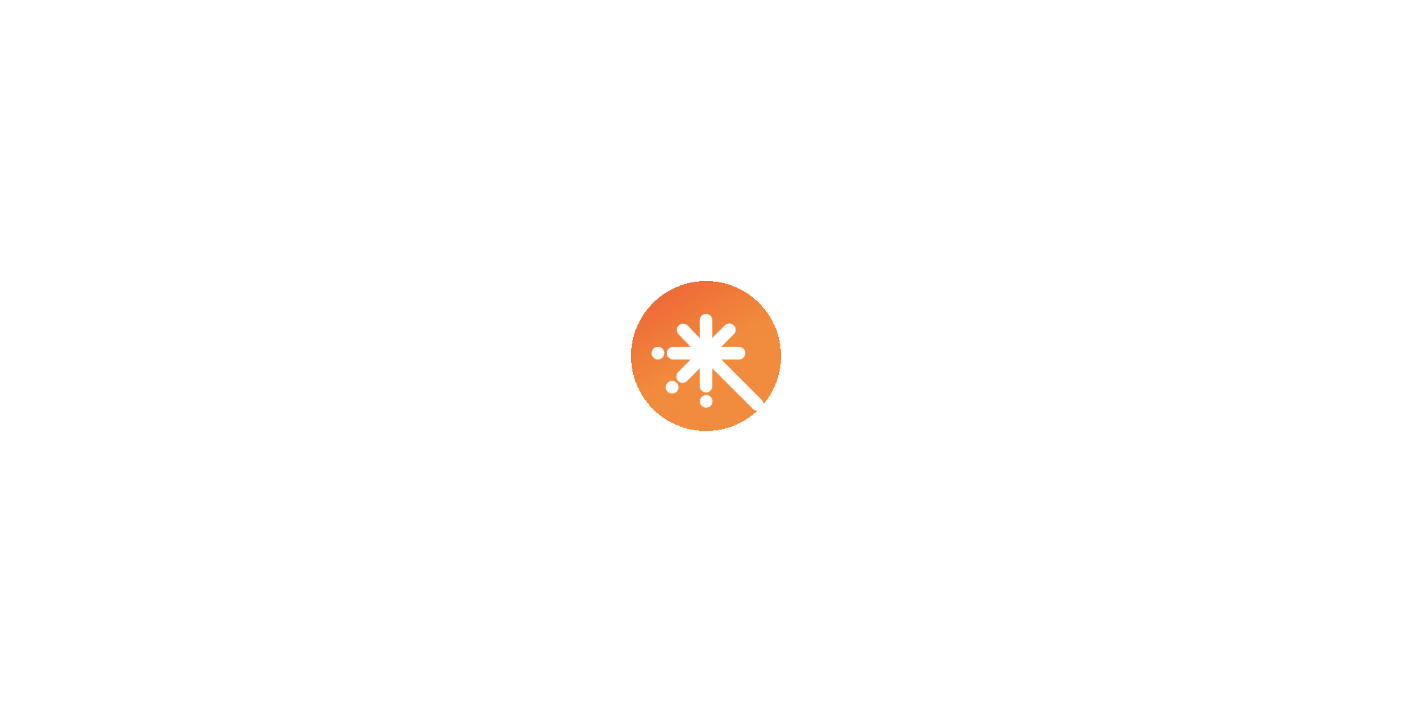 scroll, scrollTop: 0, scrollLeft: 0, axis: both 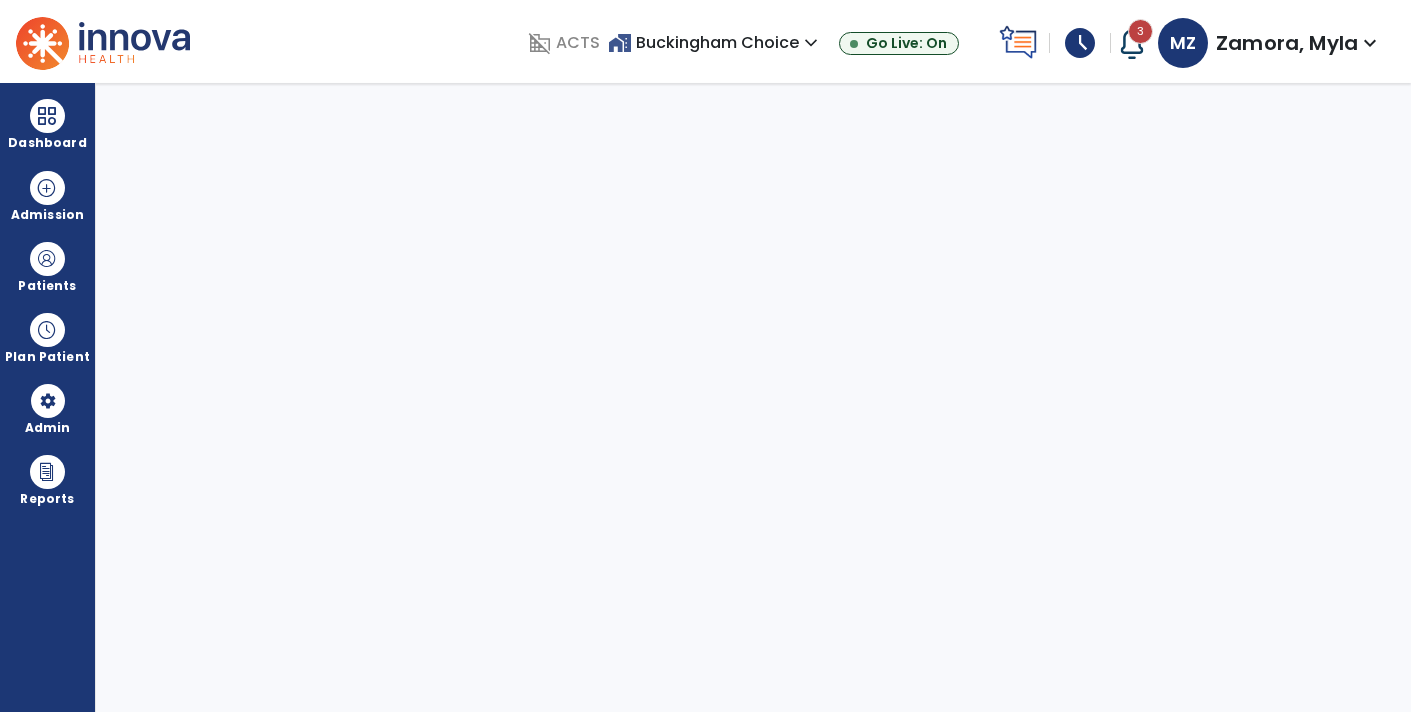 select on "****" 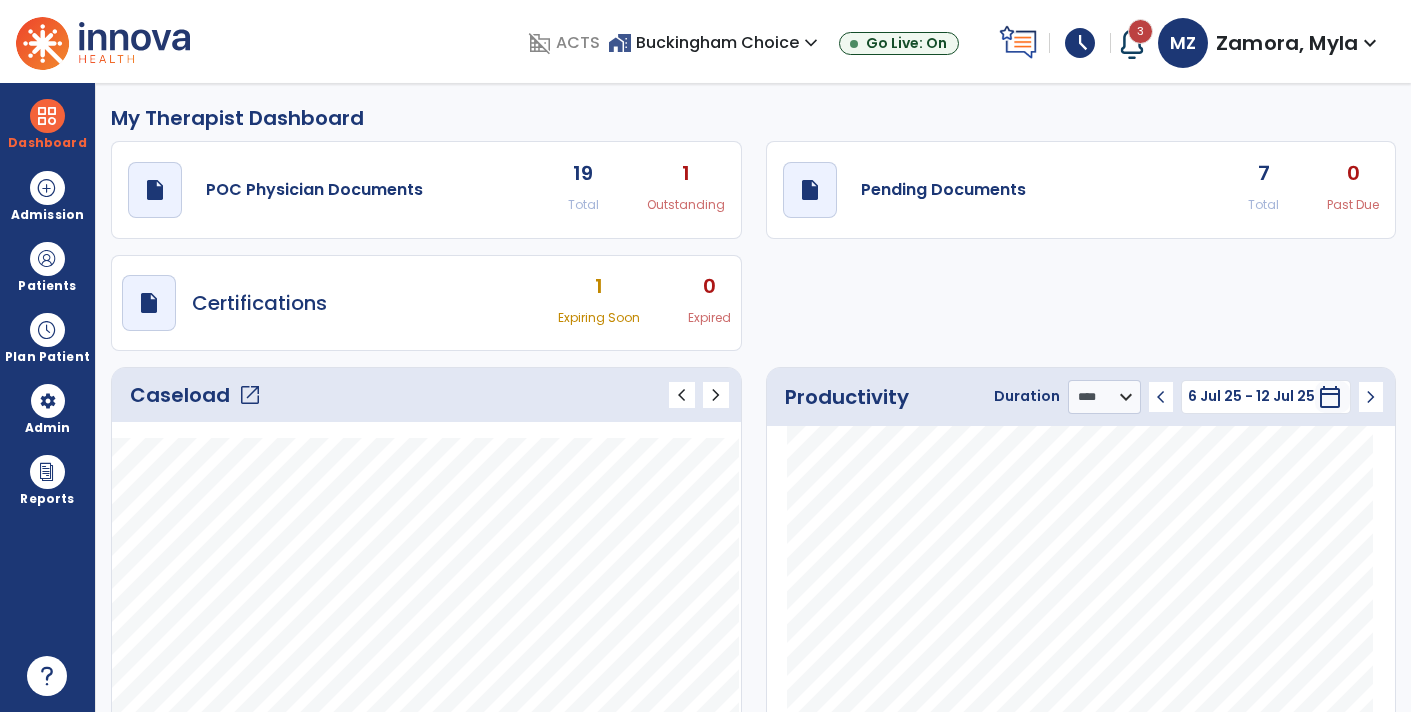 click on "schedule" at bounding box center (1080, 43) 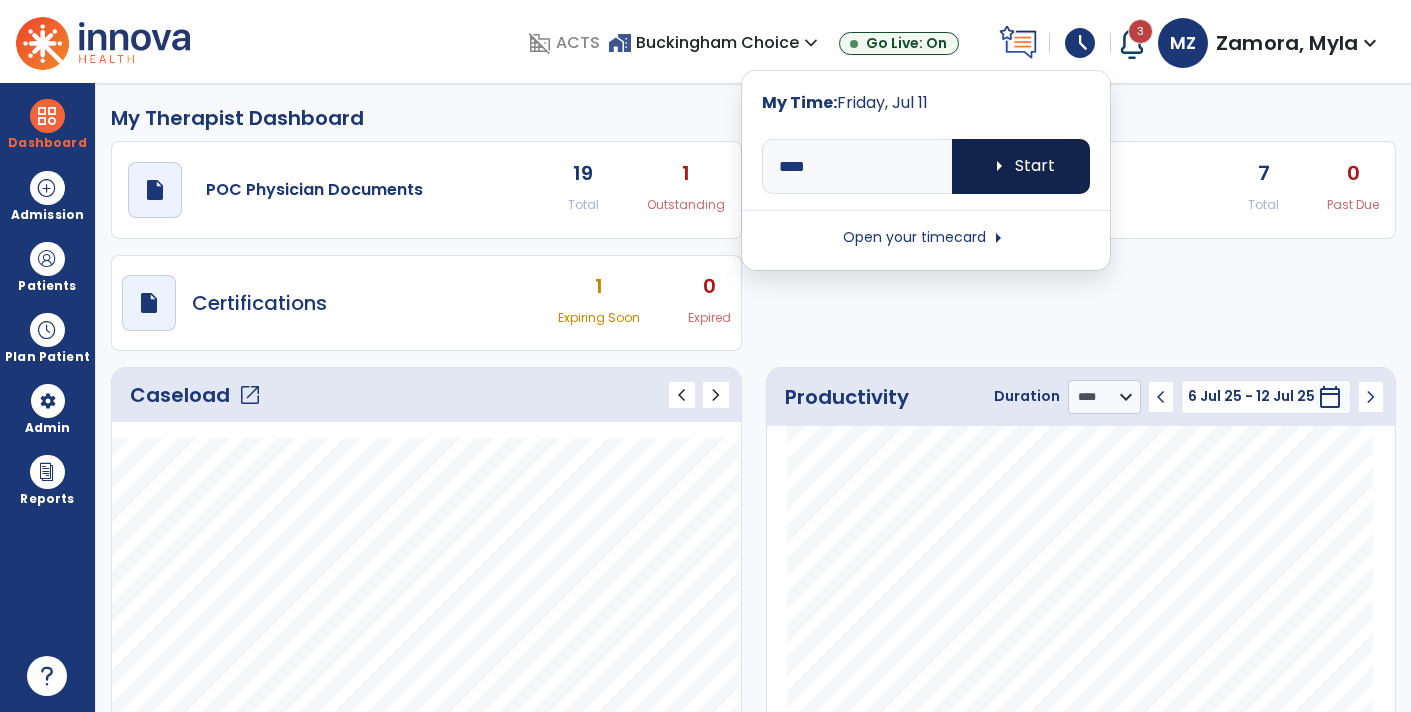 click on "arrow_right" at bounding box center (999, 166) 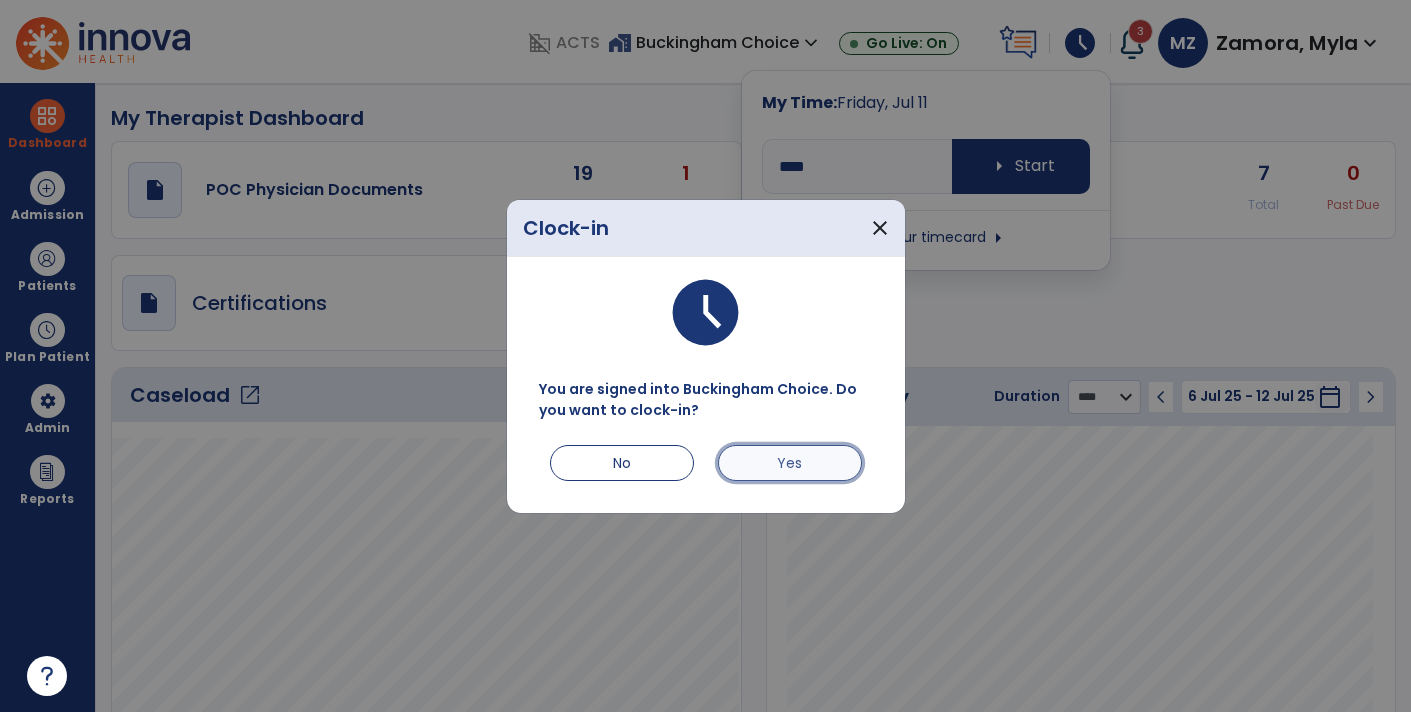 click on "Yes" at bounding box center [790, 463] 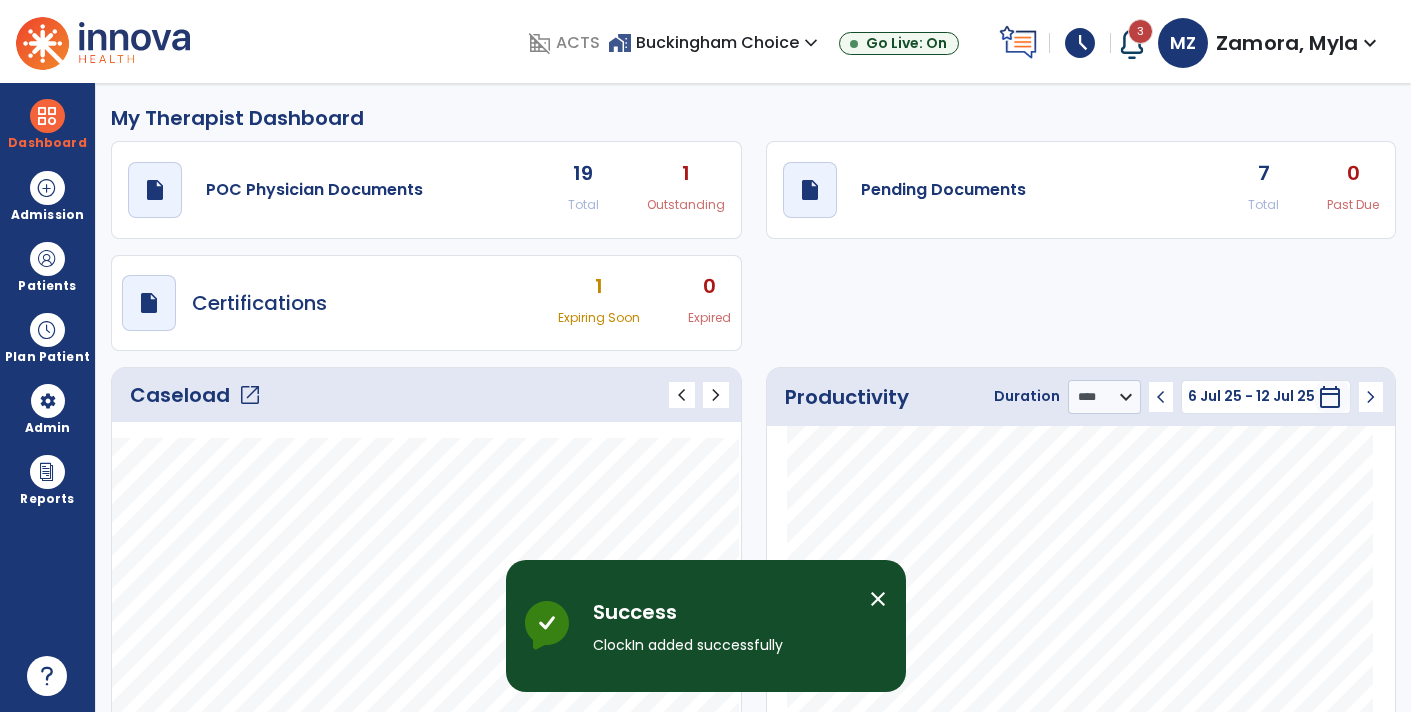 click on "7" 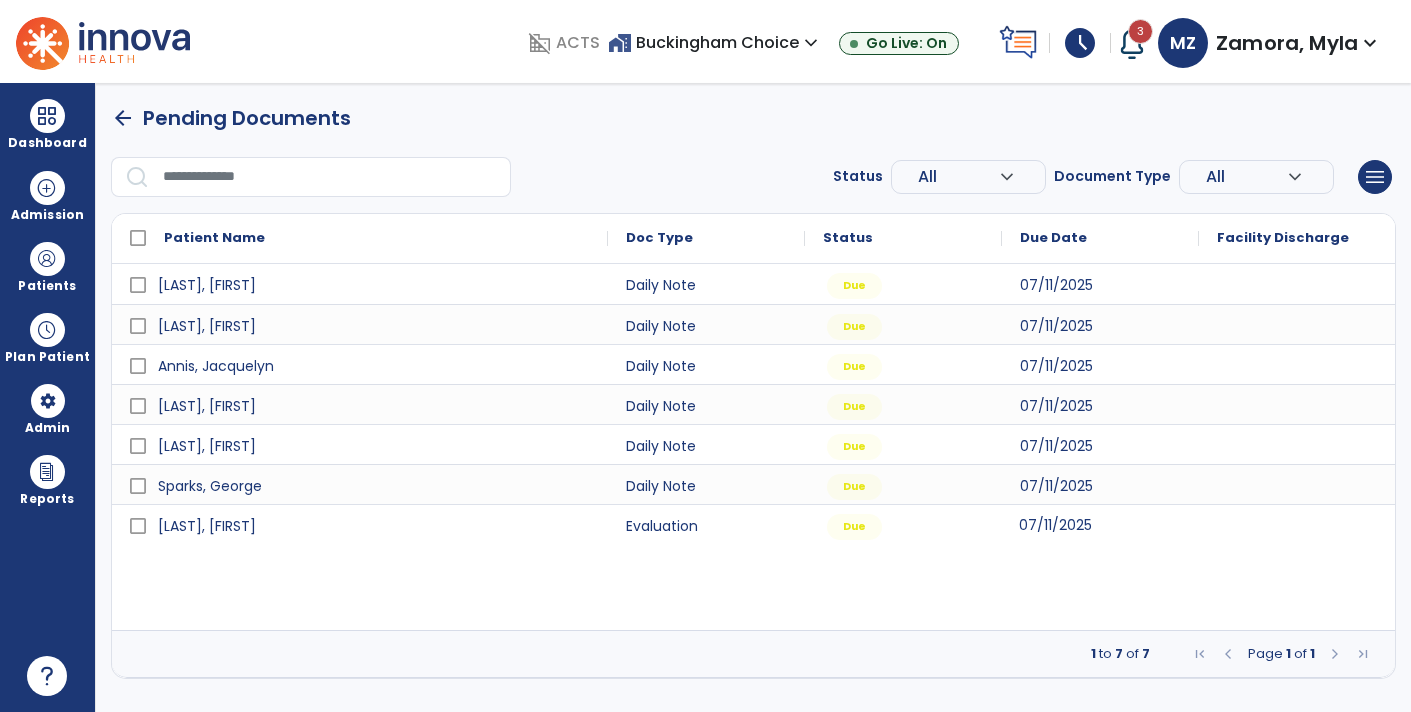 click on "07/11/2025" at bounding box center [1055, 525] 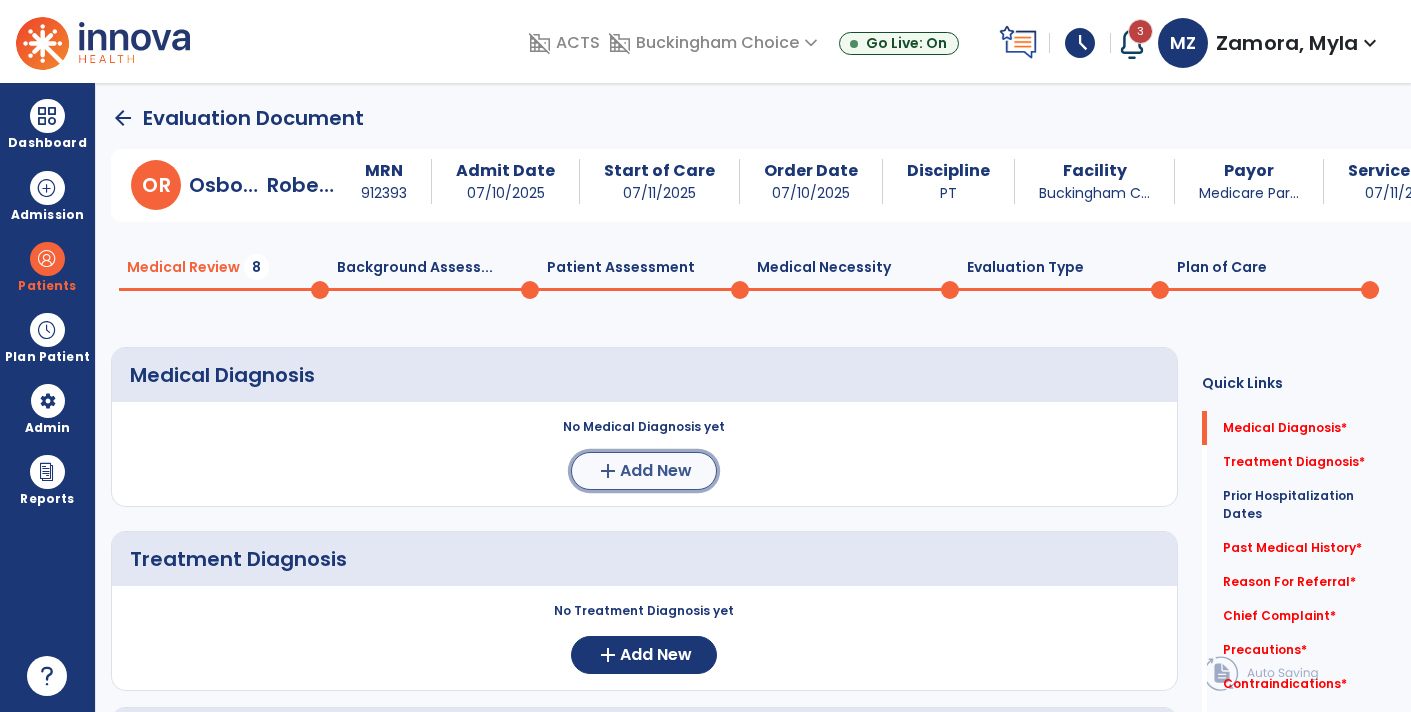 click on "Add New" 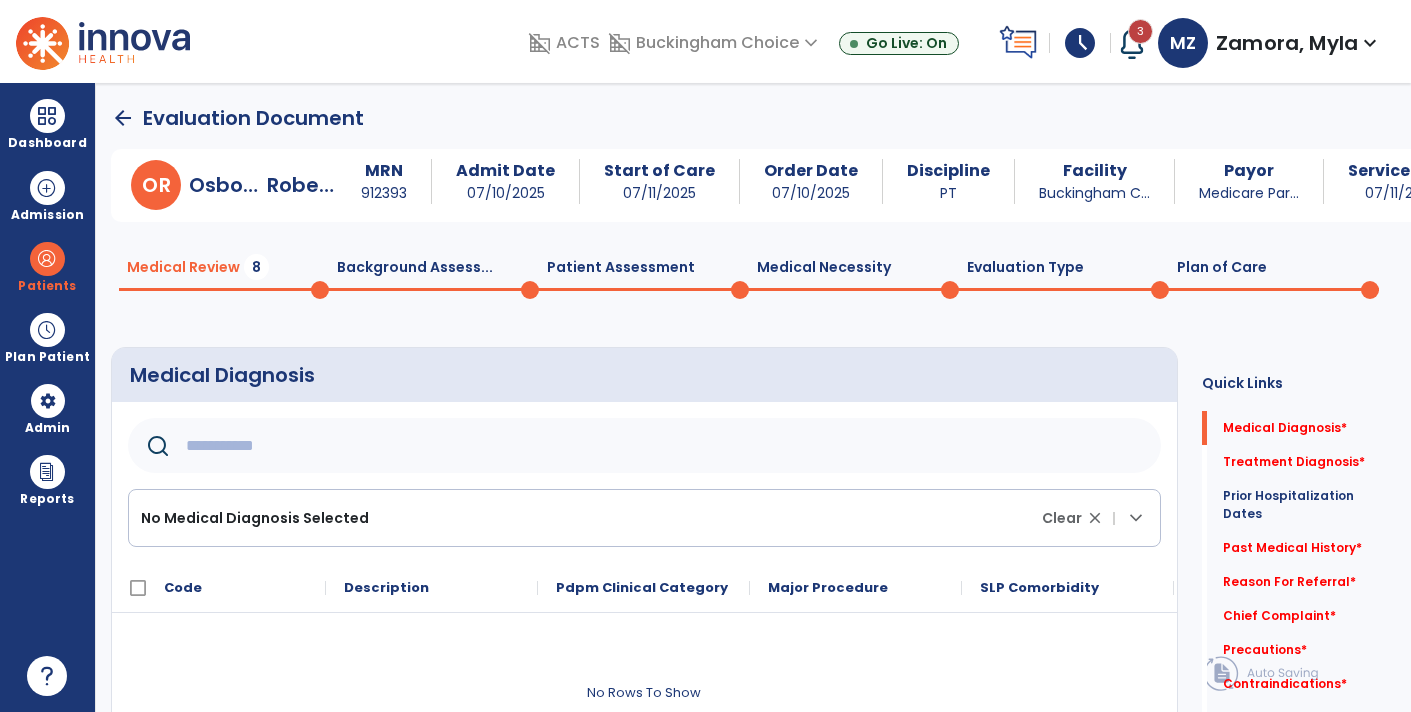 click on "No Medical Diagnosis Selected" 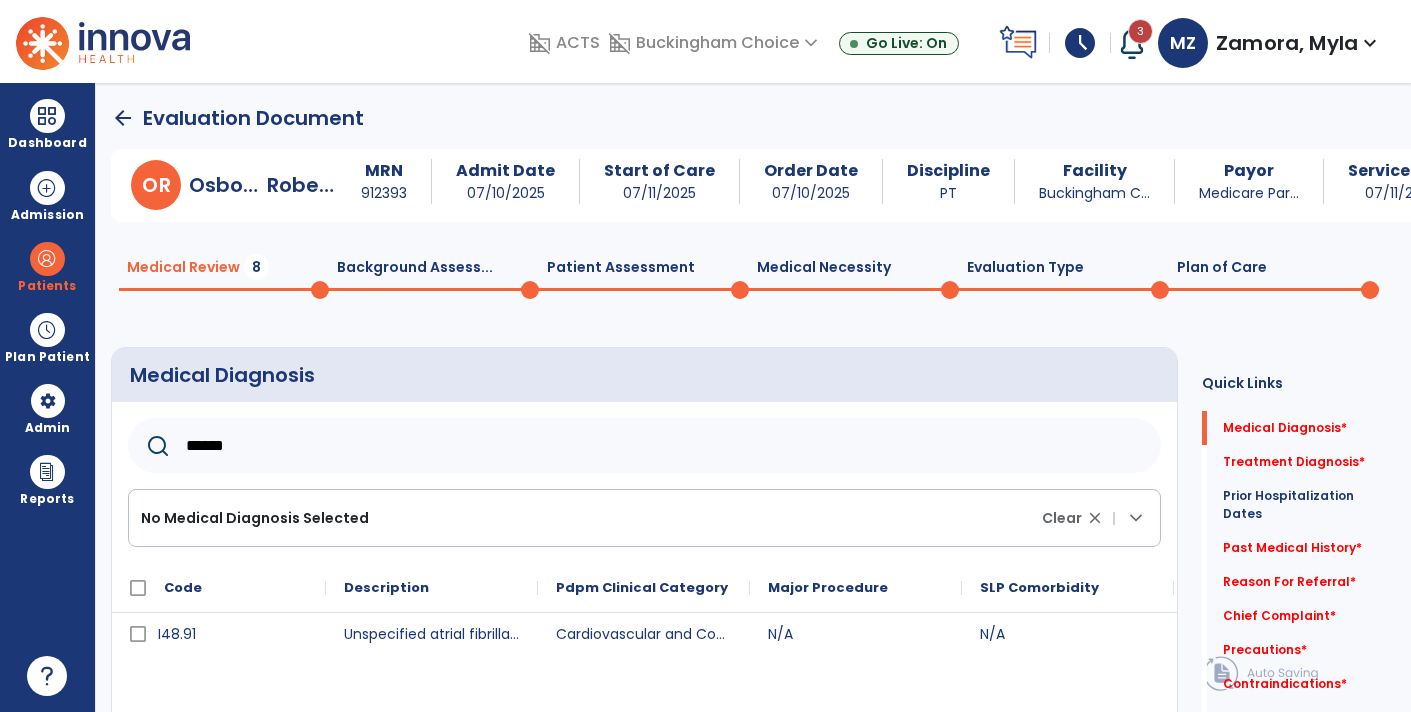 type on "******" 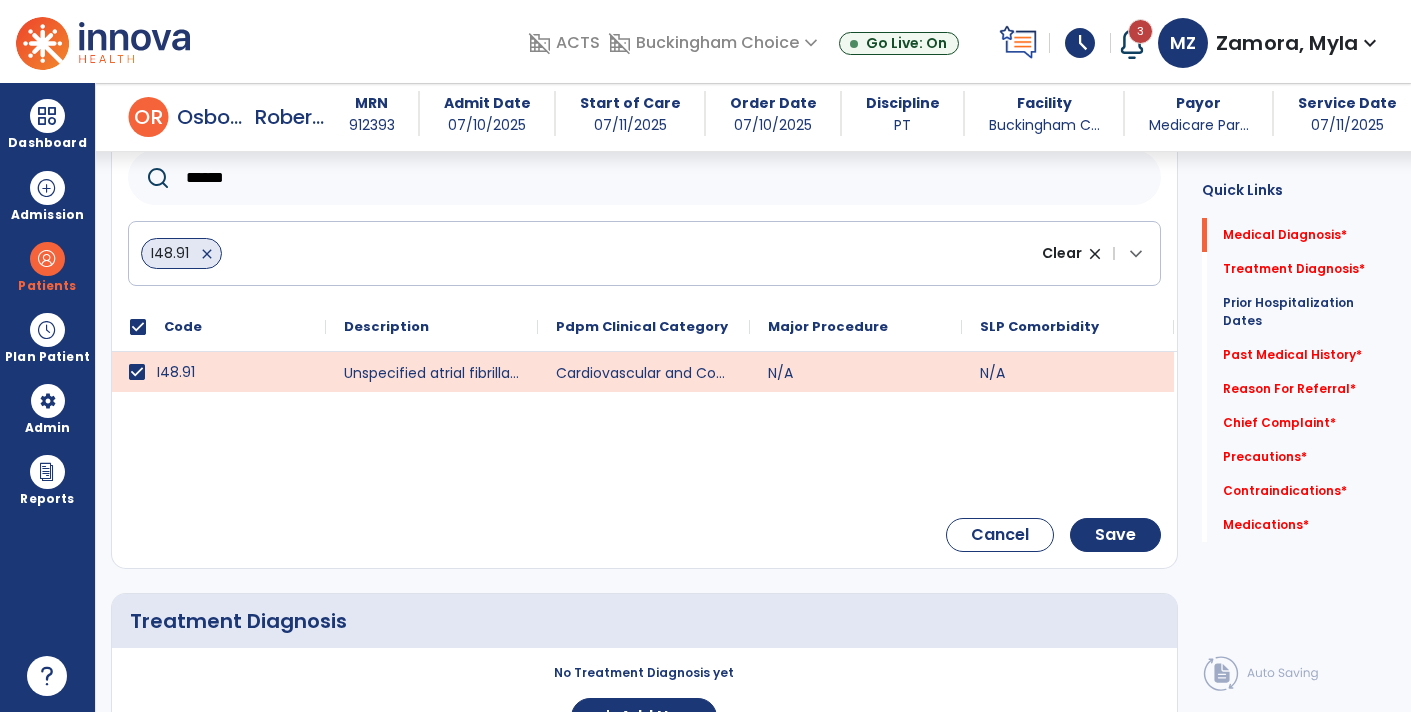 scroll, scrollTop: 257, scrollLeft: 0, axis: vertical 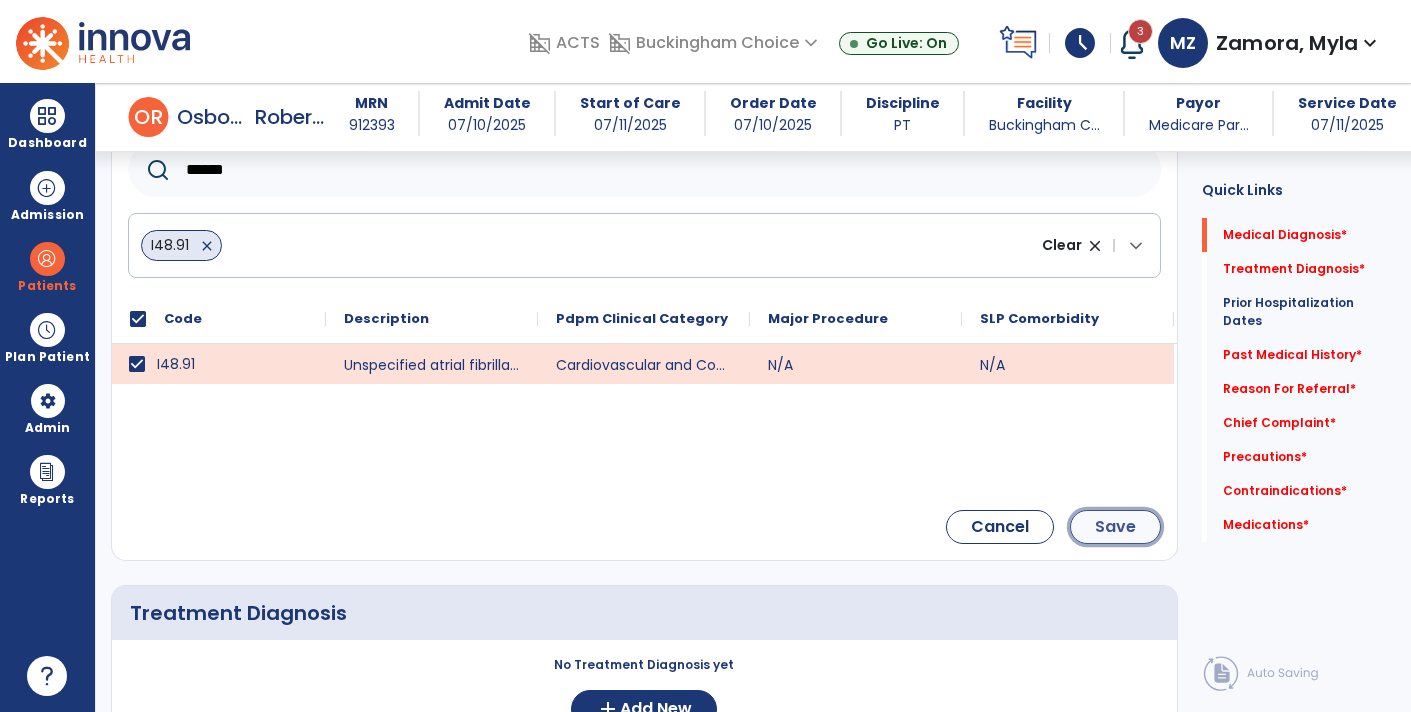 click on "Save" 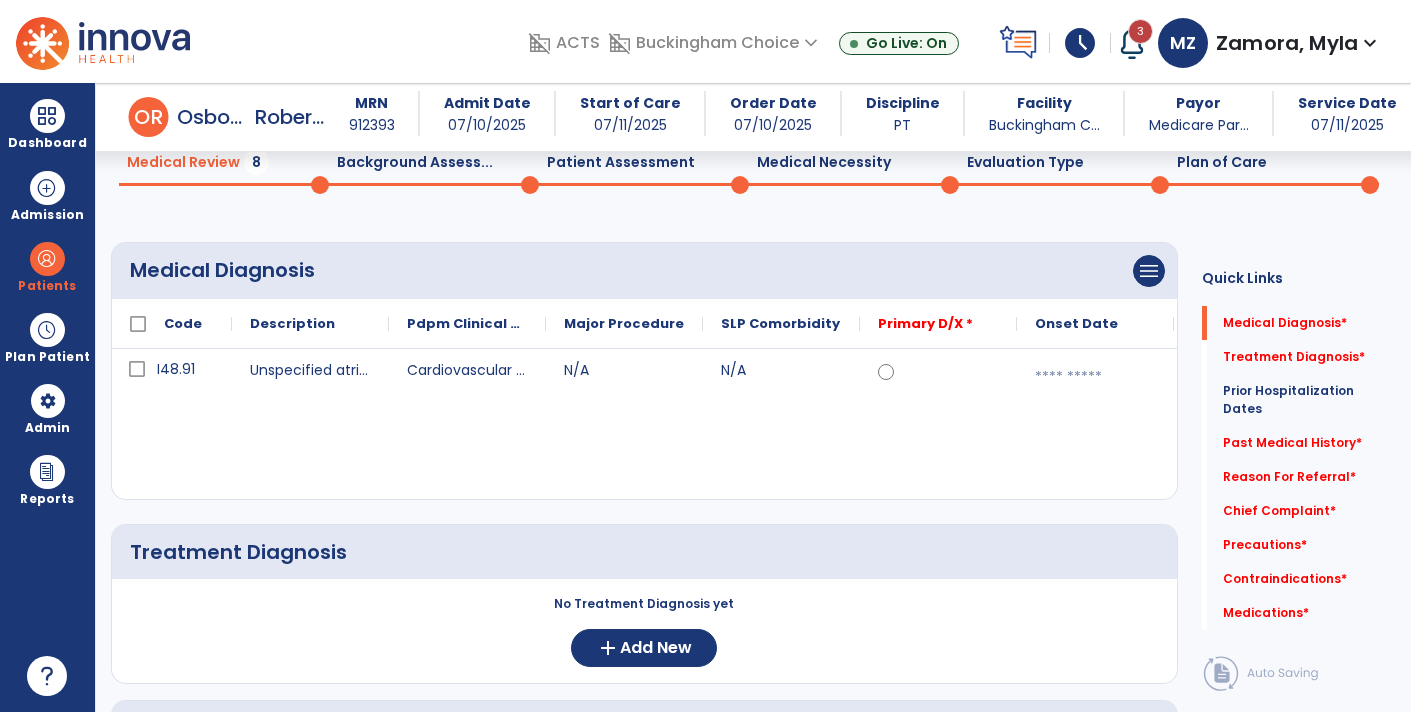 scroll, scrollTop: 88, scrollLeft: 0, axis: vertical 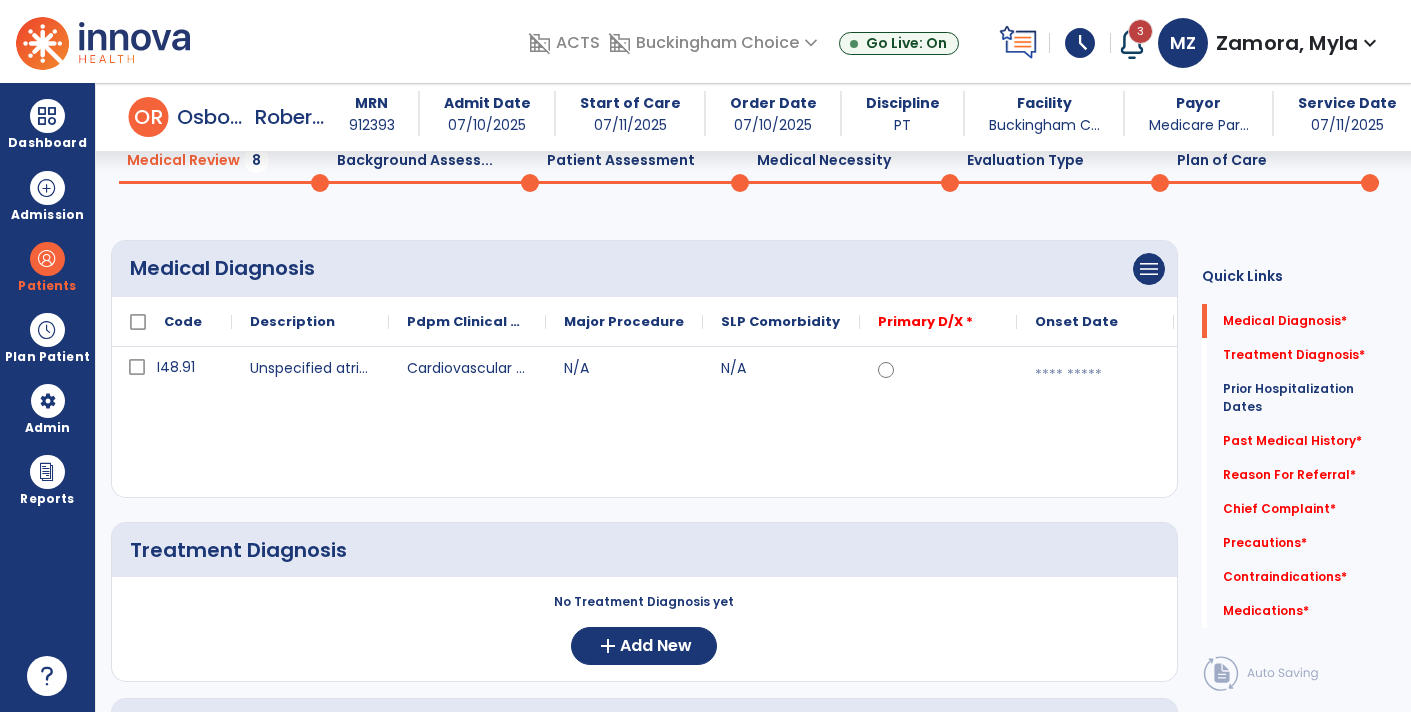 click at bounding box center (1095, 375) 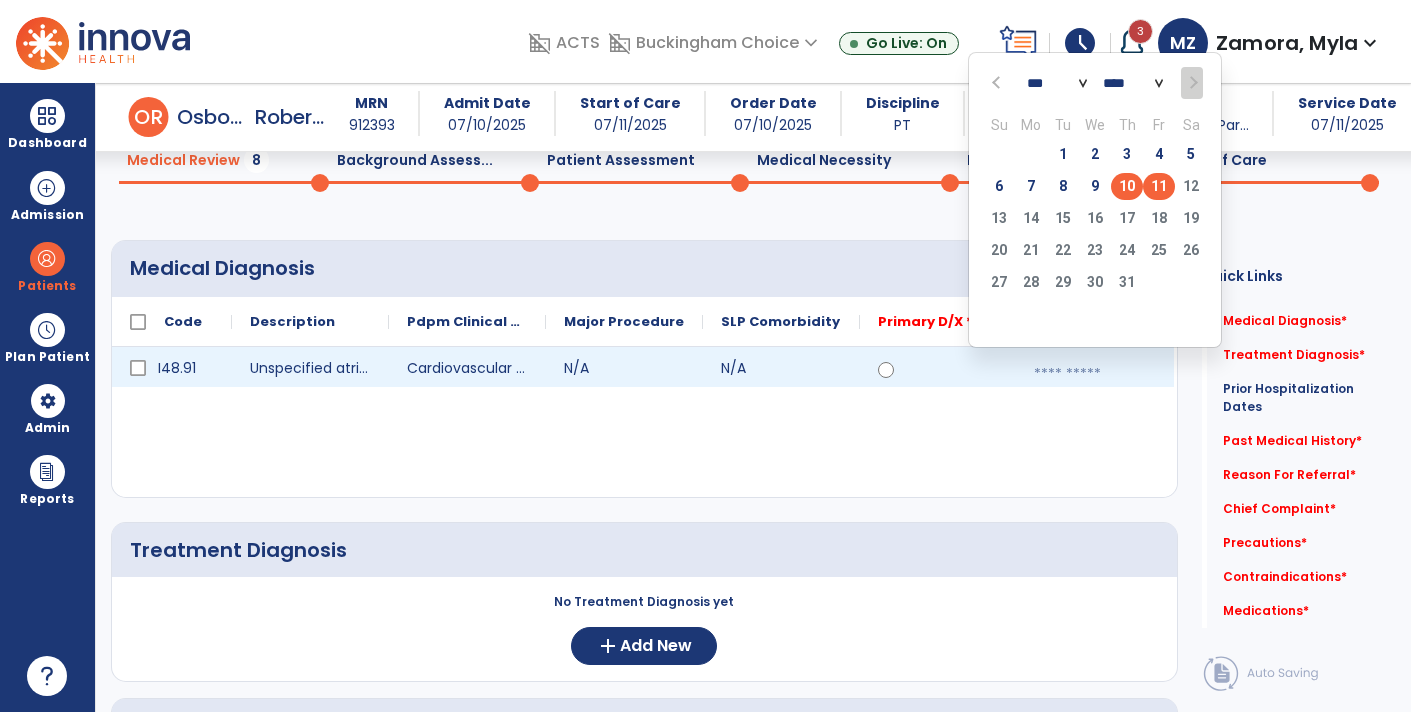 click on "10" 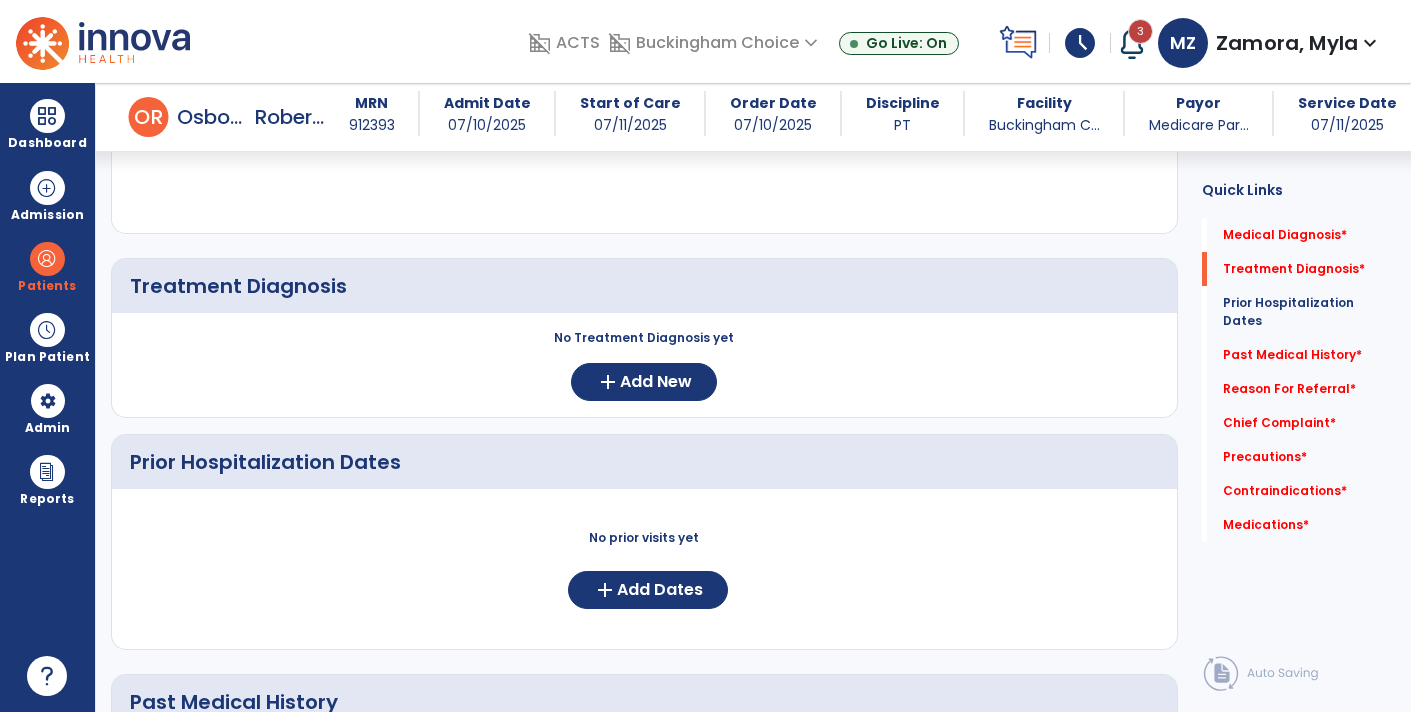 scroll, scrollTop: 382, scrollLeft: 0, axis: vertical 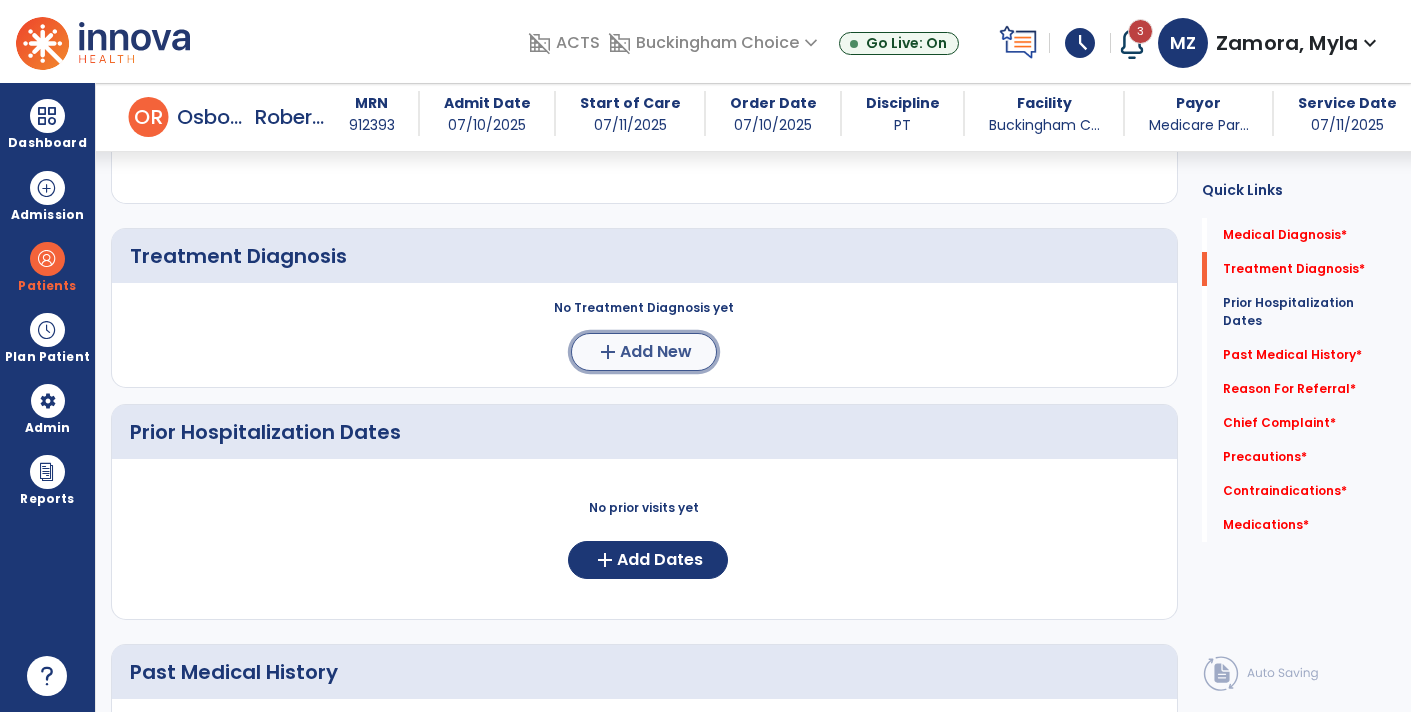 click on "add" 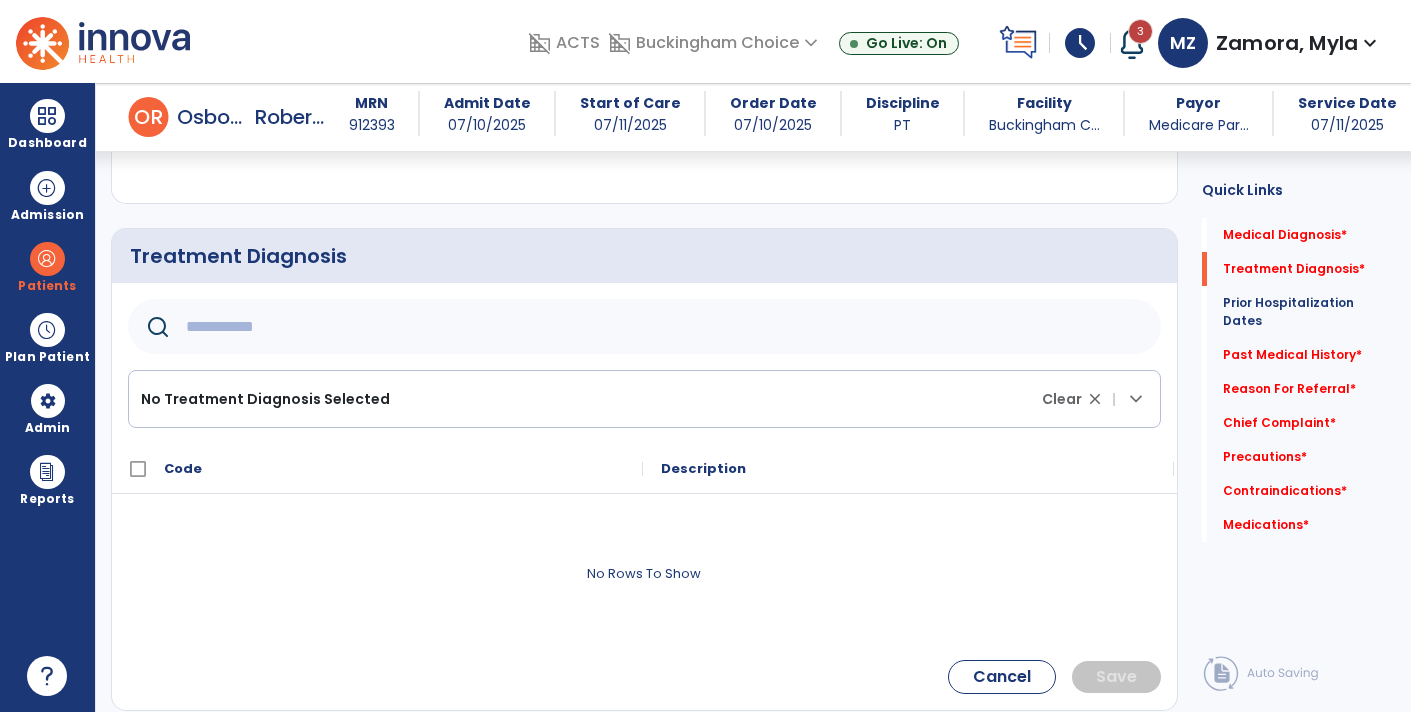 click 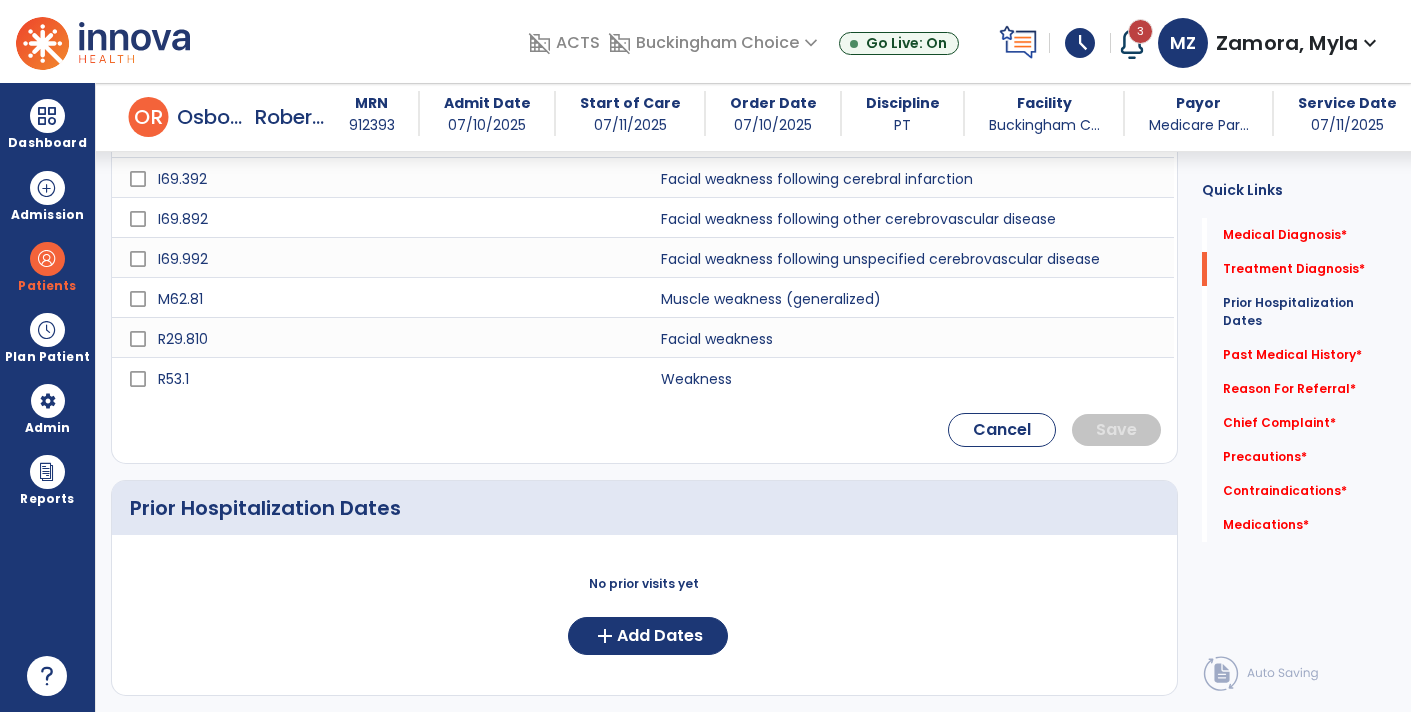 scroll, scrollTop: 851, scrollLeft: 0, axis: vertical 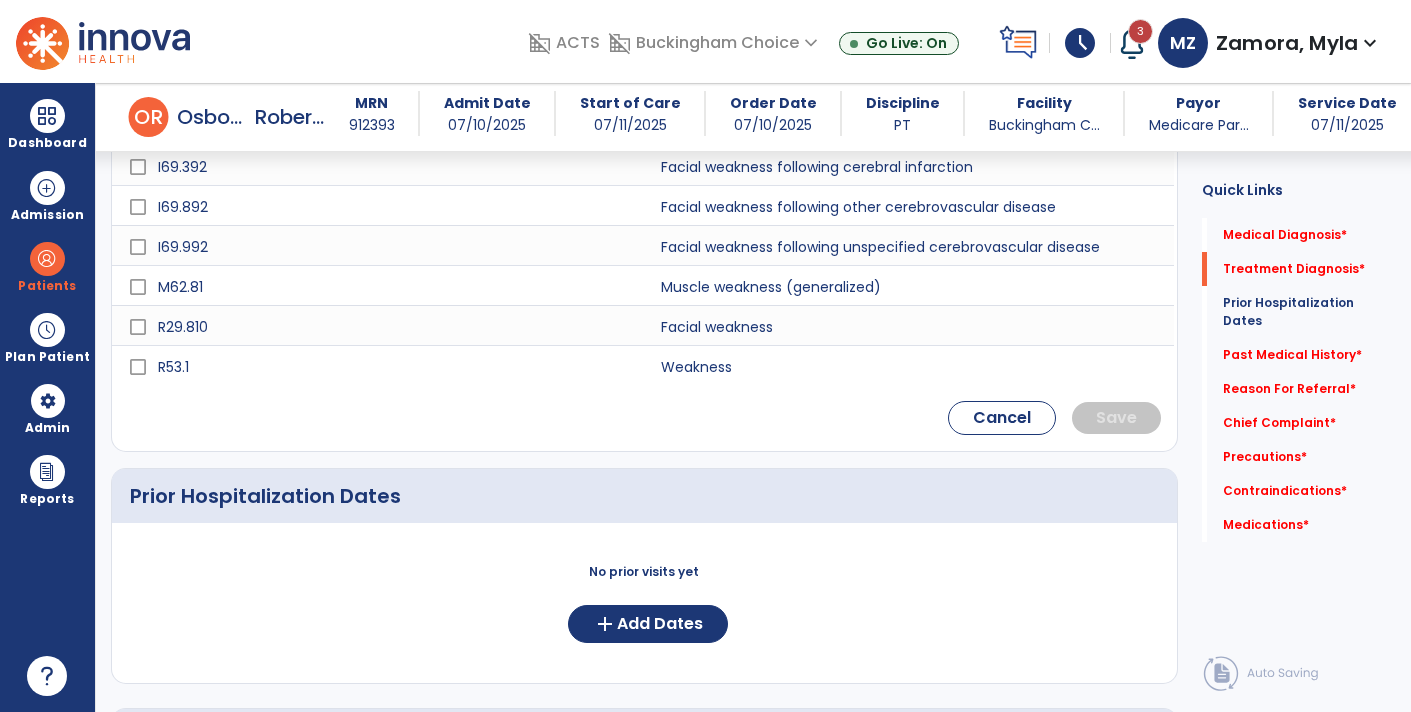 type on "********" 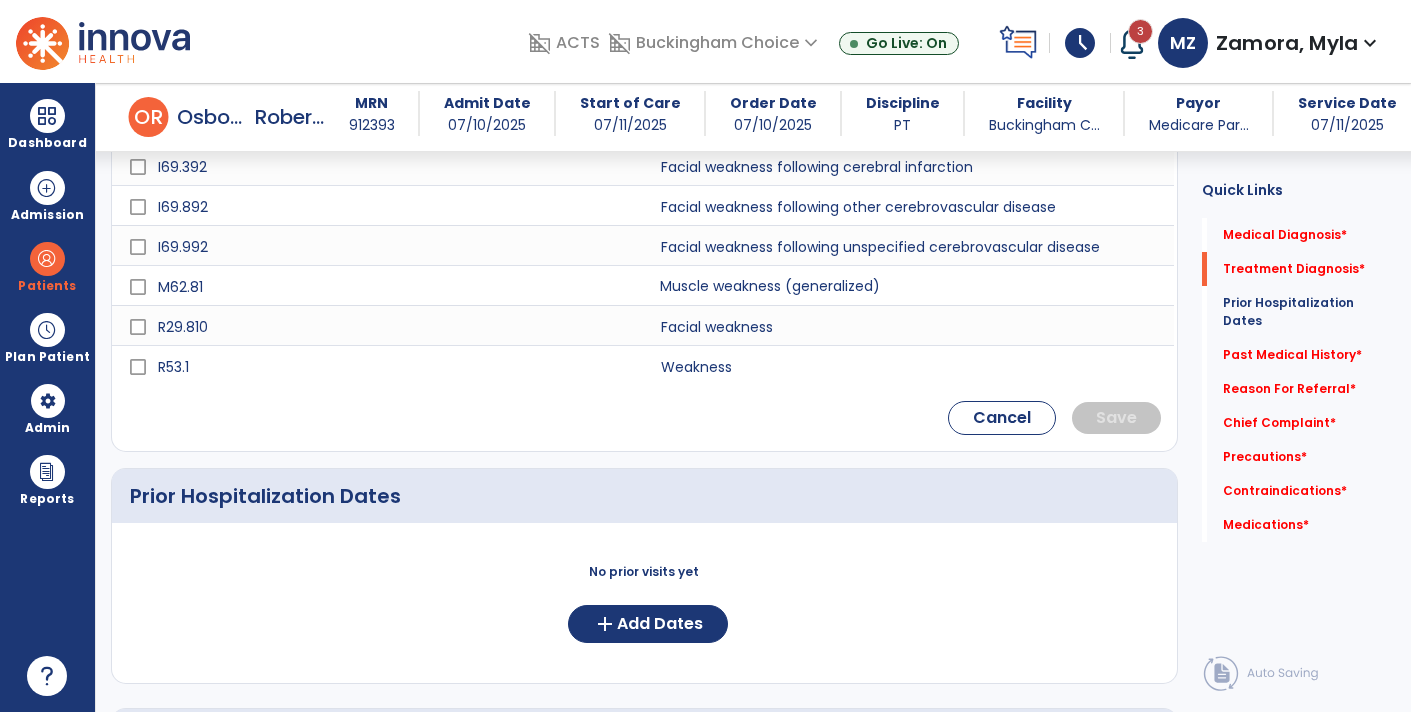click on "Muscle weakness (generalized)" 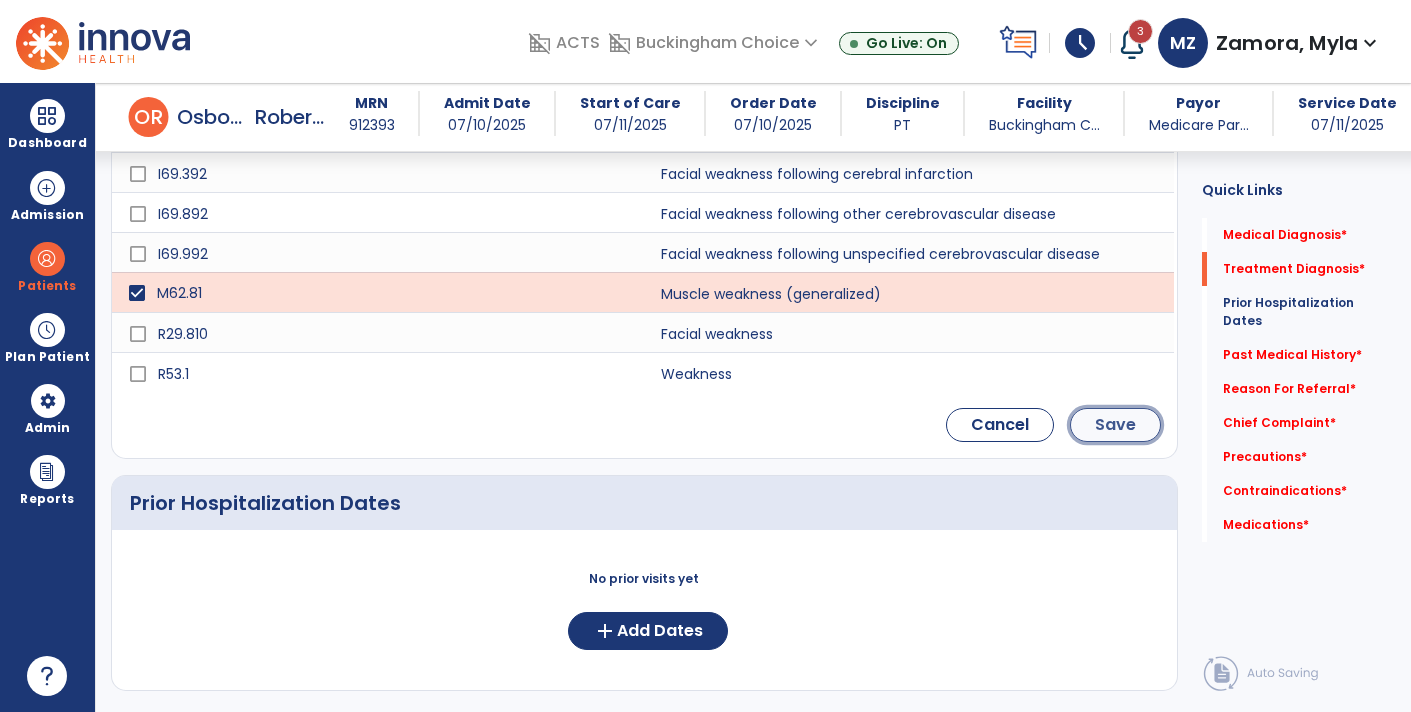 click on "Save" 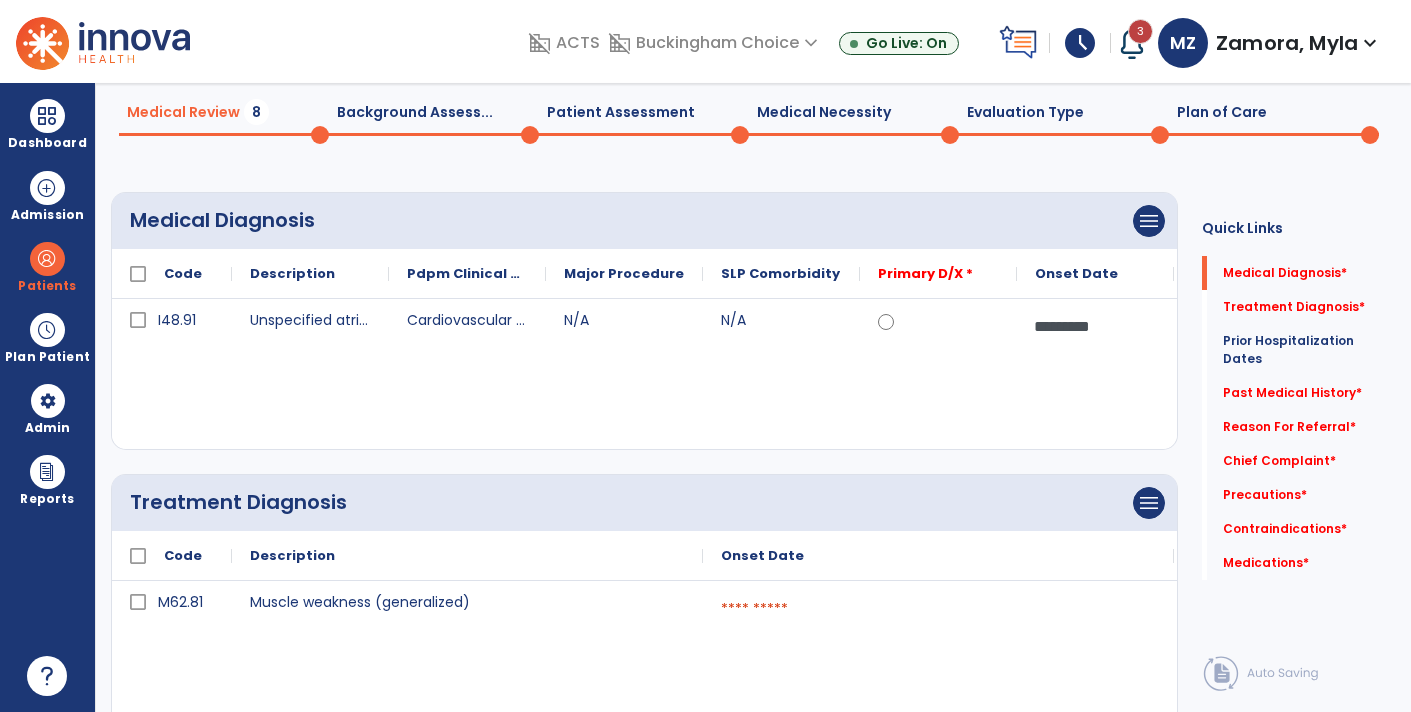 scroll, scrollTop: 0, scrollLeft: 0, axis: both 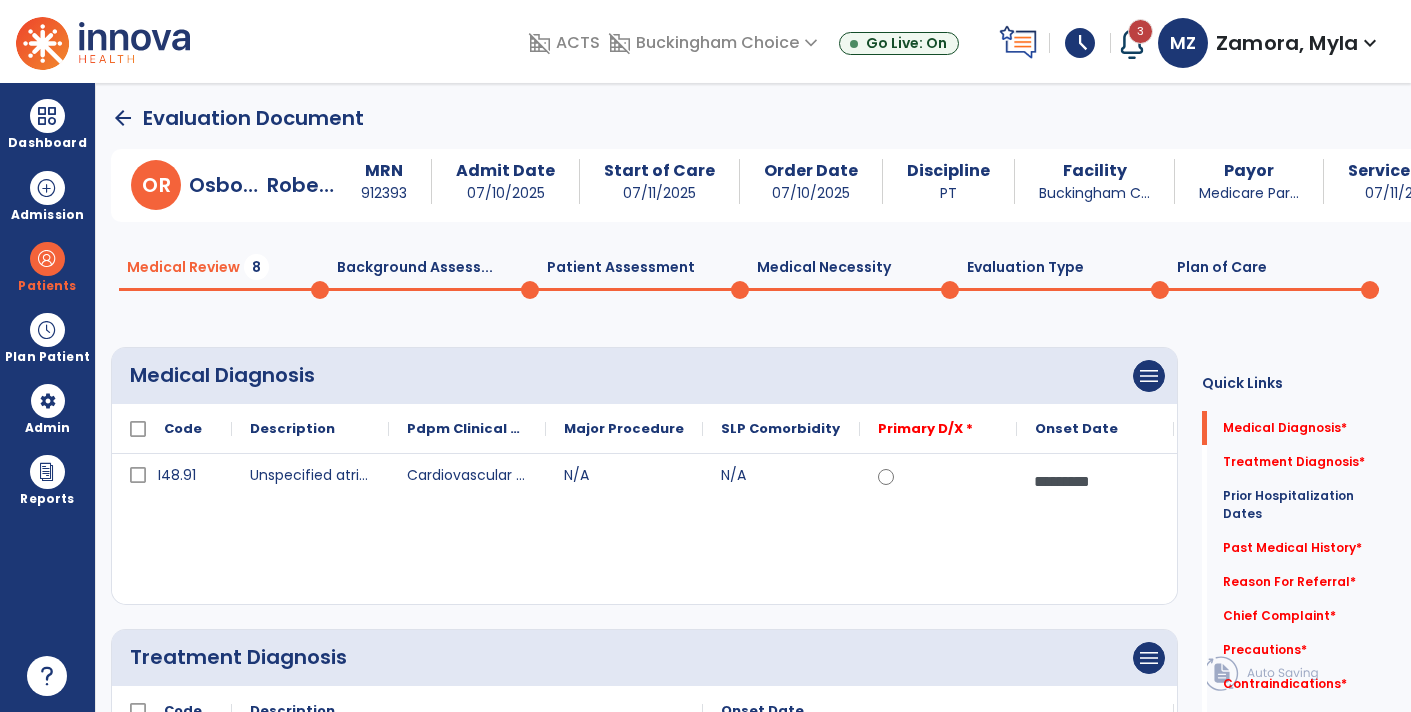 click on "Plan of Care  0" 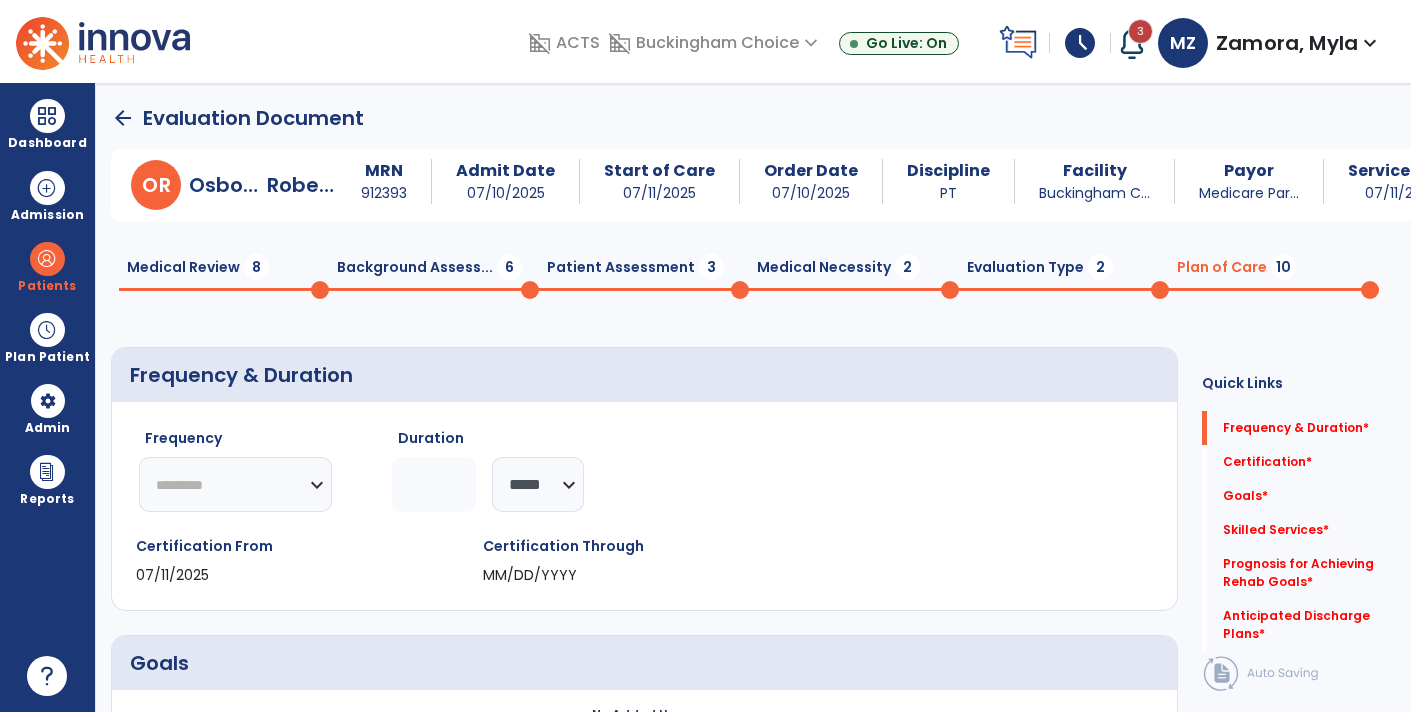 click on "********* ** ** ** ** ** ** **" 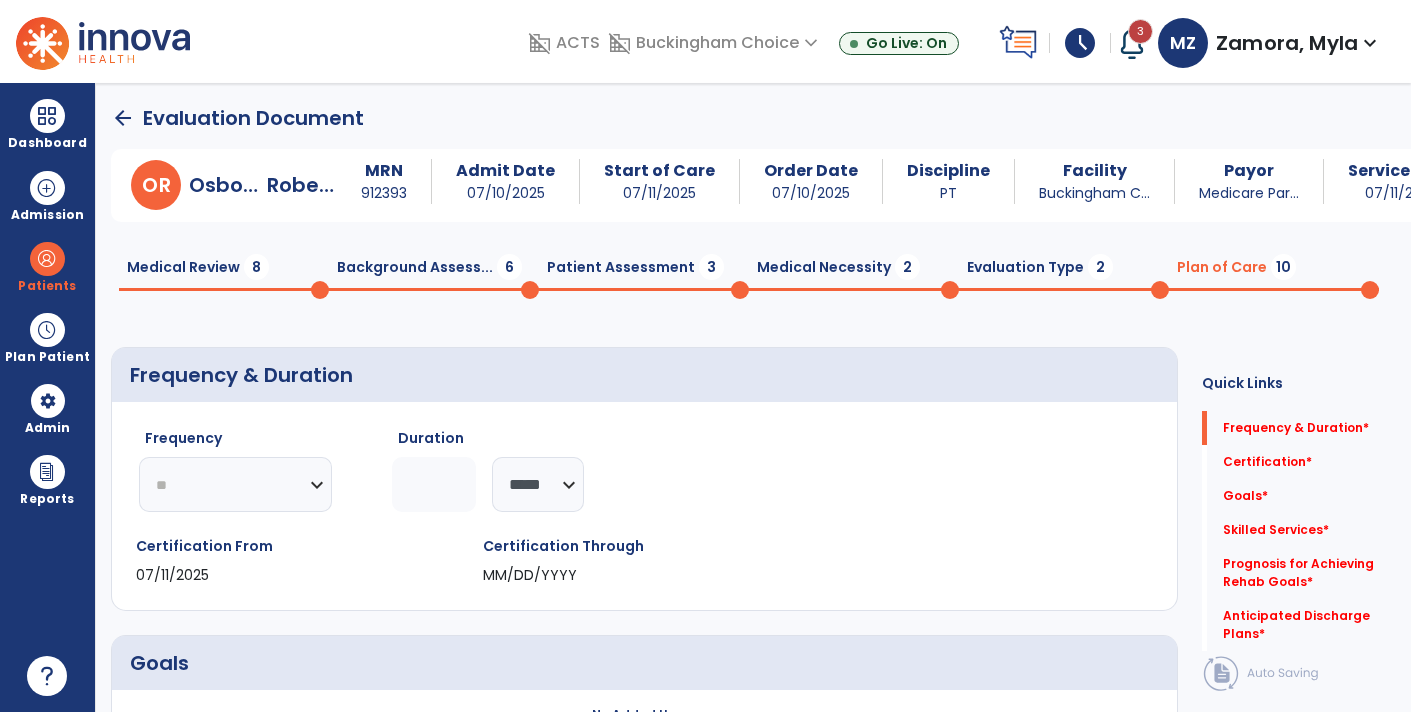 click on "********* ** ** ** ** ** ** **" 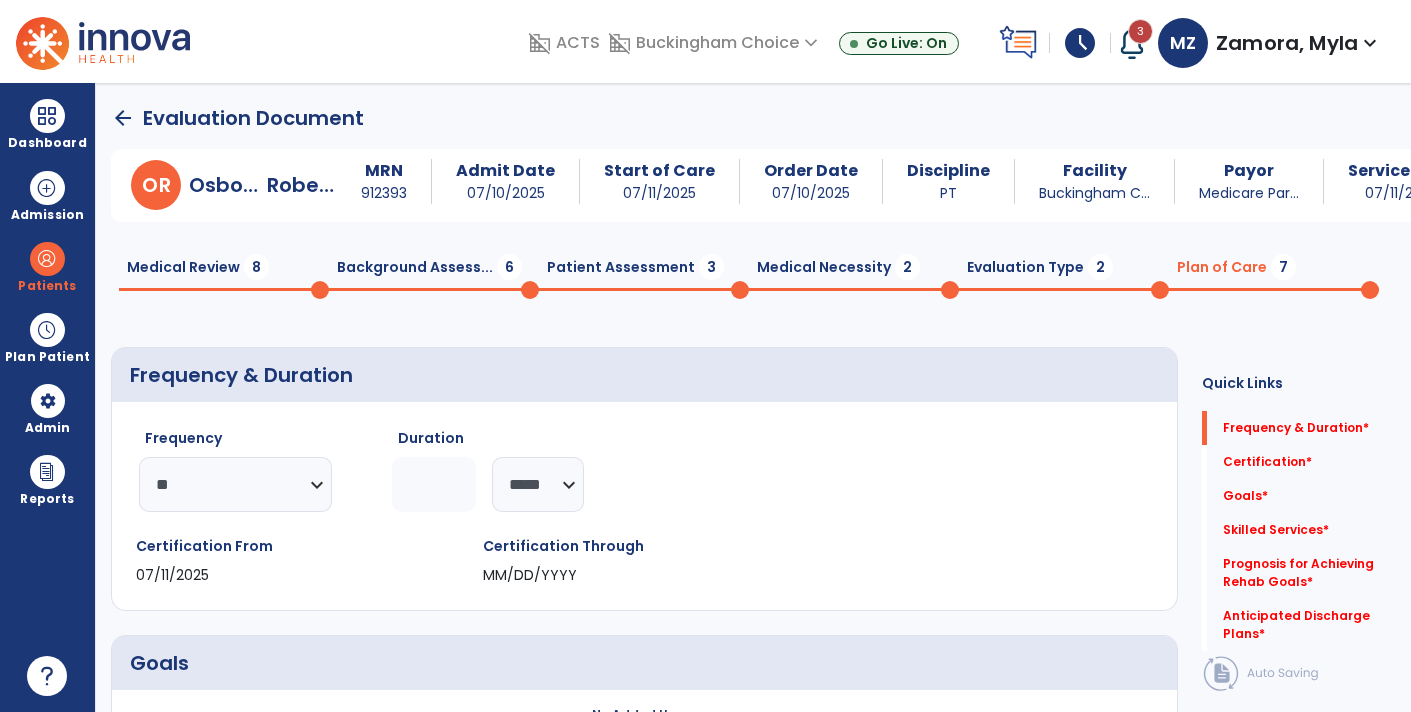 click 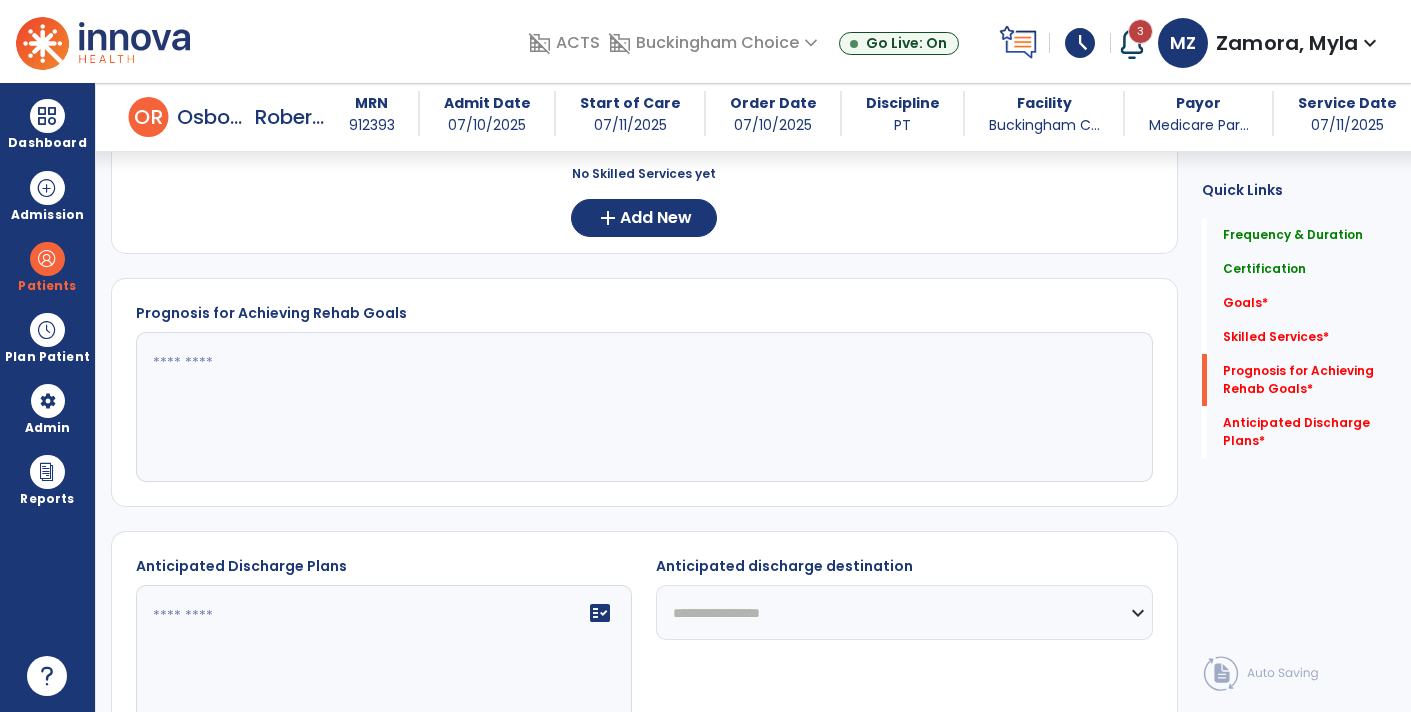 scroll, scrollTop: 852, scrollLeft: 0, axis: vertical 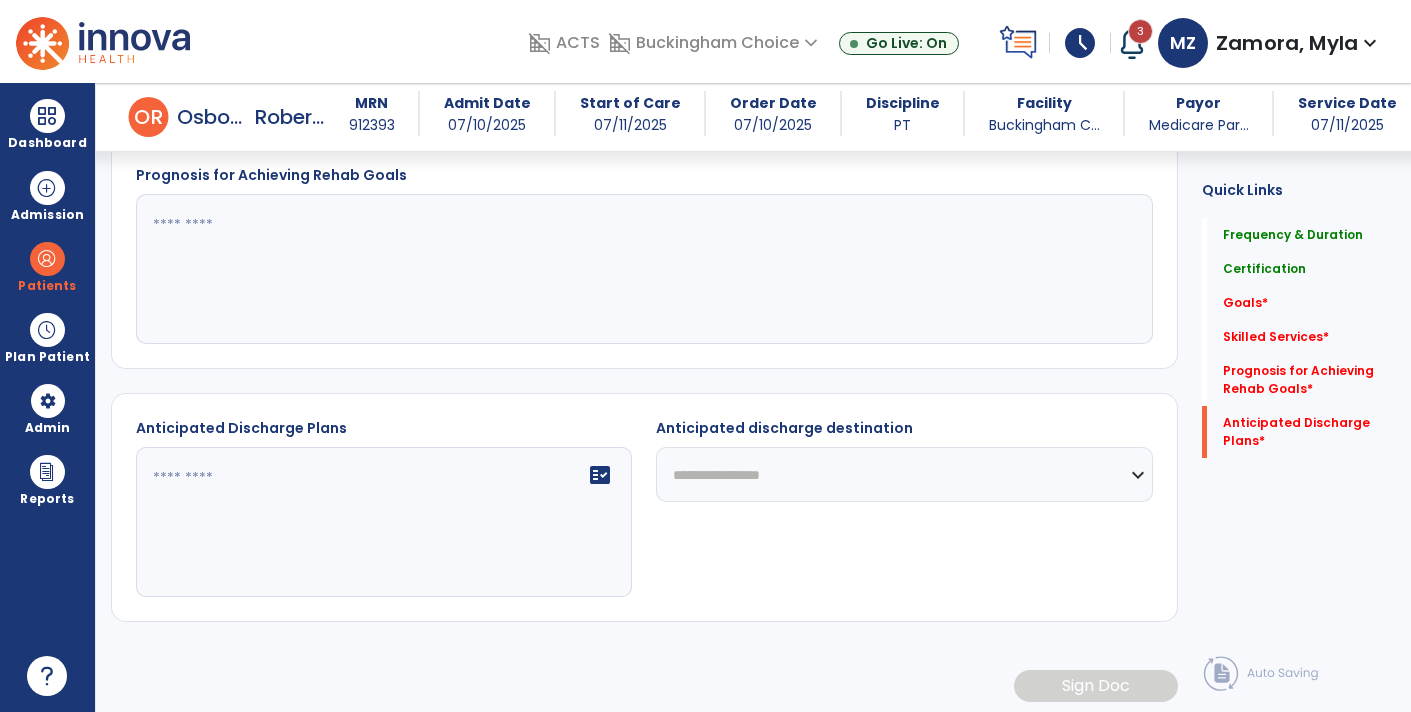 type on "**" 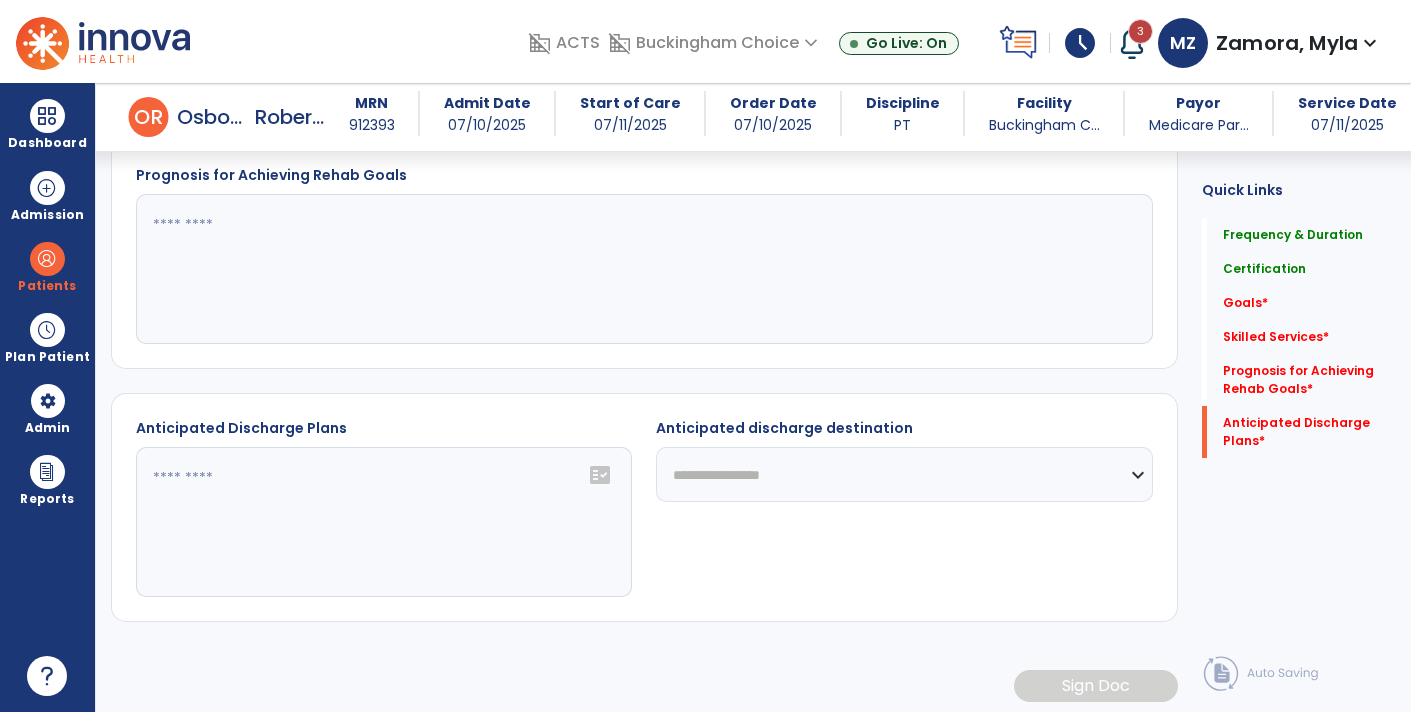 click on "fact_check" 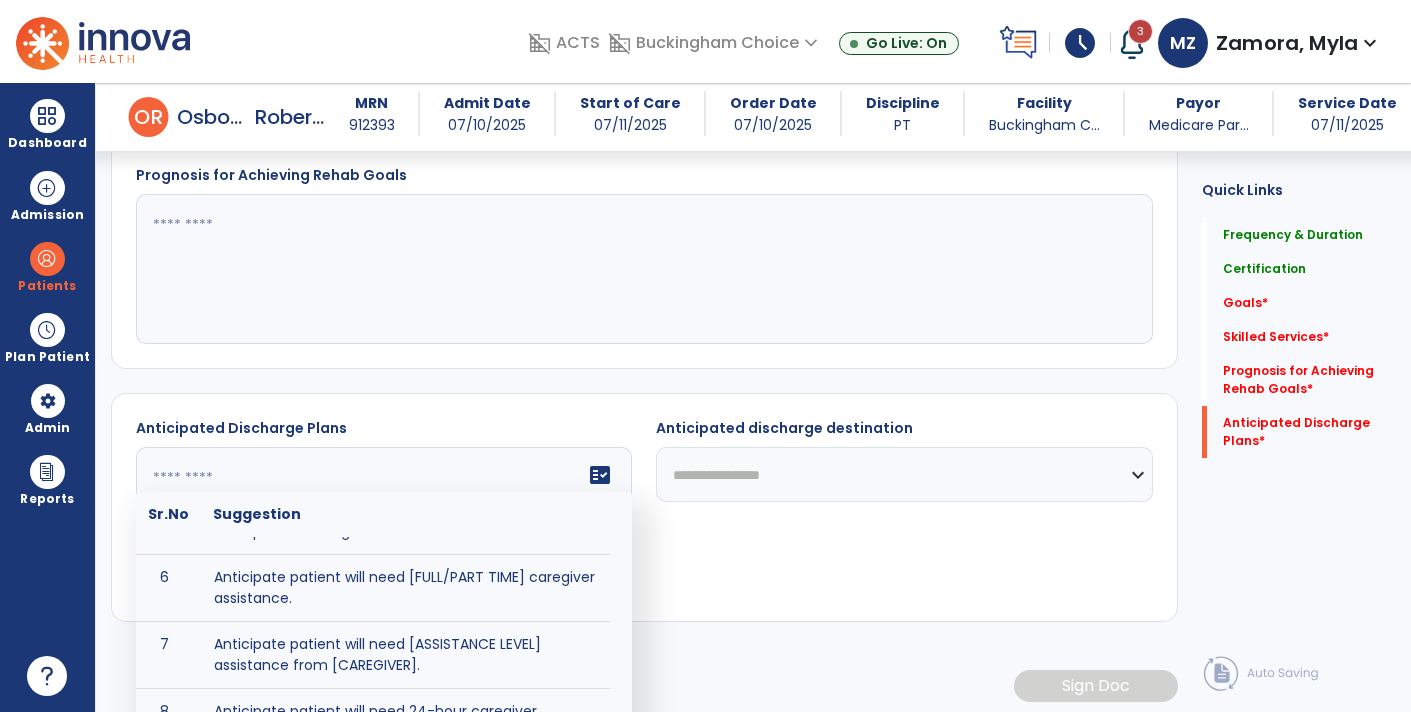 scroll, scrollTop: 215, scrollLeft: 0, axis: vertical 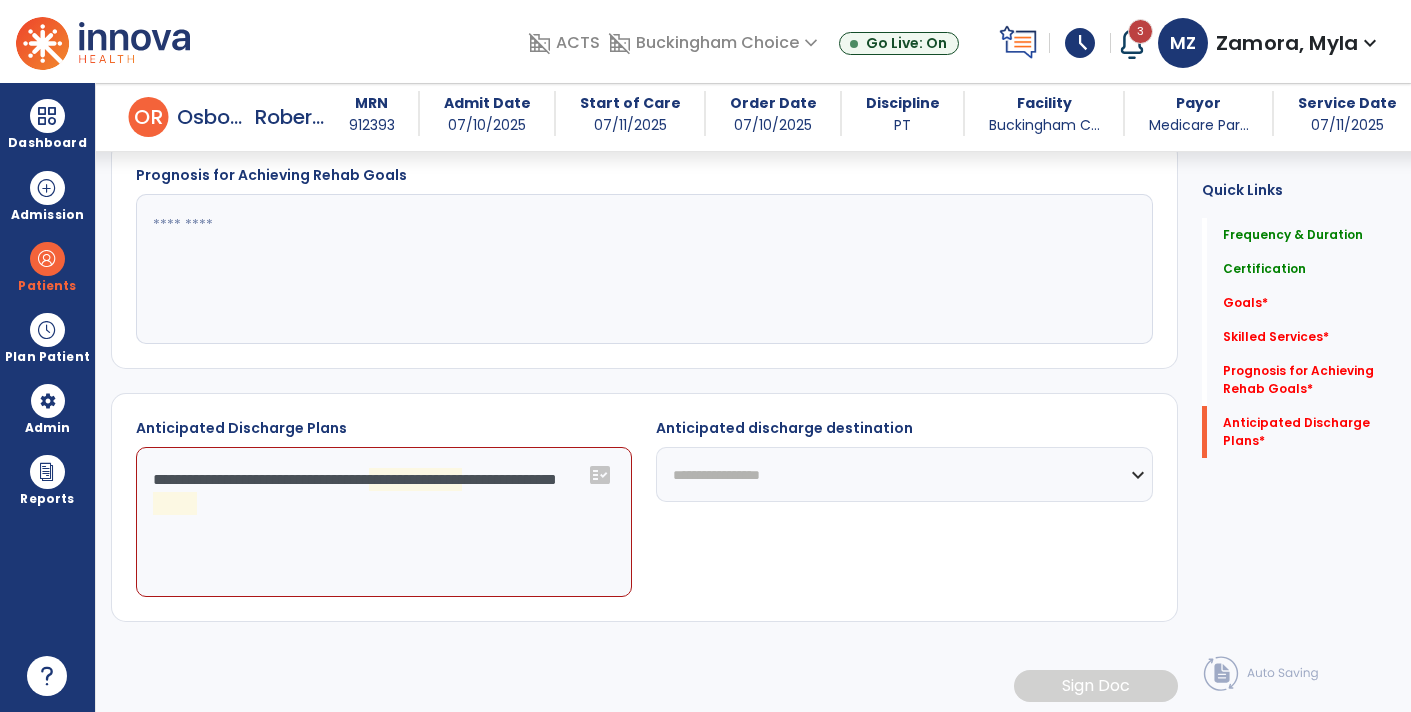 click on "**********" 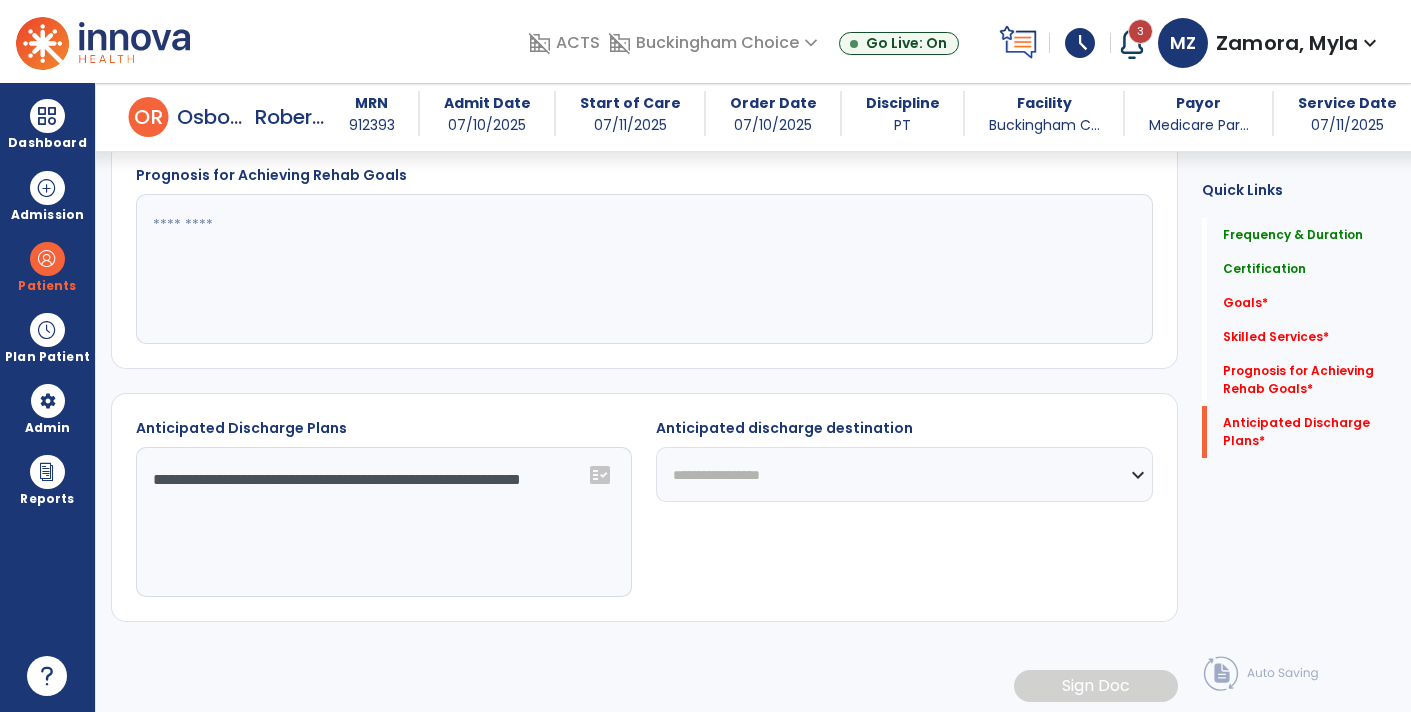 click on "**********" 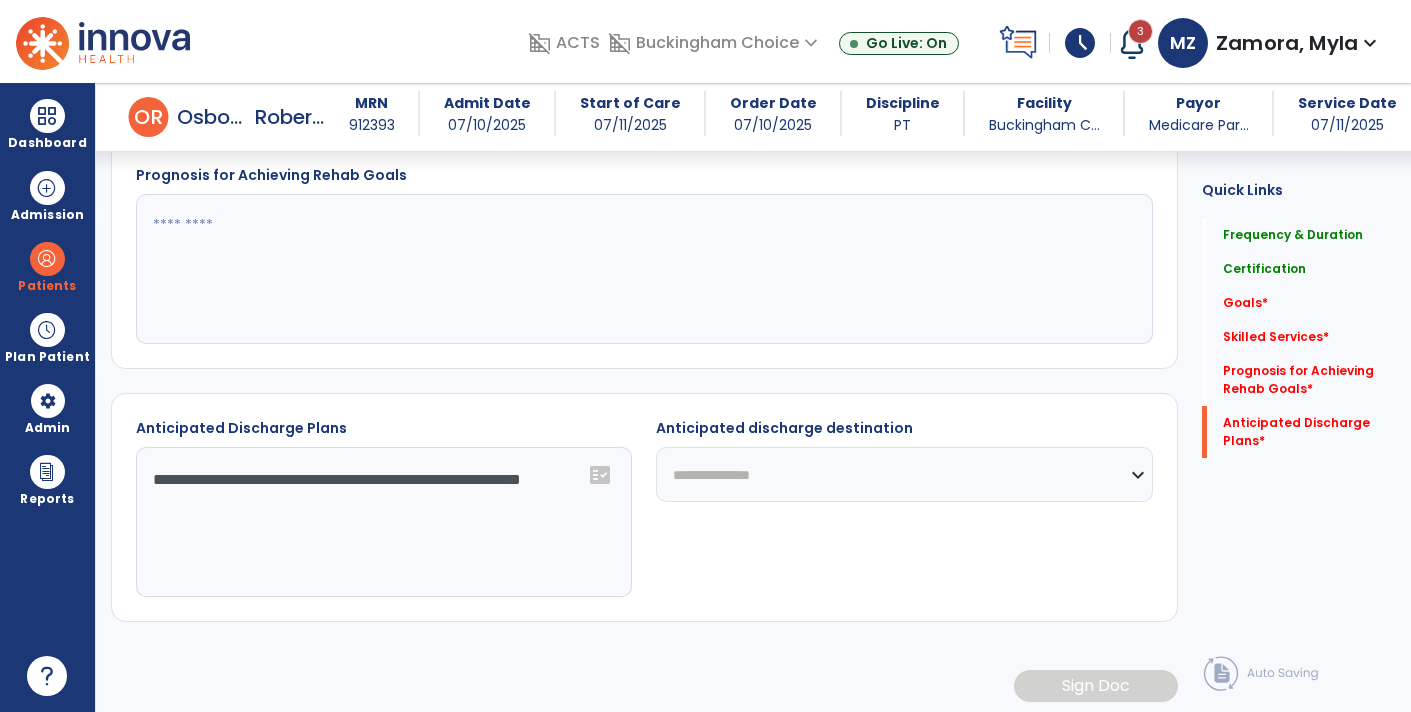 click on "**********" 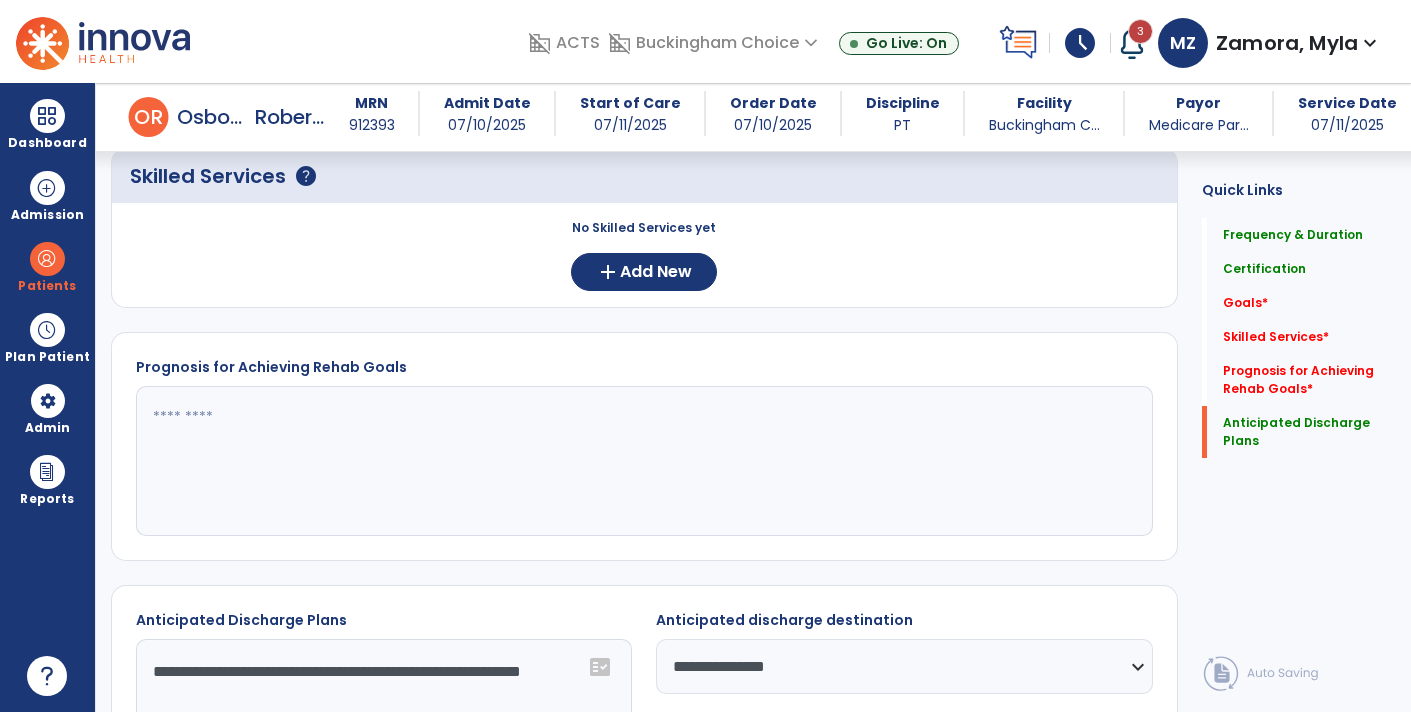 scroll, scrollTop: 709, scrollLeft: 0, axis: vertical 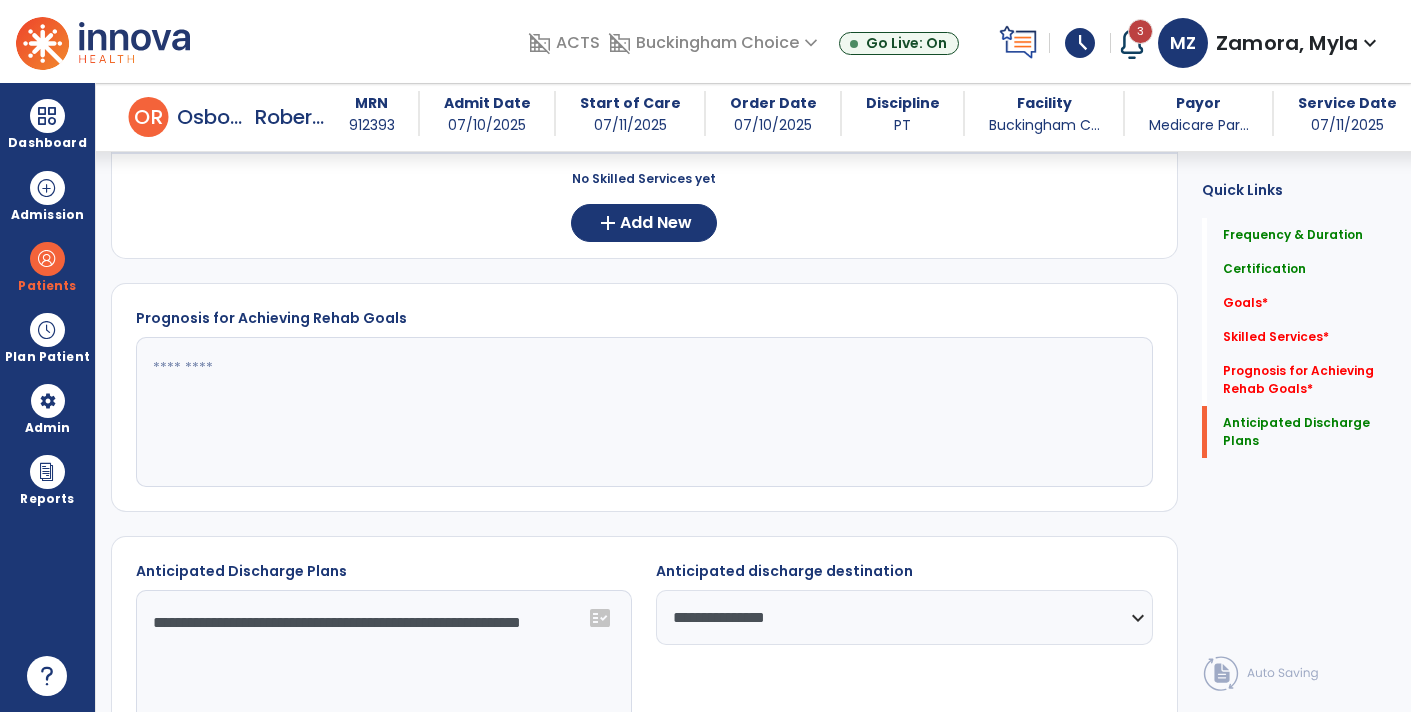 click 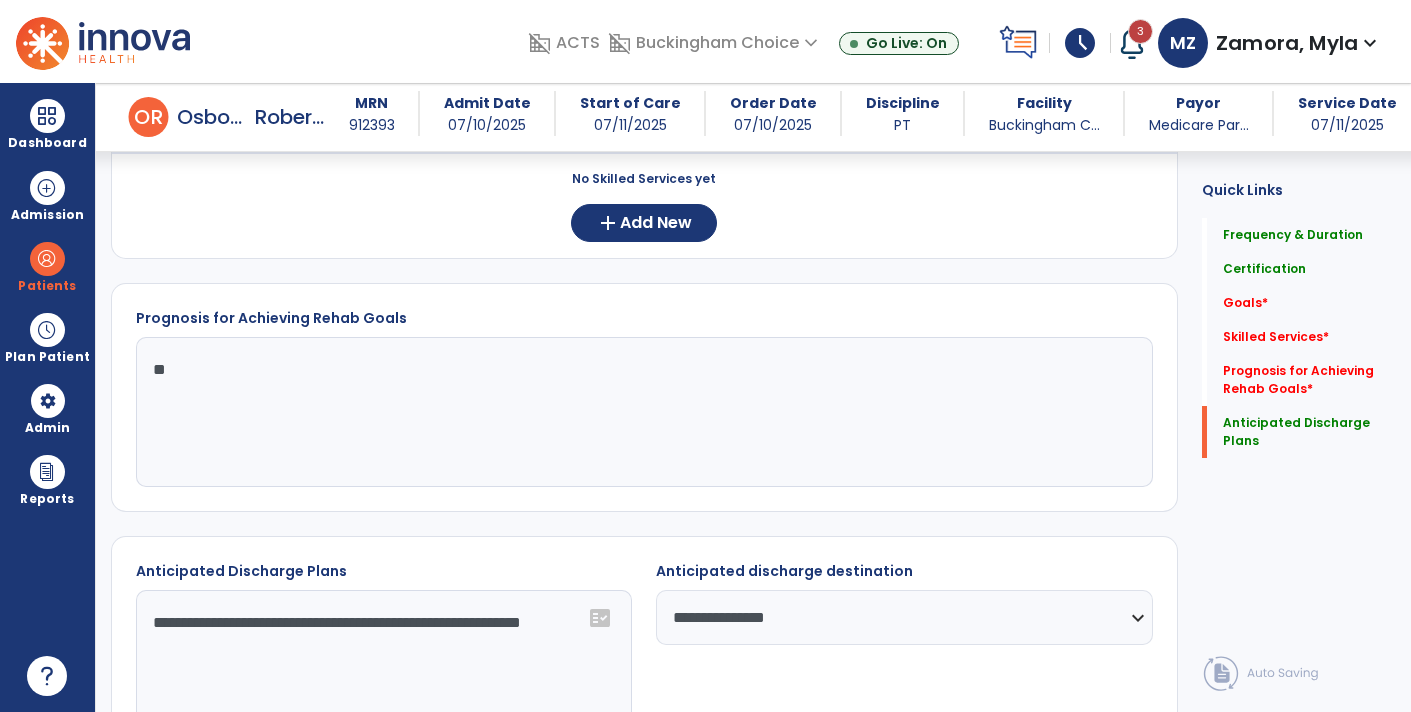 type on "*" 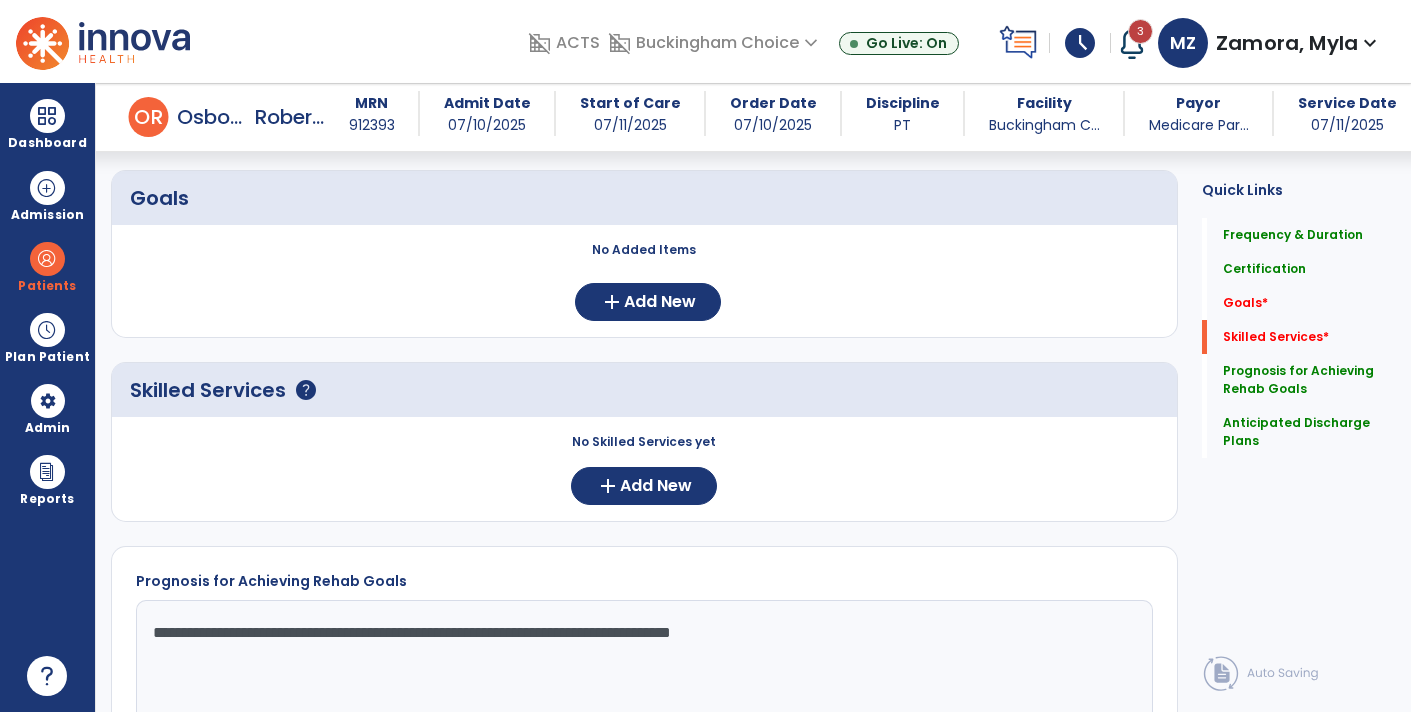 scroll, scrollTop: 440, scrollLeft: 0, axis: vertical 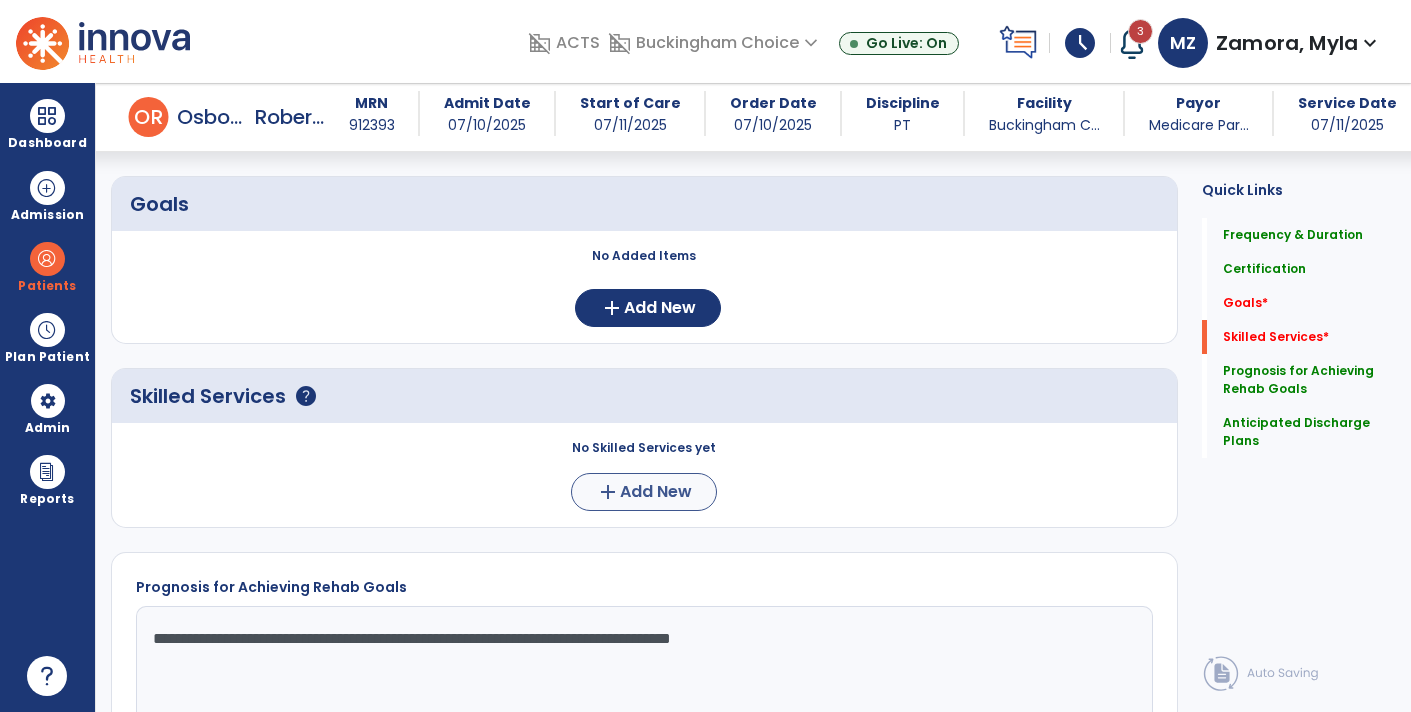 type on "**********" 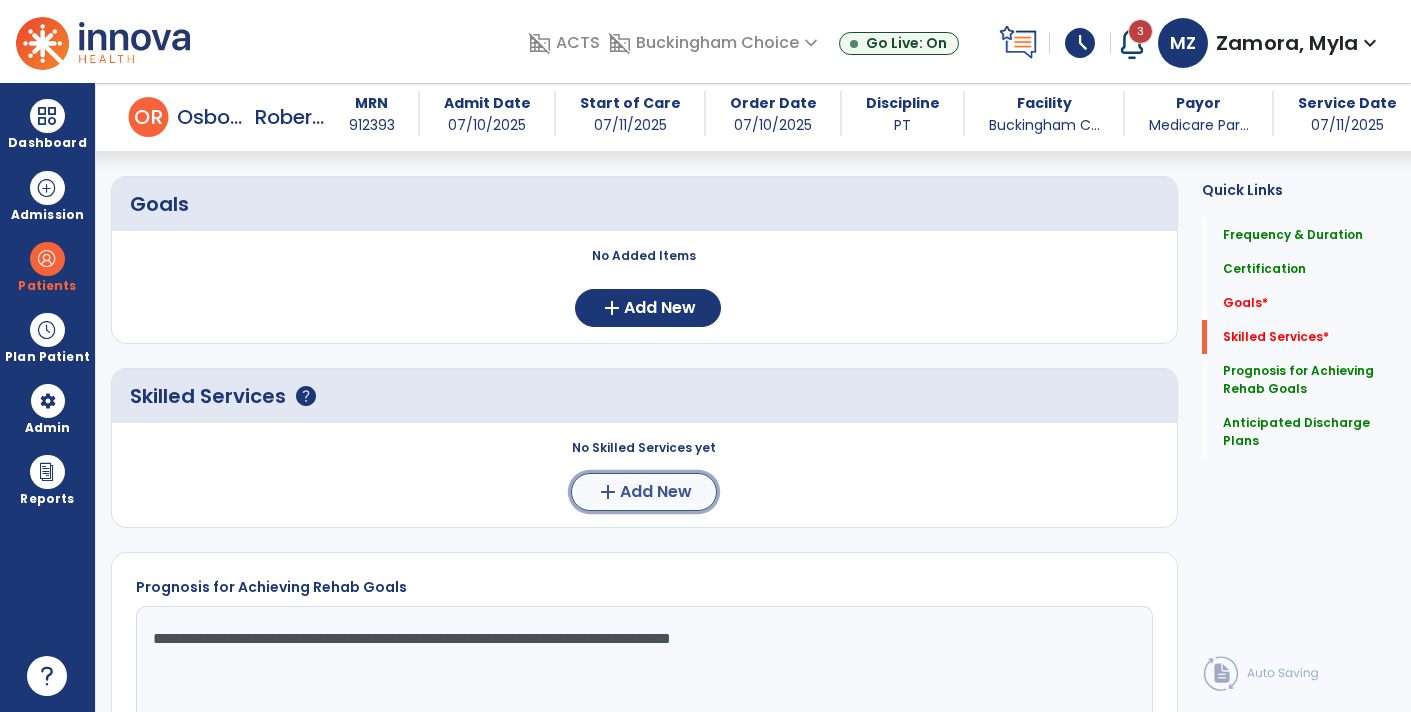 click on "add  Add New" 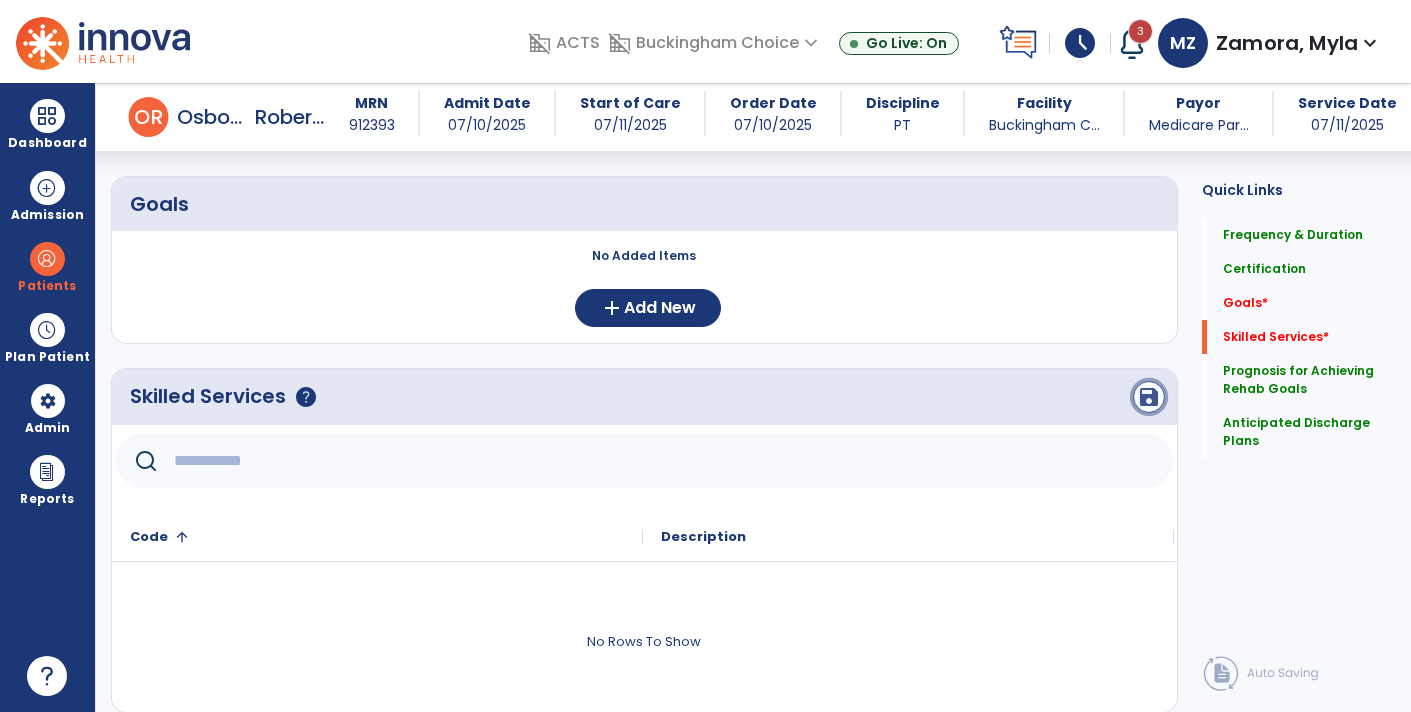 click on "save" 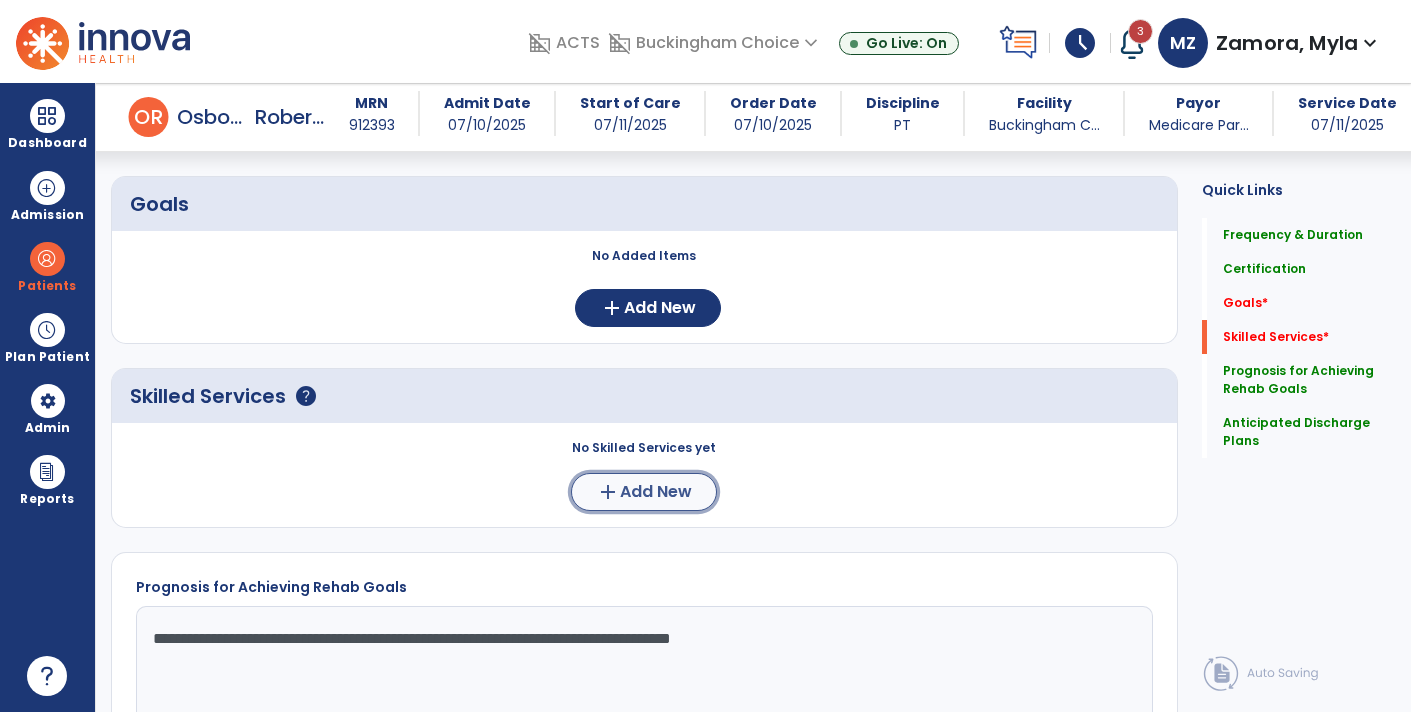 click on "Add New" 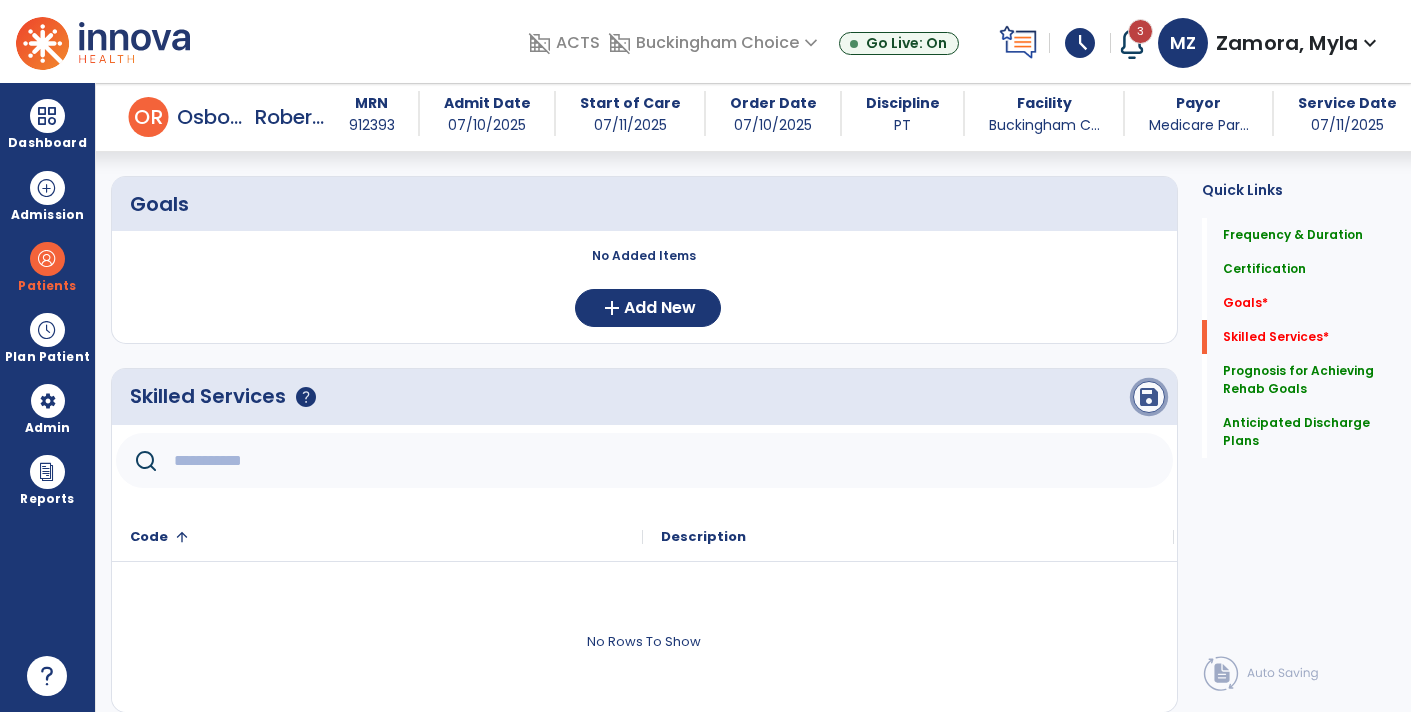 click on "save" 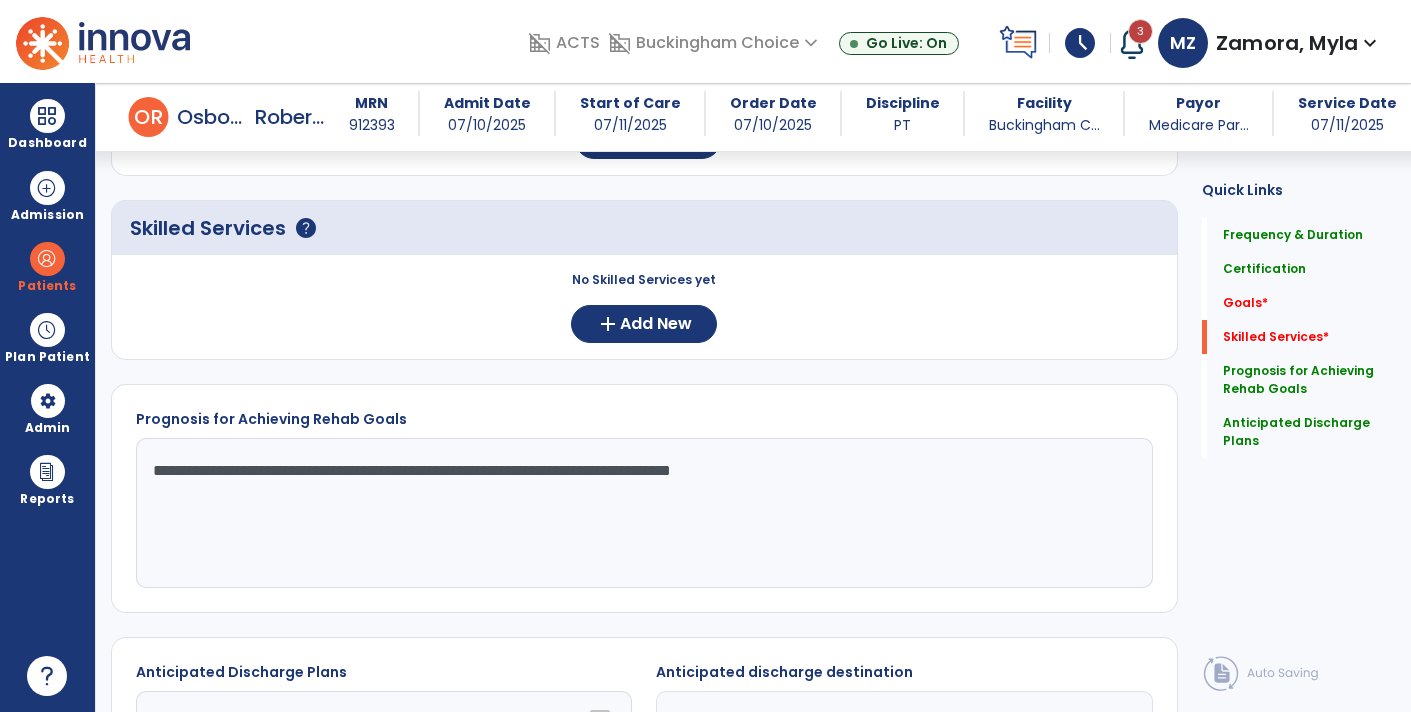 scroll, scrollTop: 604, scrollLeft: 0, axis: vertical 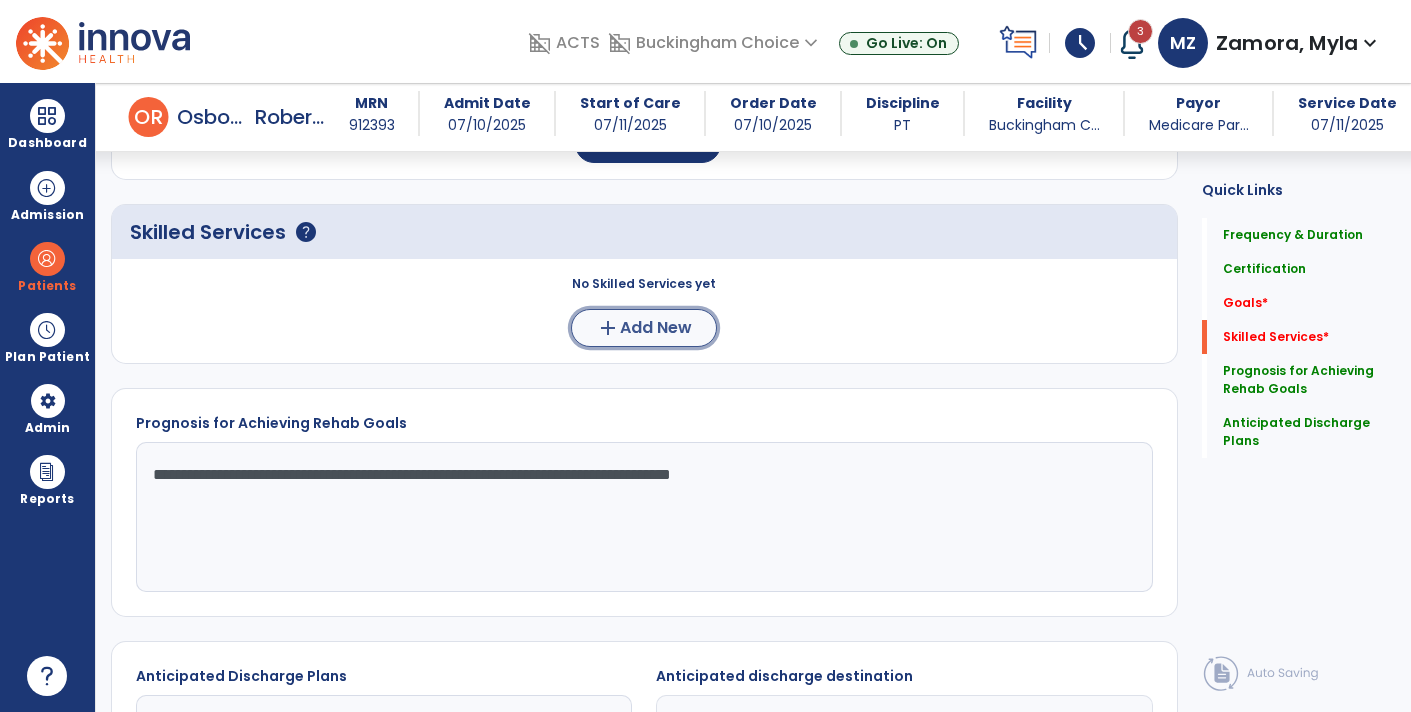 click on "Add New" 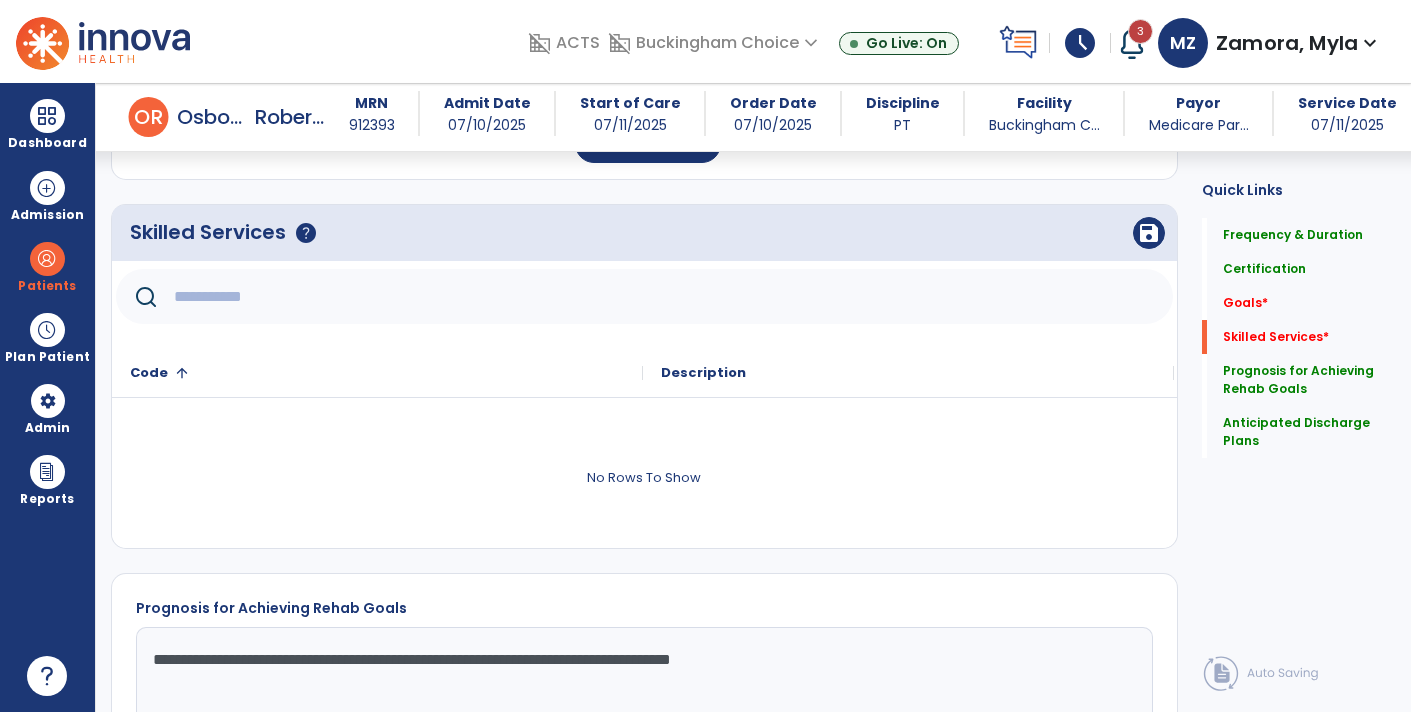 click 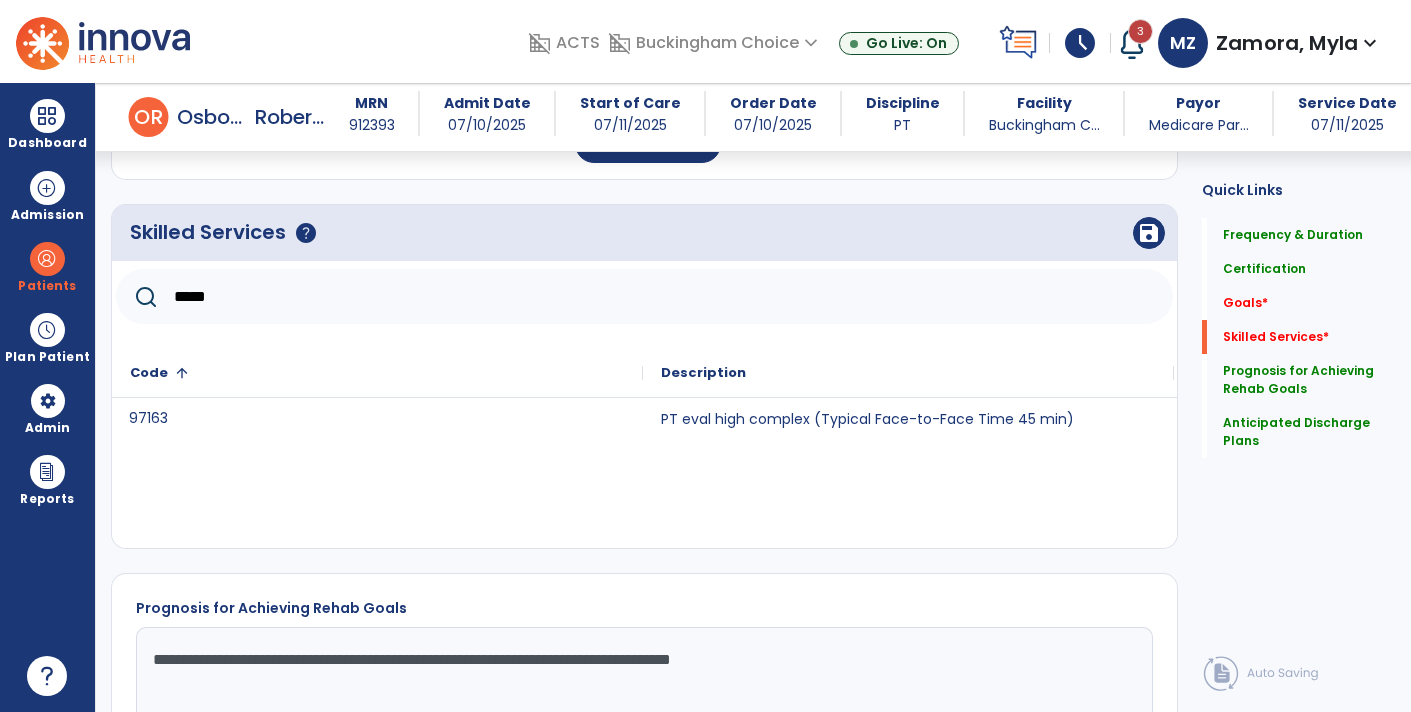 click on "97163" 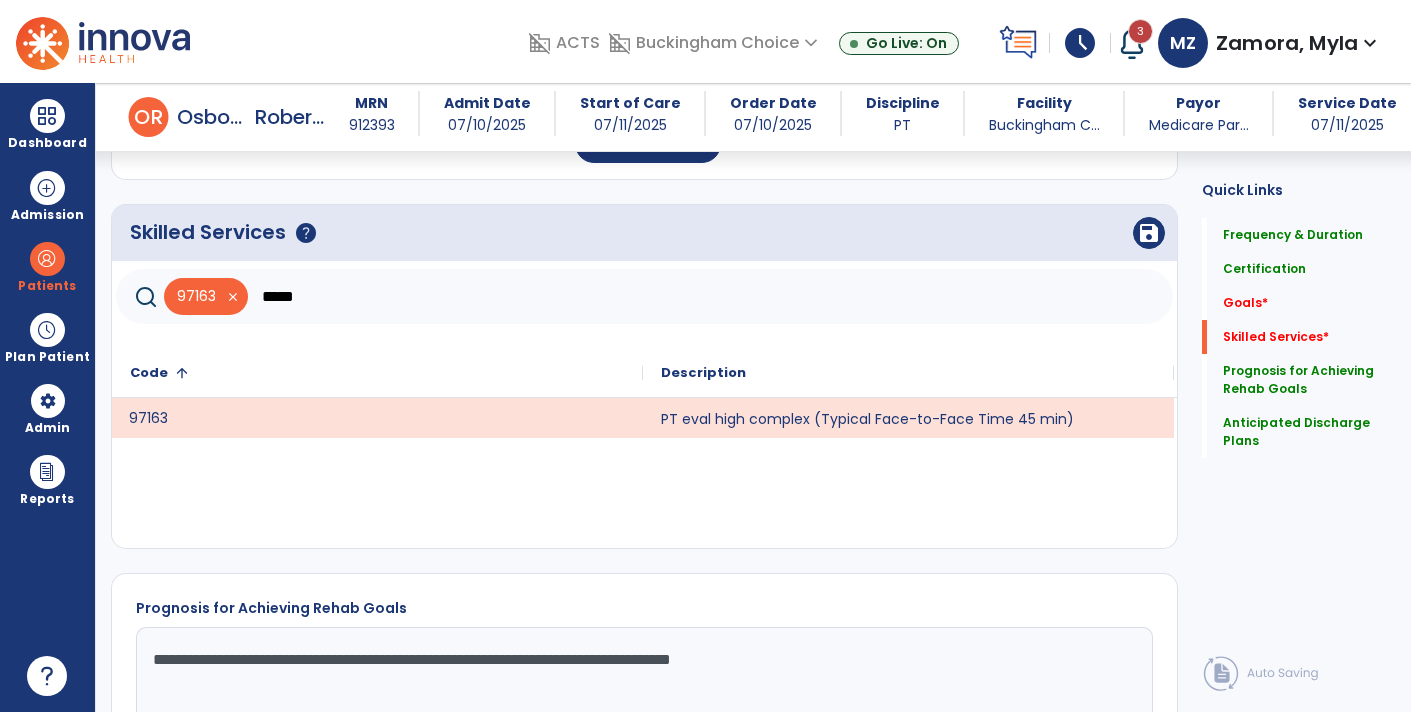 click on "*****" 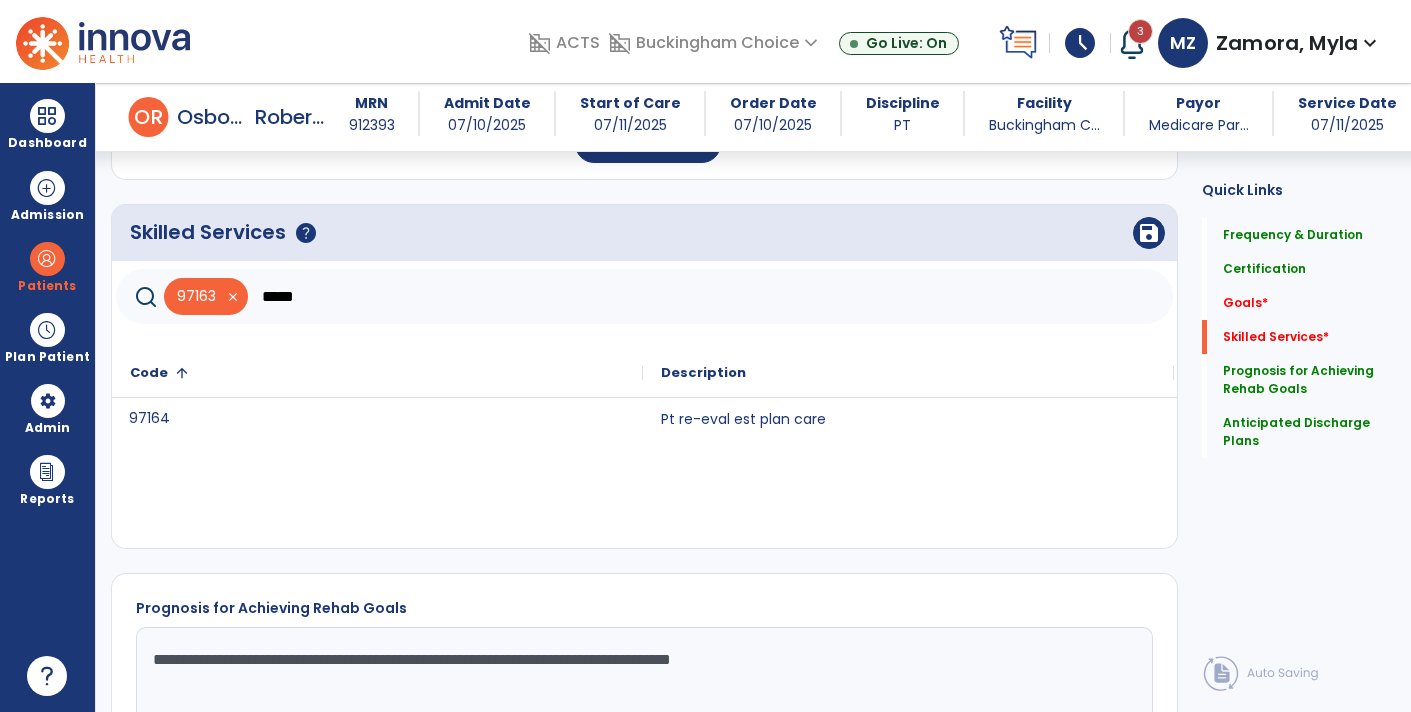 click on "97164" 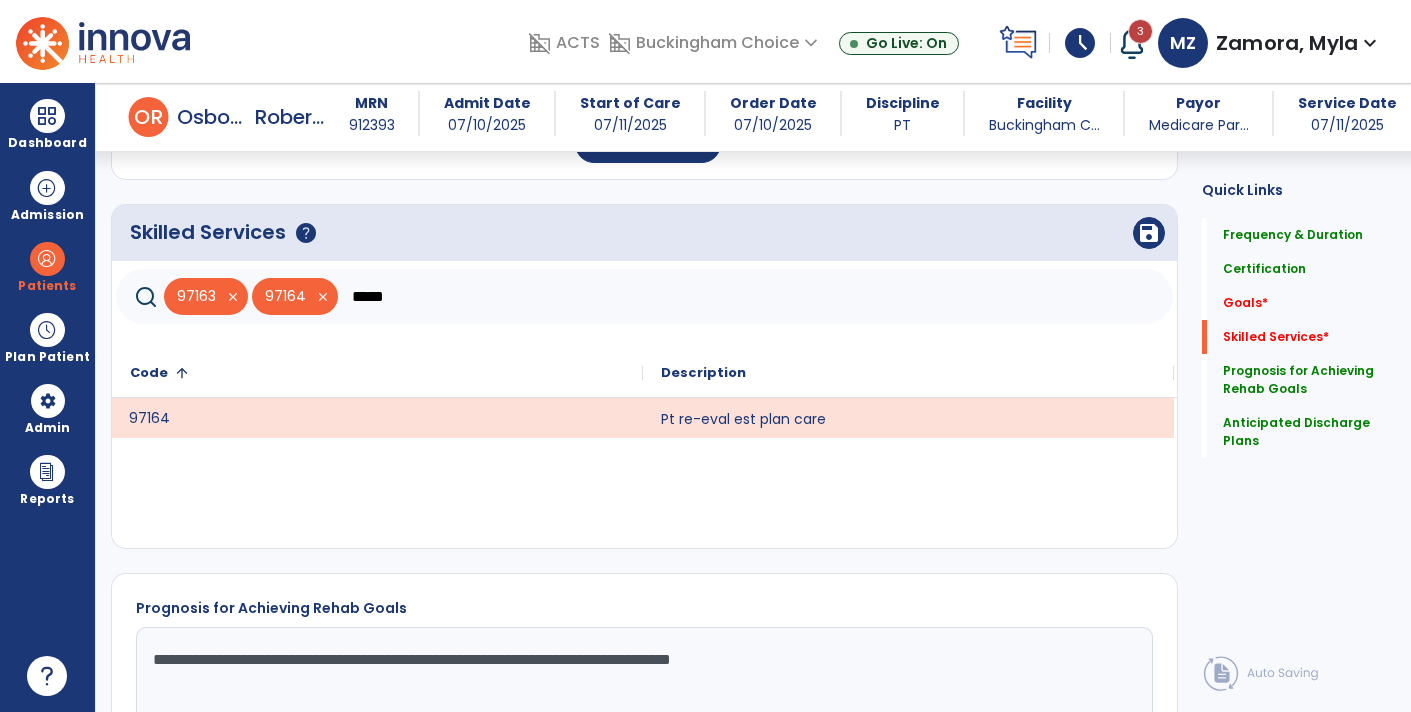 click on "*****" 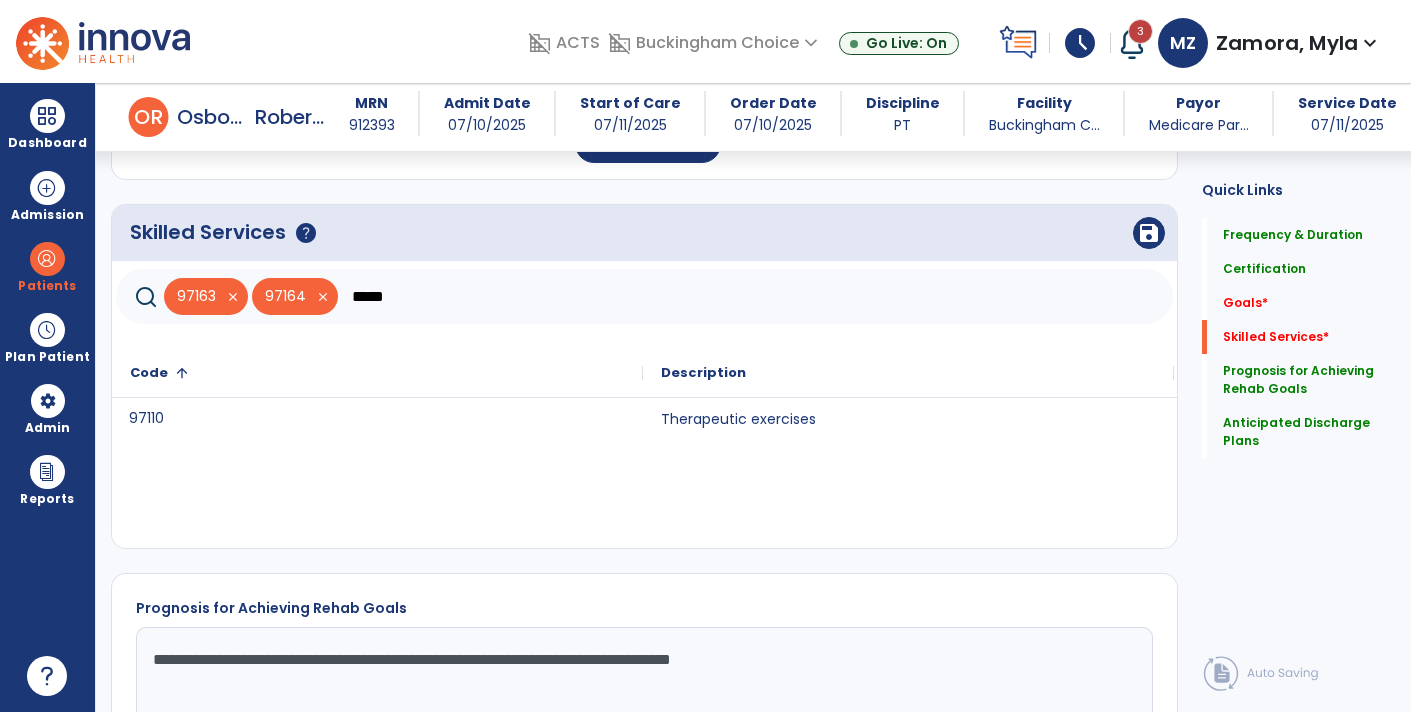 click on "97110" 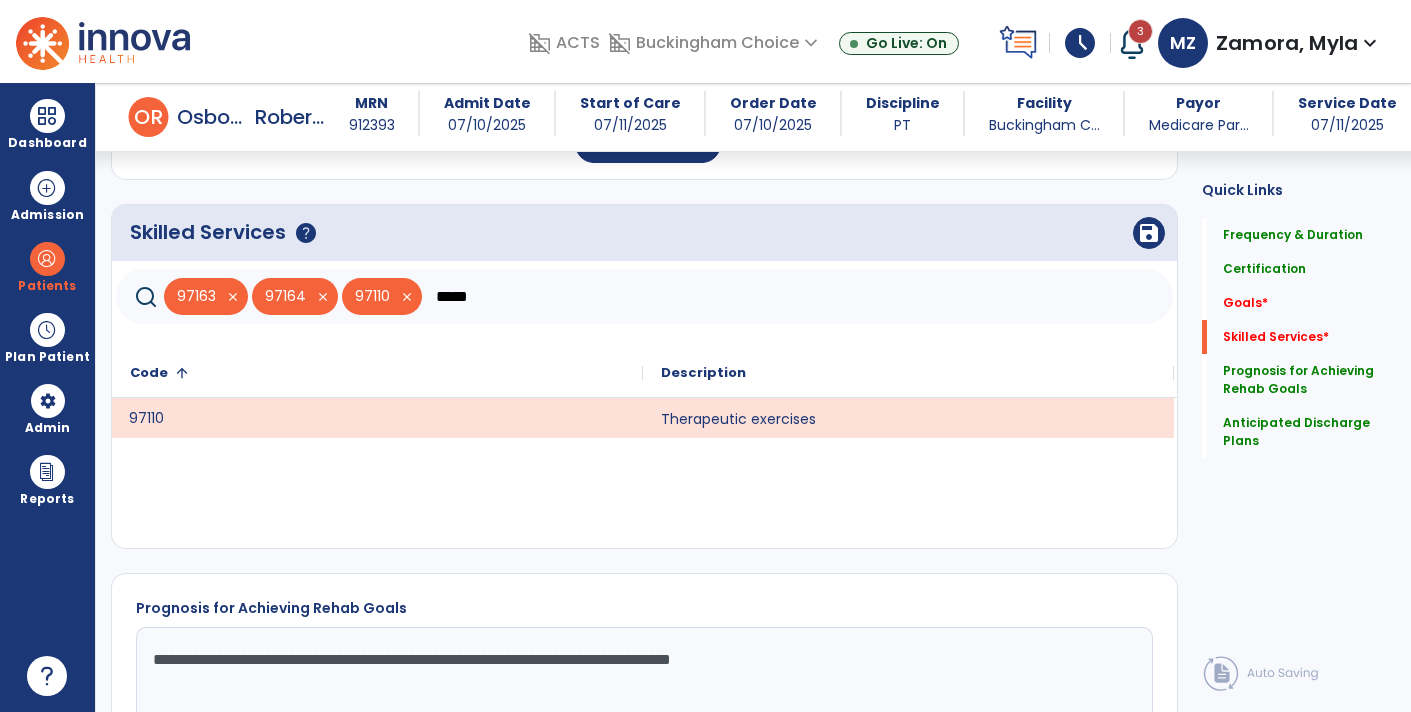click on "*****" 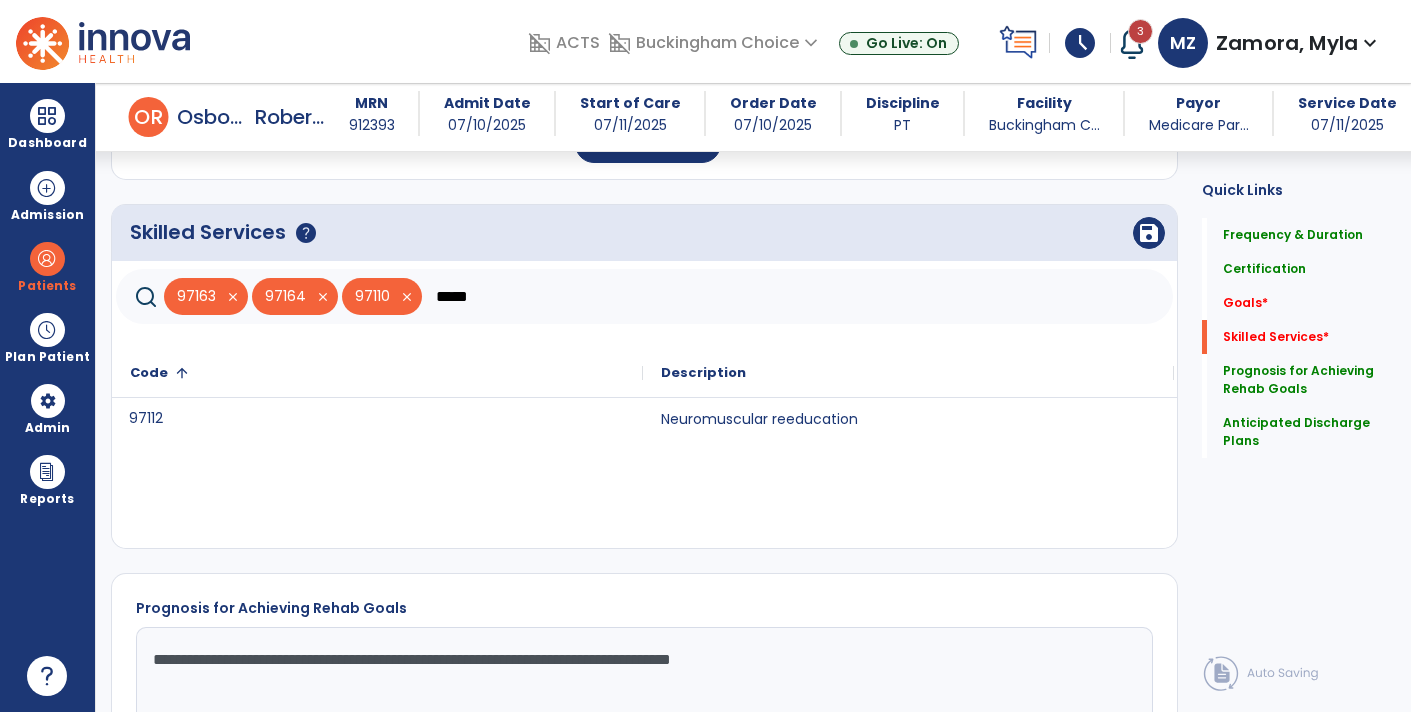 click on "97112" 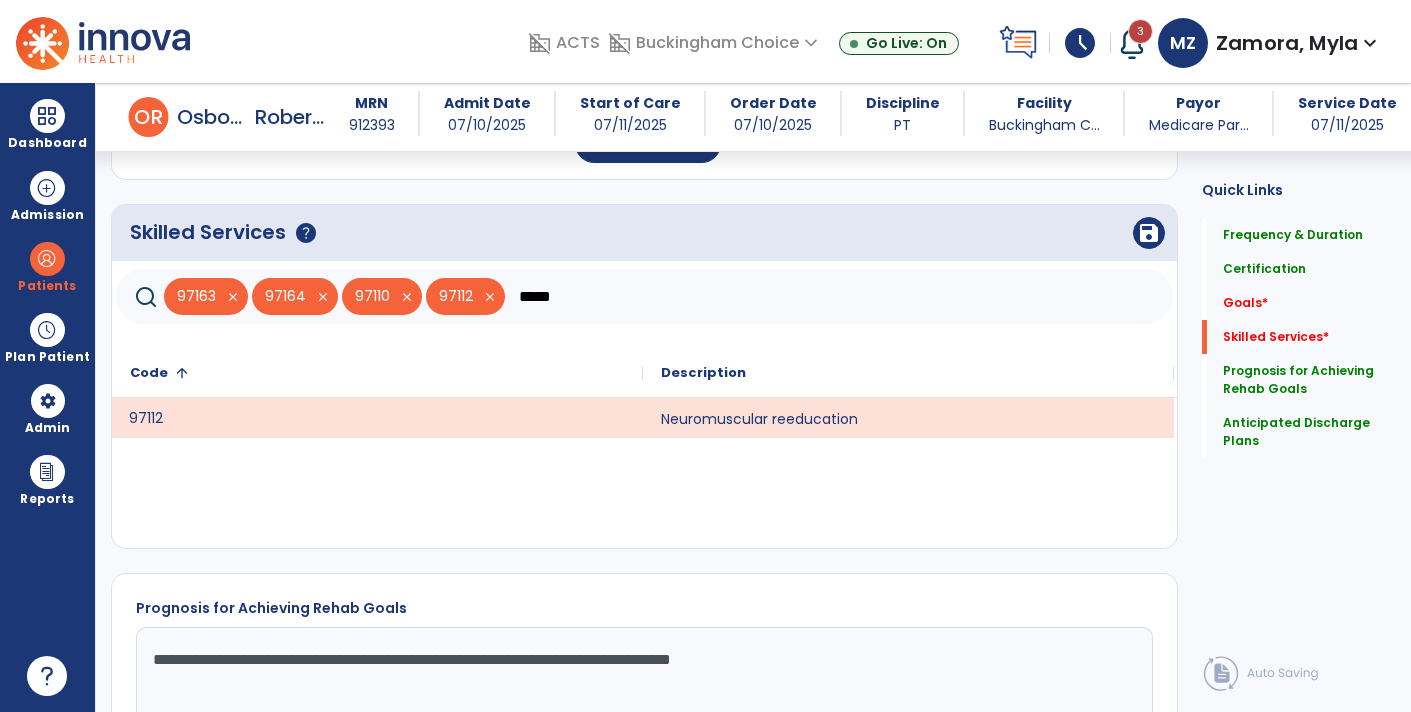 click on "*****" 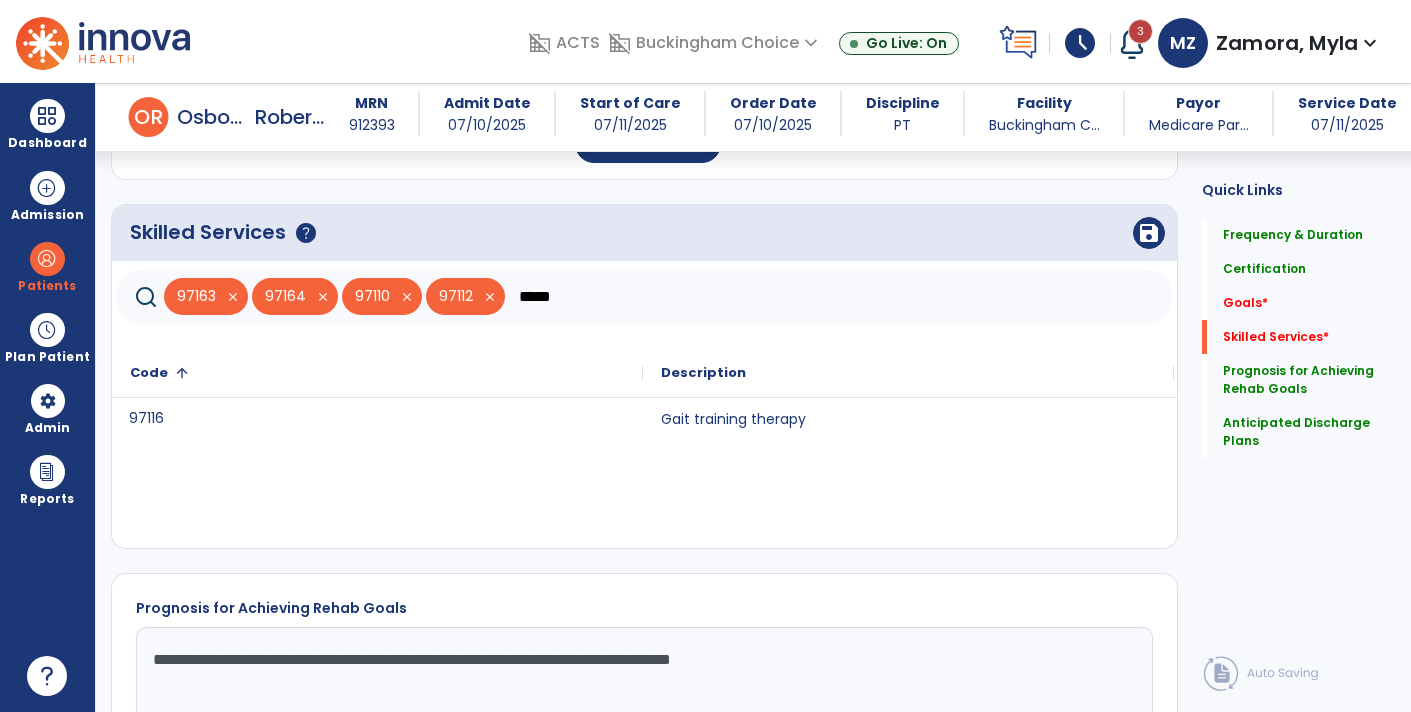 click on "97116" 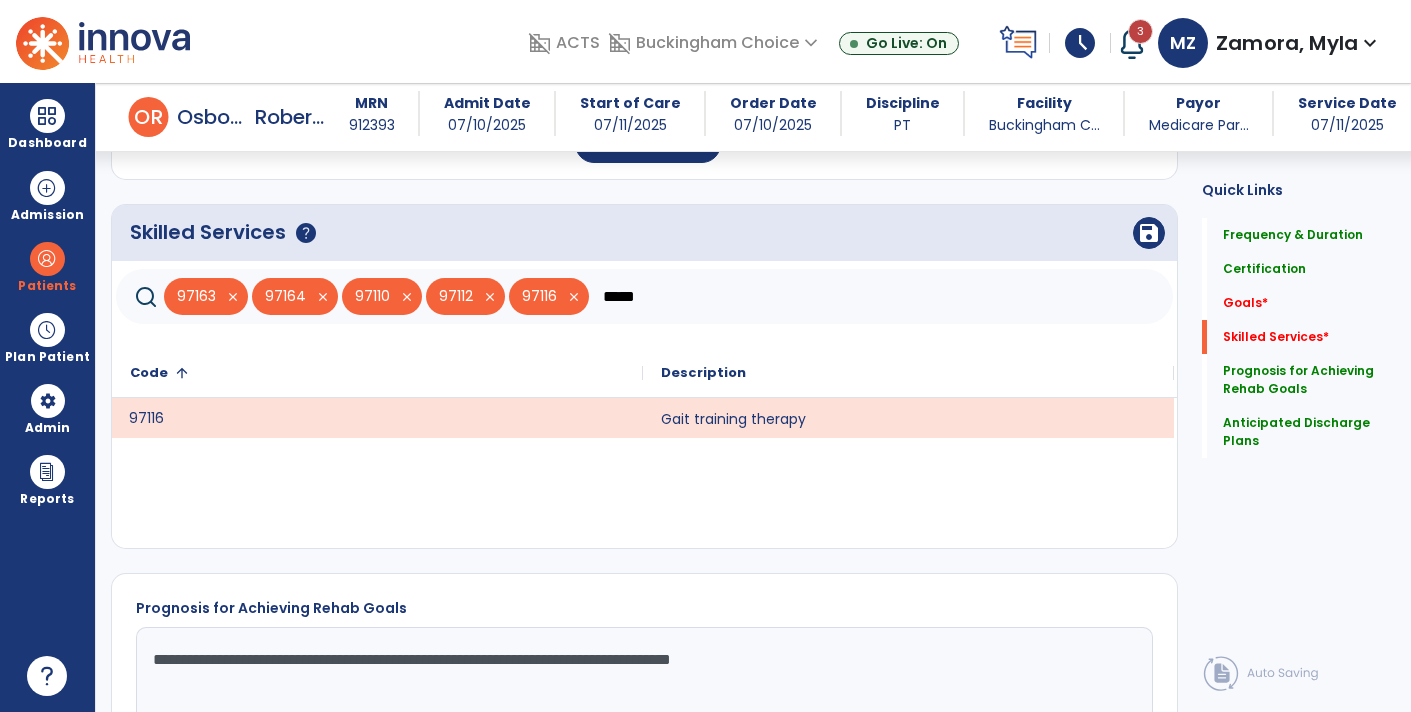 click on "*****" 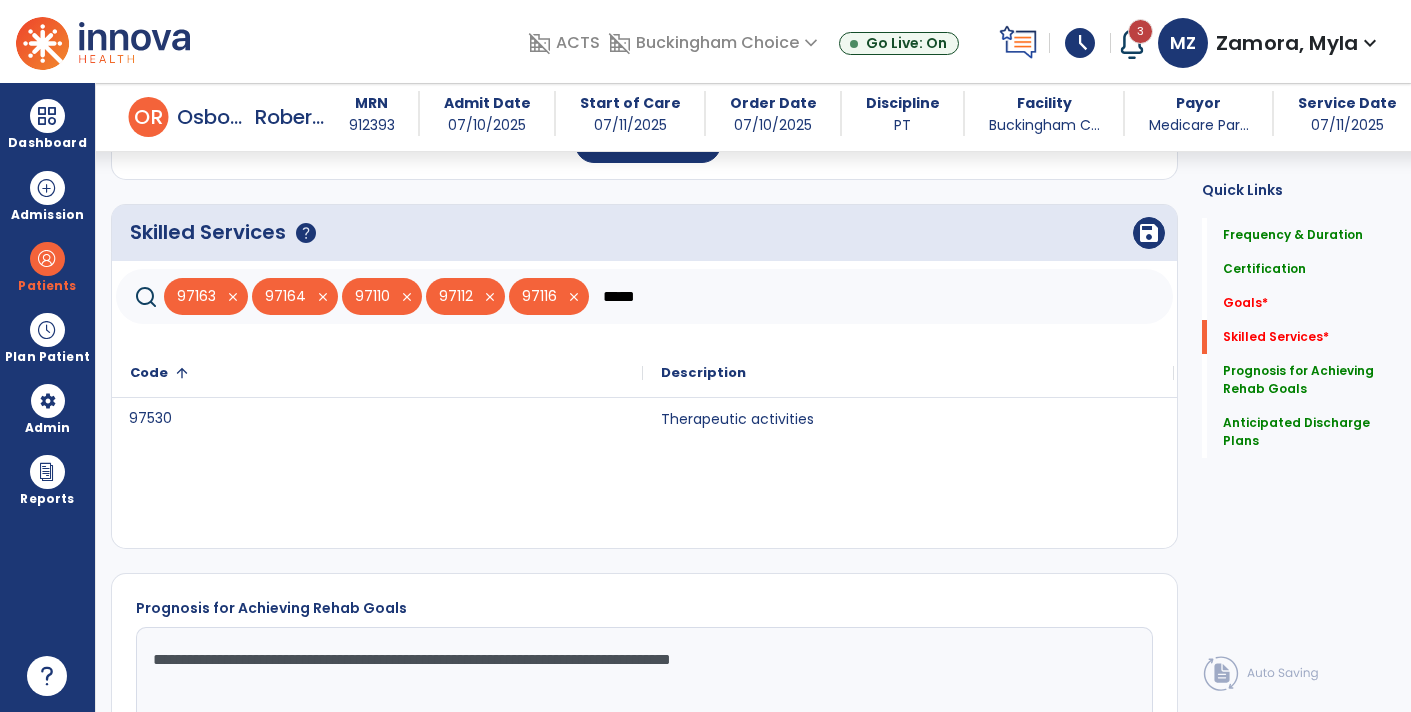 click on "97530" 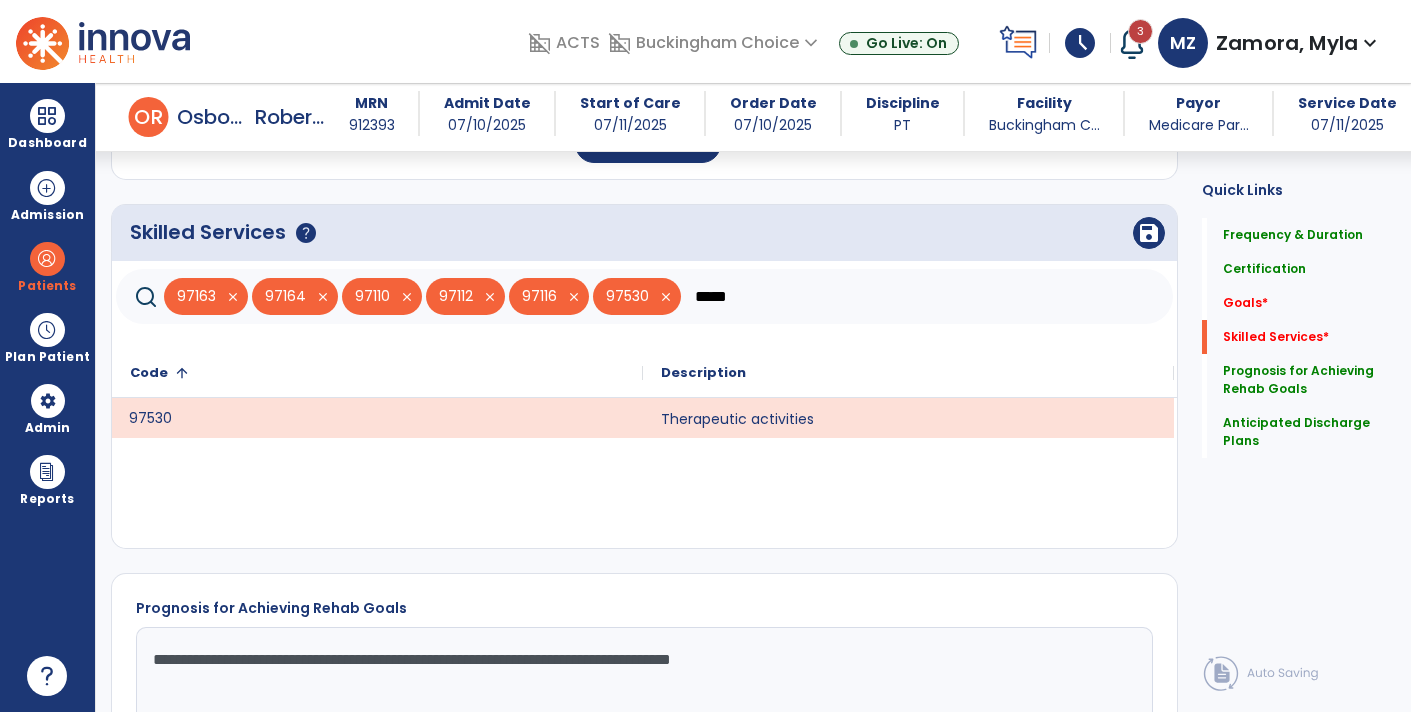 click on "*****" 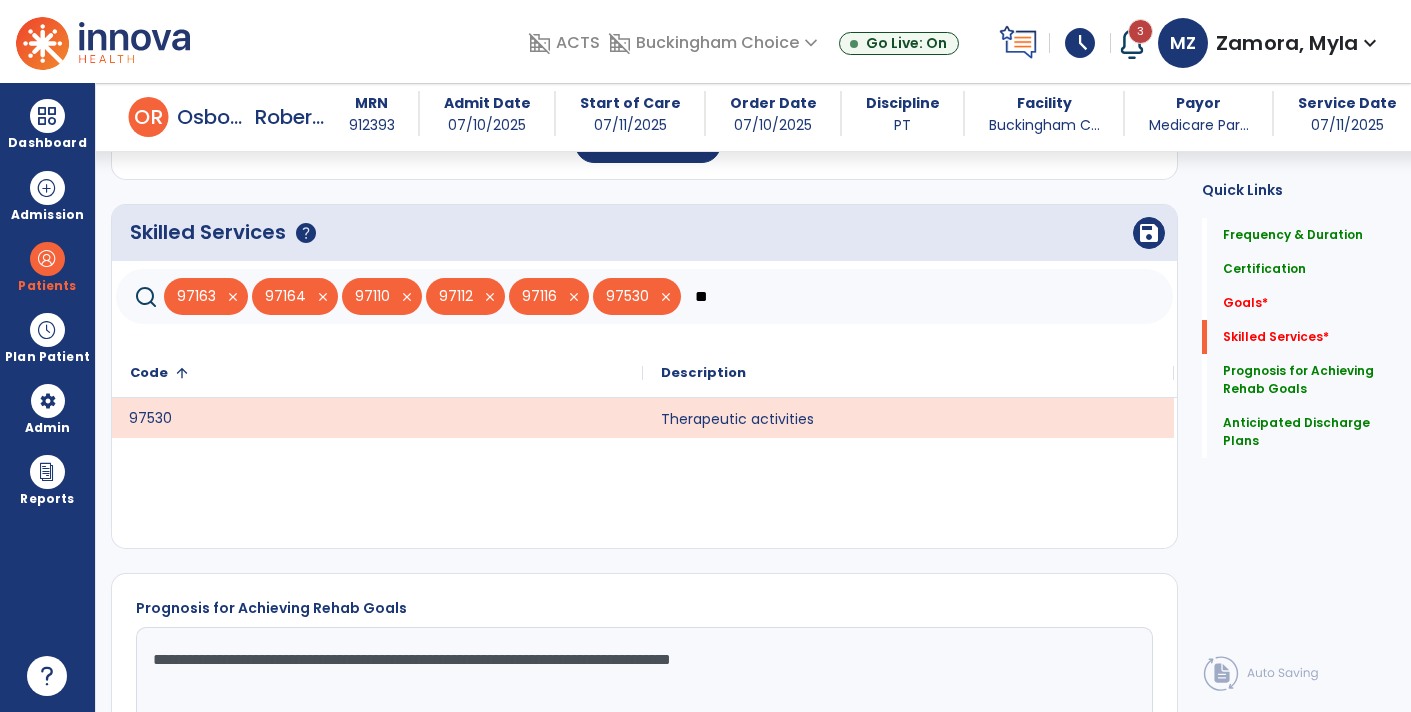 type on "*" 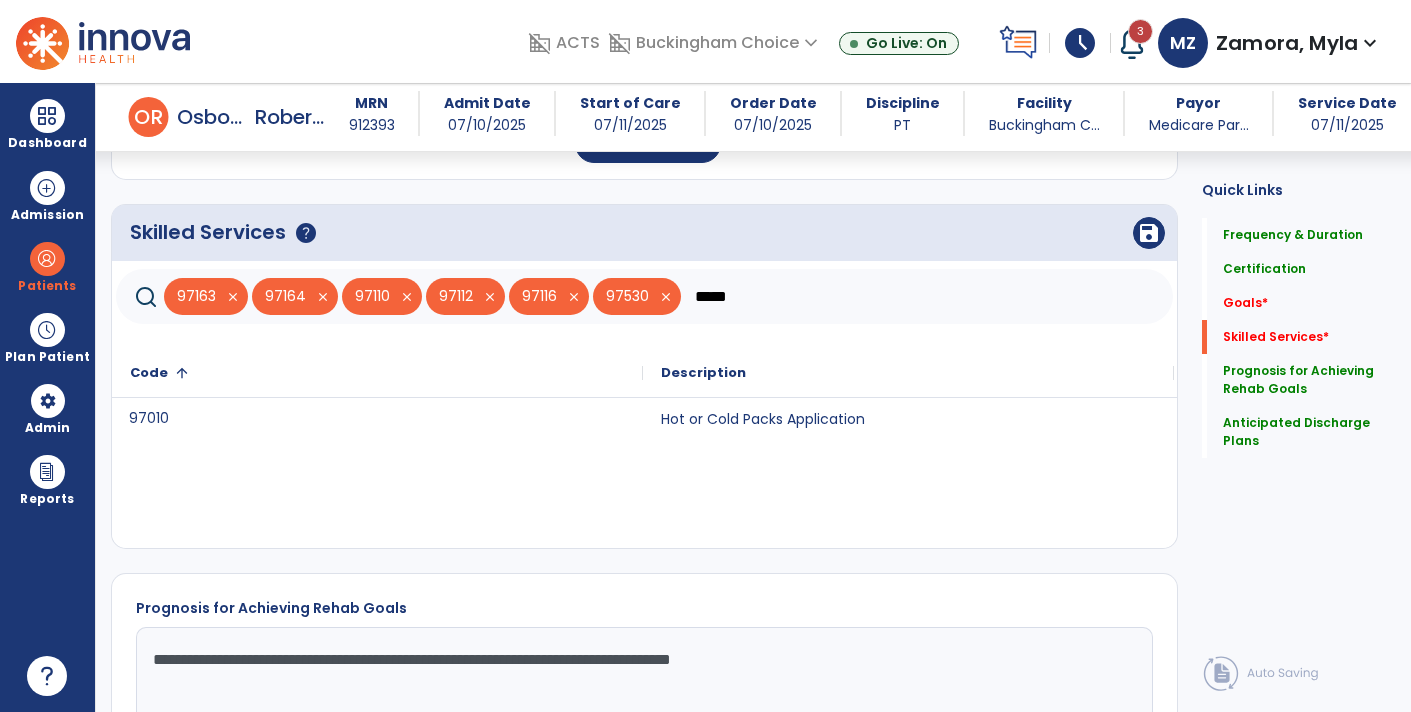 type on "*****" 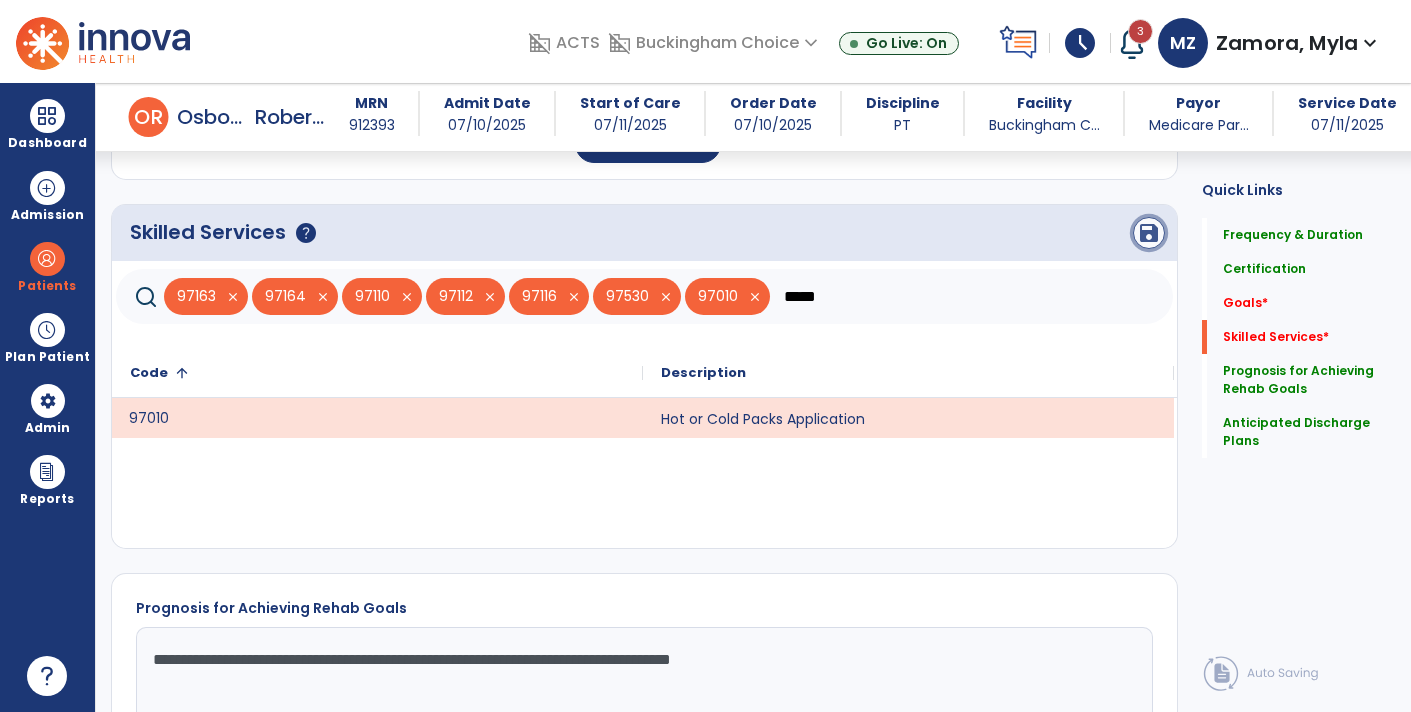 click on "save" 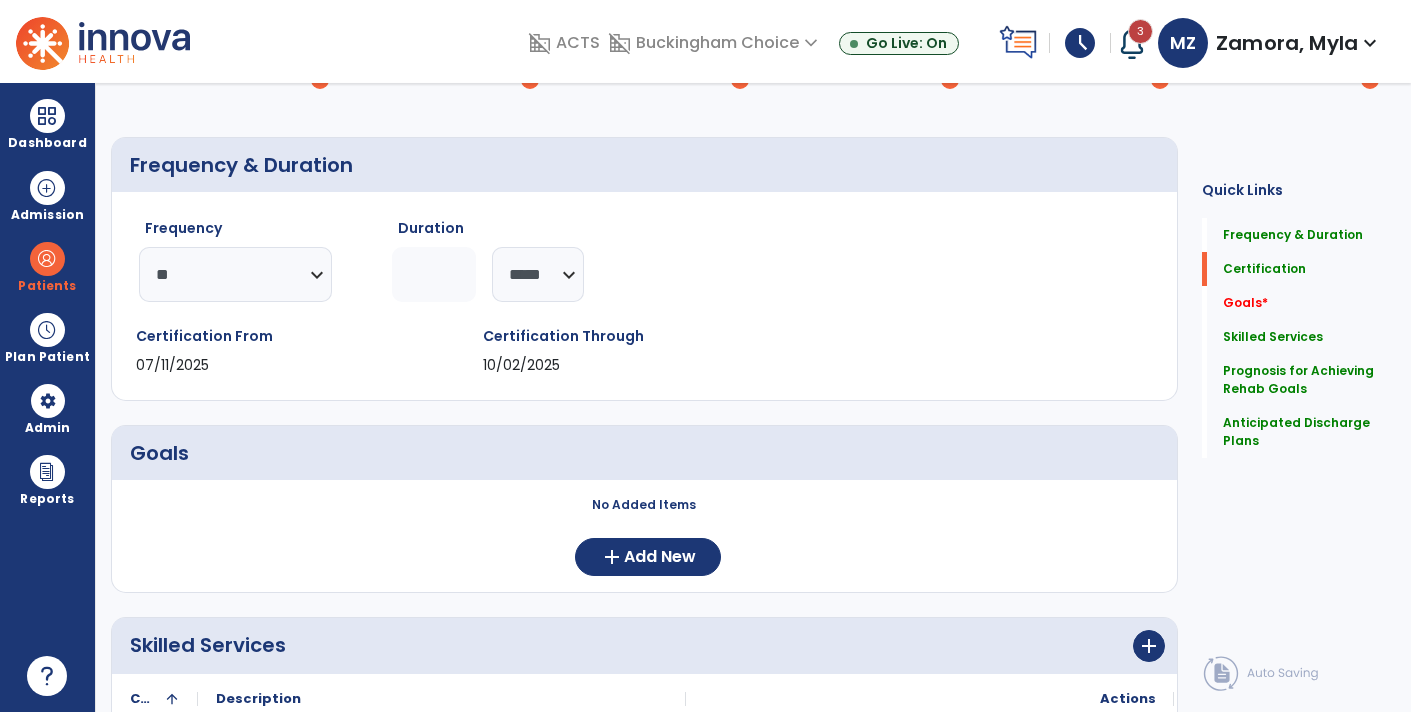 scroll, scrollTop: 0, scrollLeft: 0, axis: both 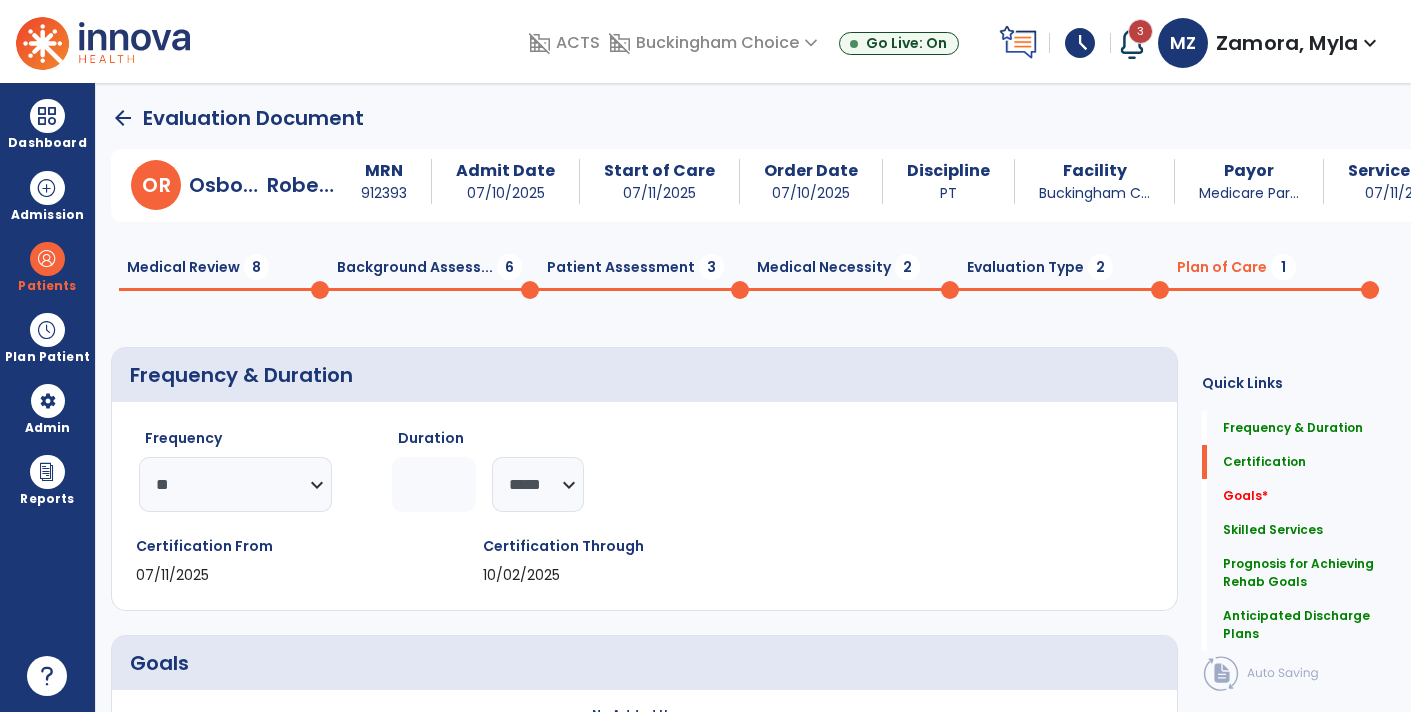click on "Evaluation Type  2" 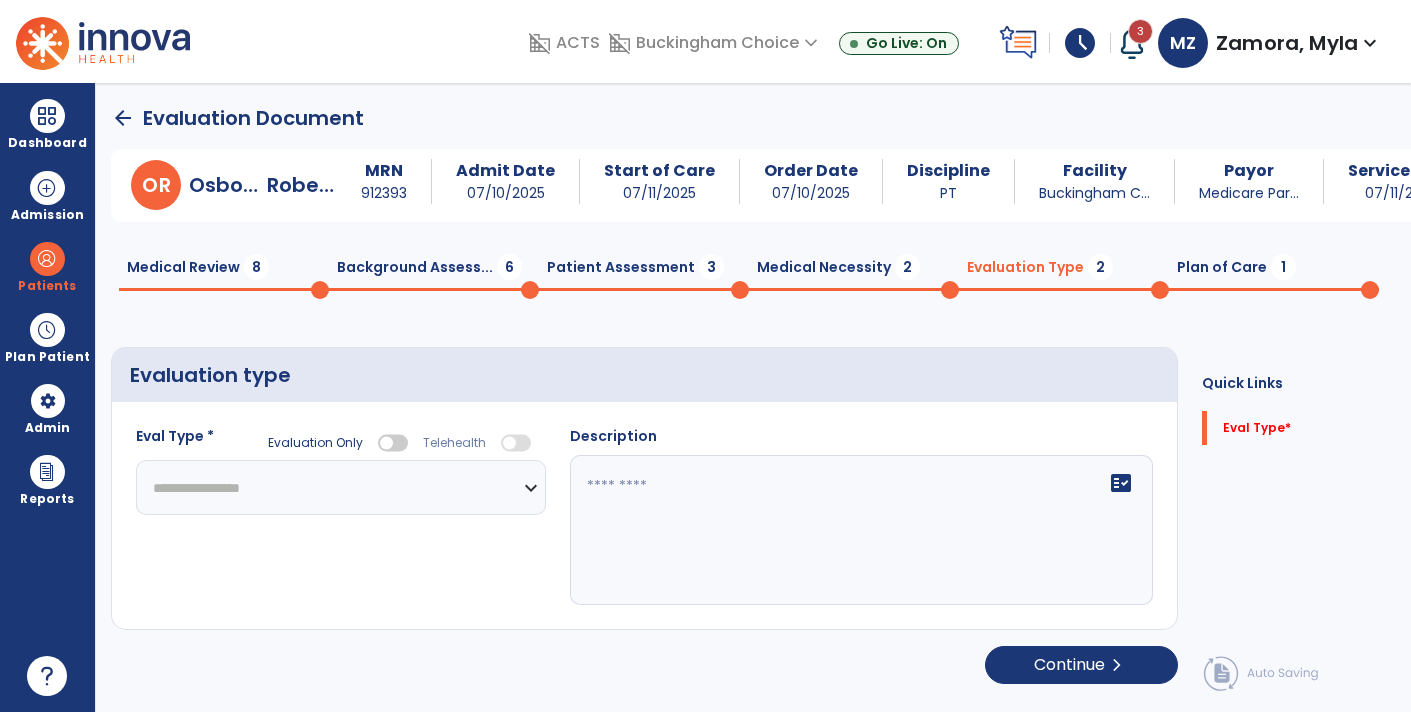 click on "**********" 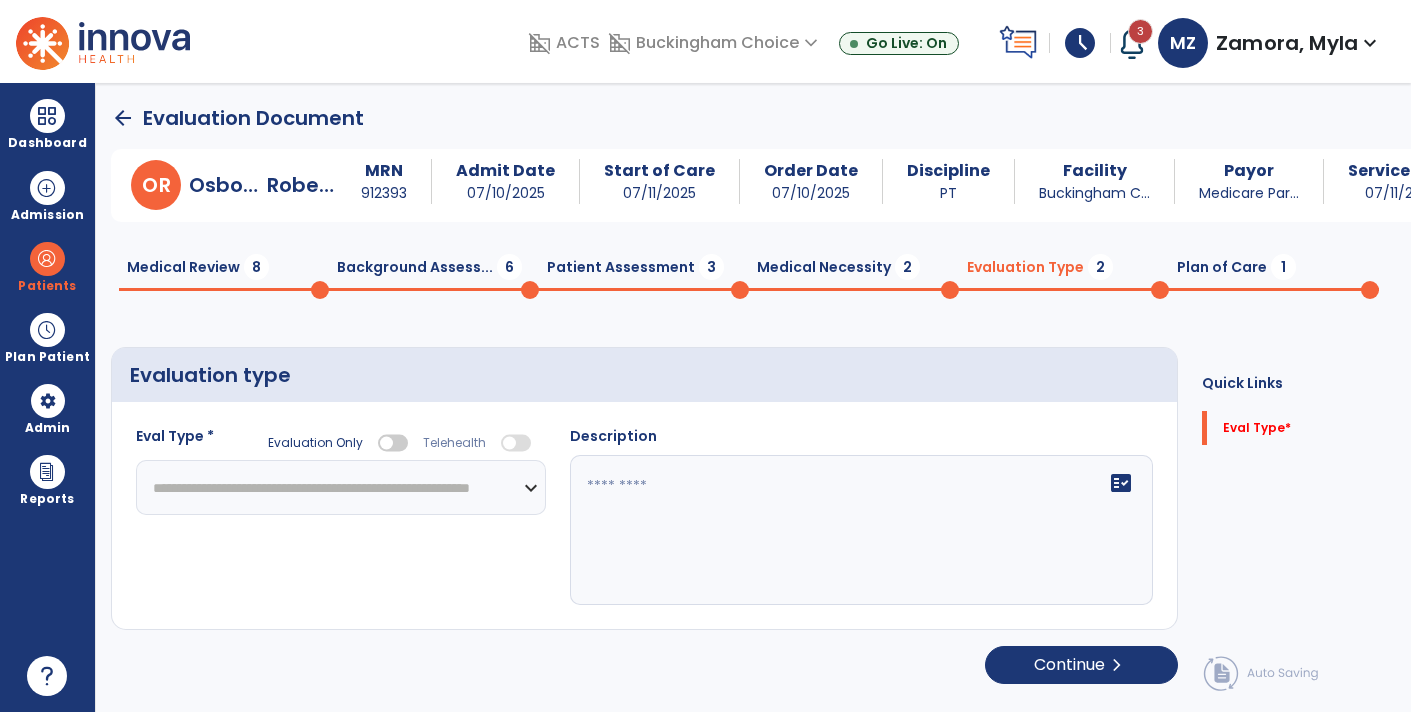 click on "**********" 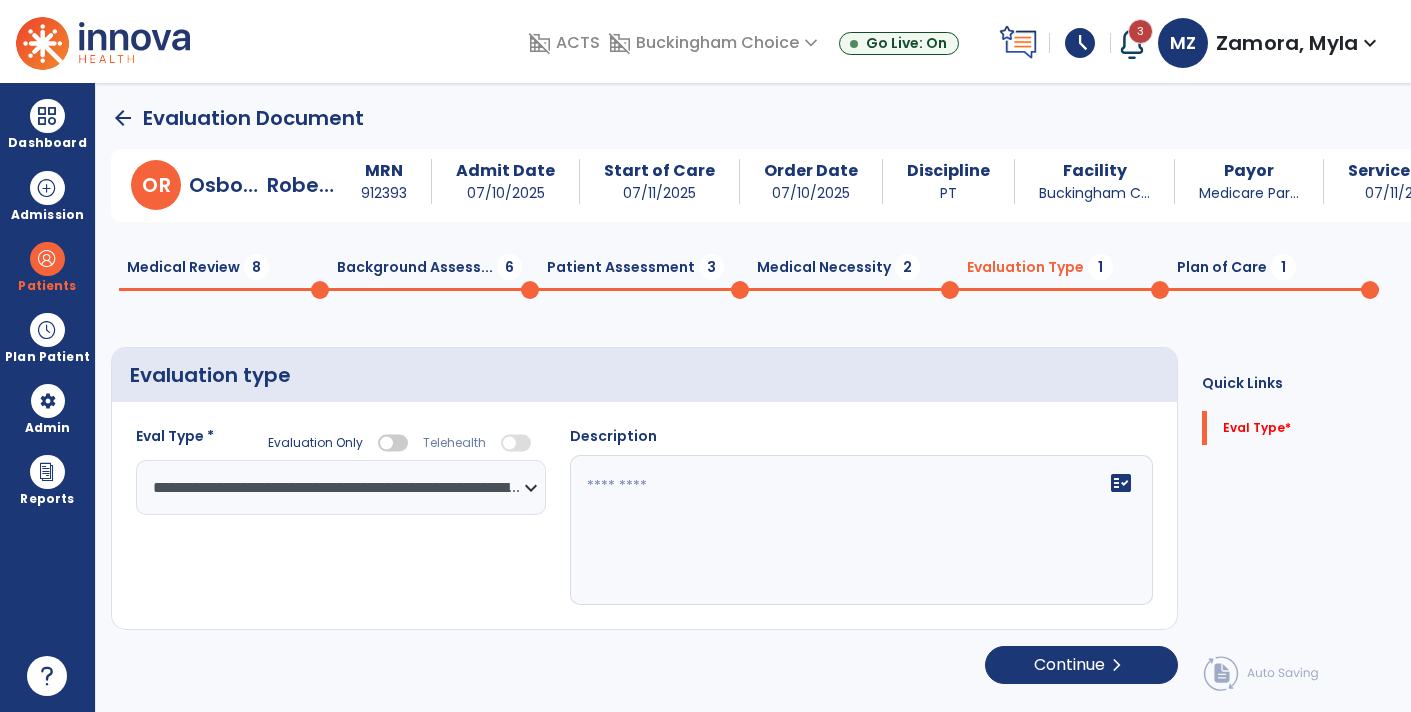 click 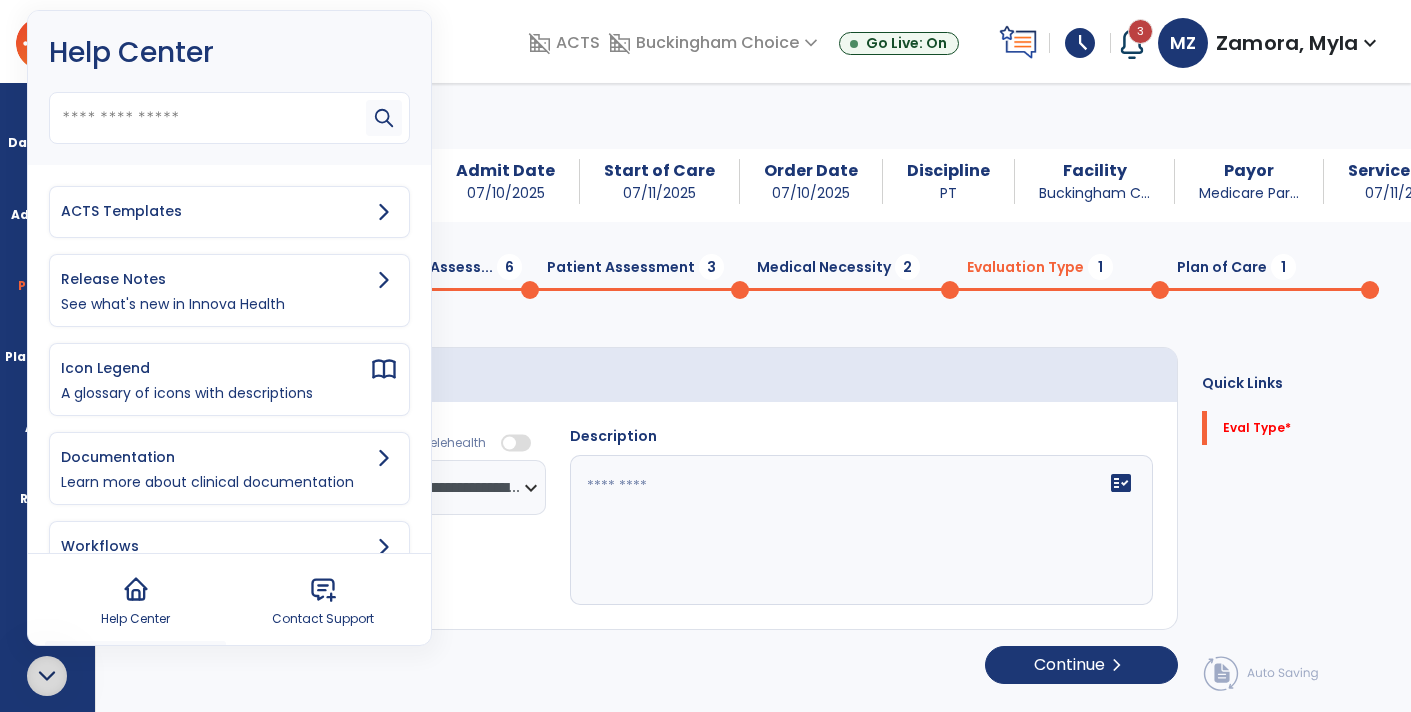 click on "ACTS Templates" at bounding box center [215, 211] 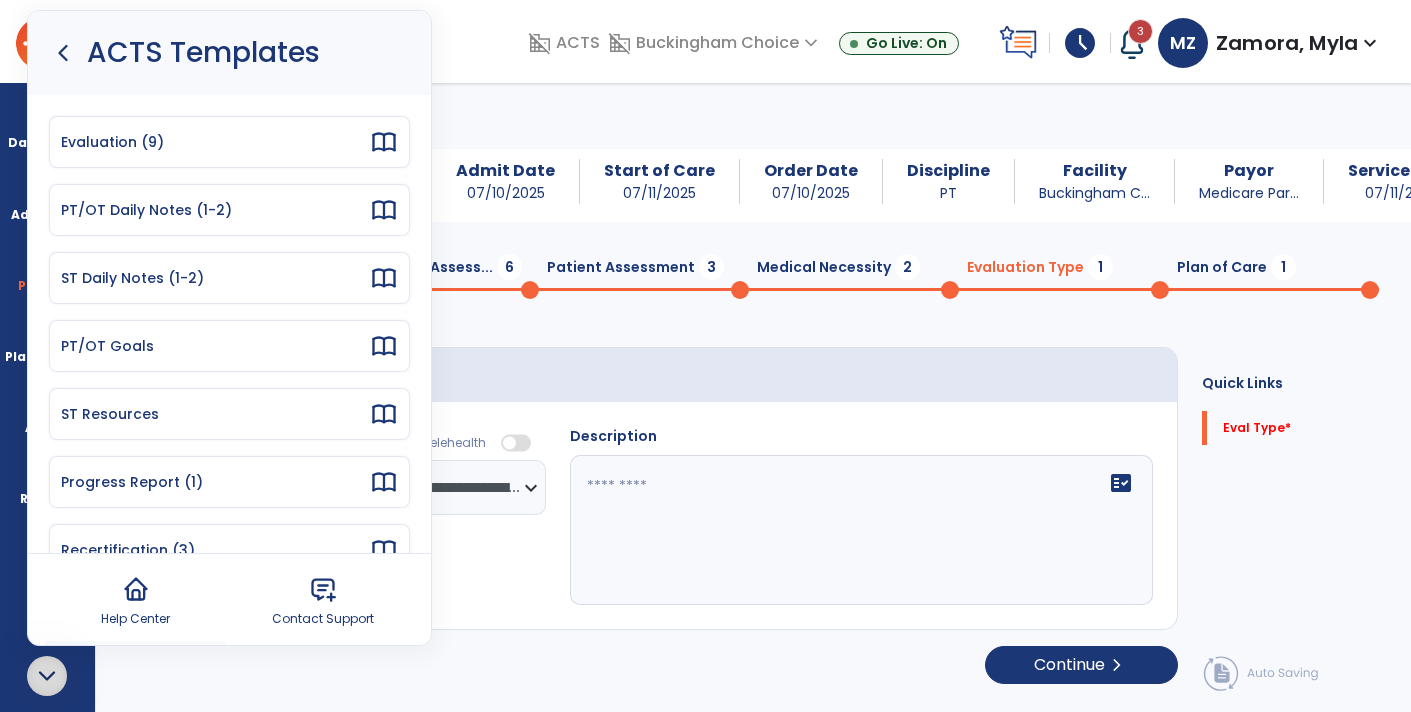 click on "Evaluation (9)" at bounding box center [215, 142] 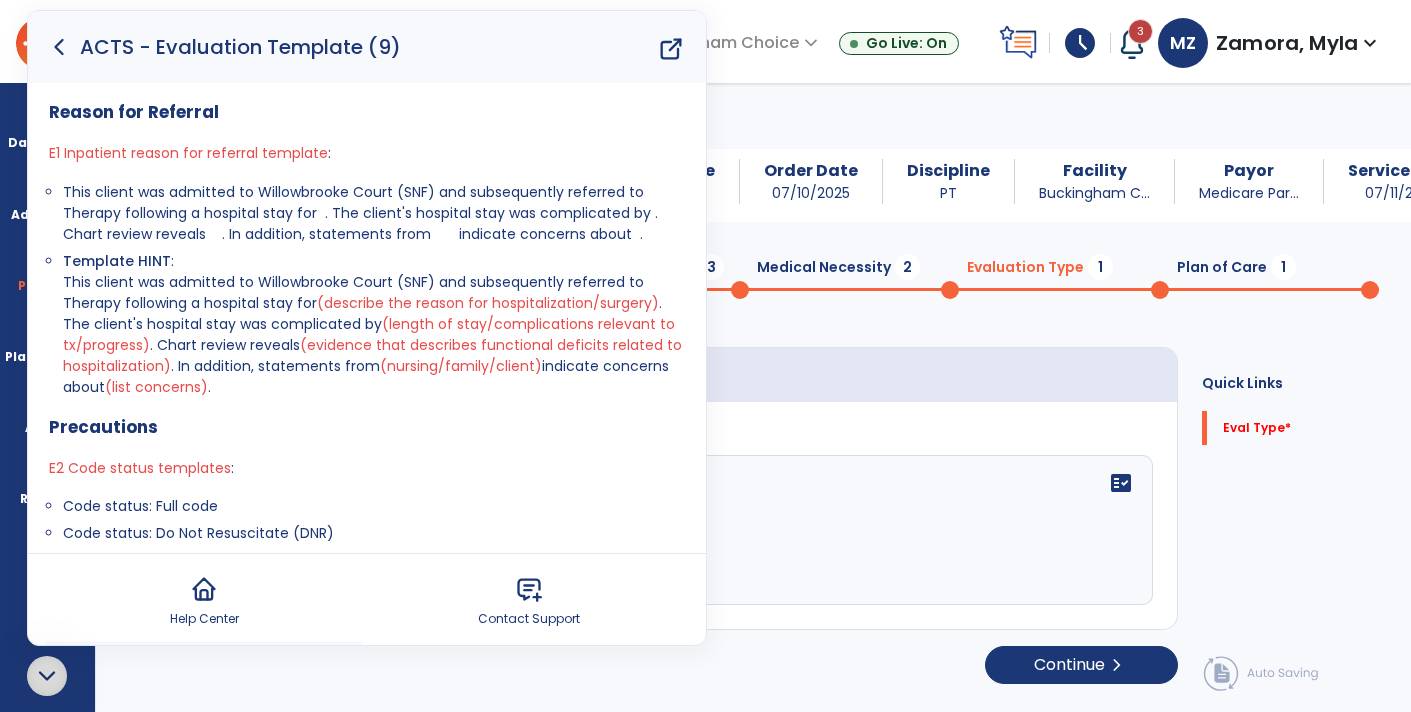 click on "This client was admitted to Willowbrooke Court (SNF) and subsequently referred to Therapy following a hospital stay for  . The client's hospital stay was complicated by . Chart review reveals    . In addition, statements from       indicate concerns about  ." at bounding box center [374, 213] 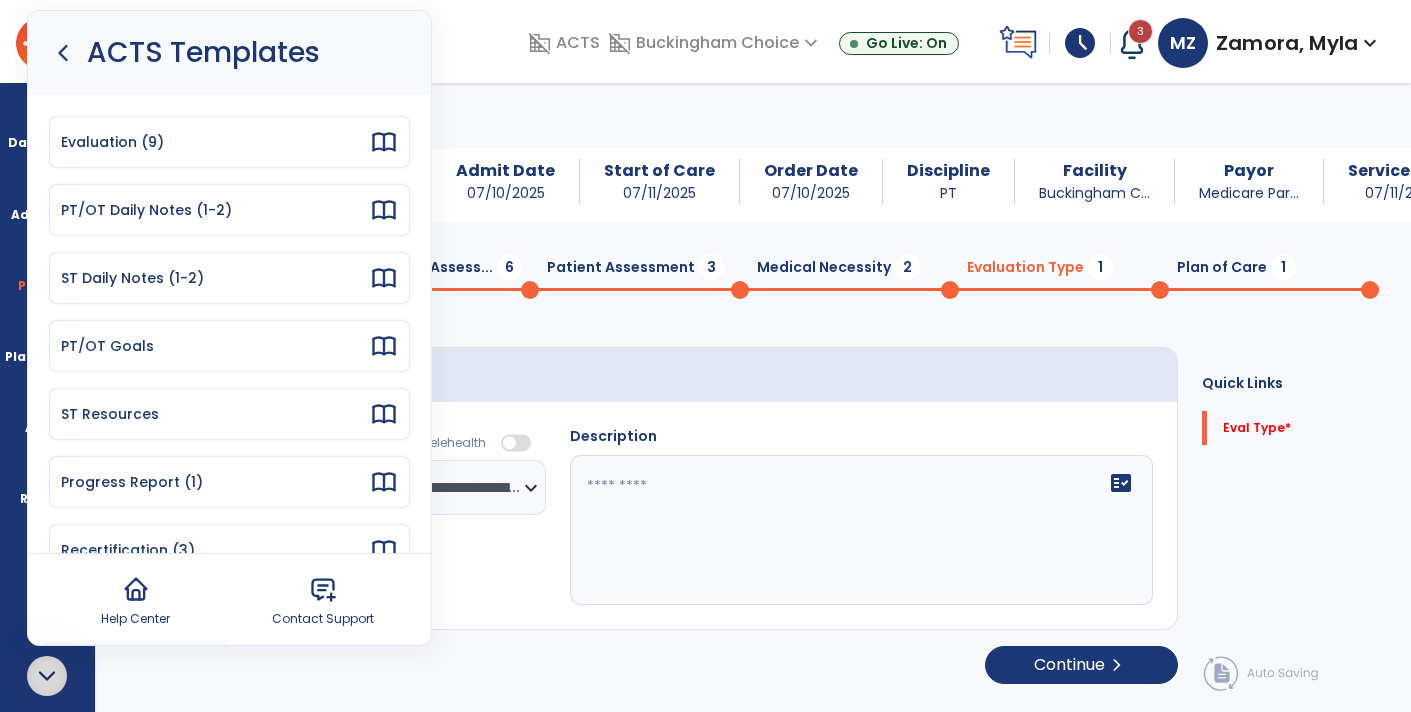 click on "PT/OT Goals" at bounding box center (229, 346) 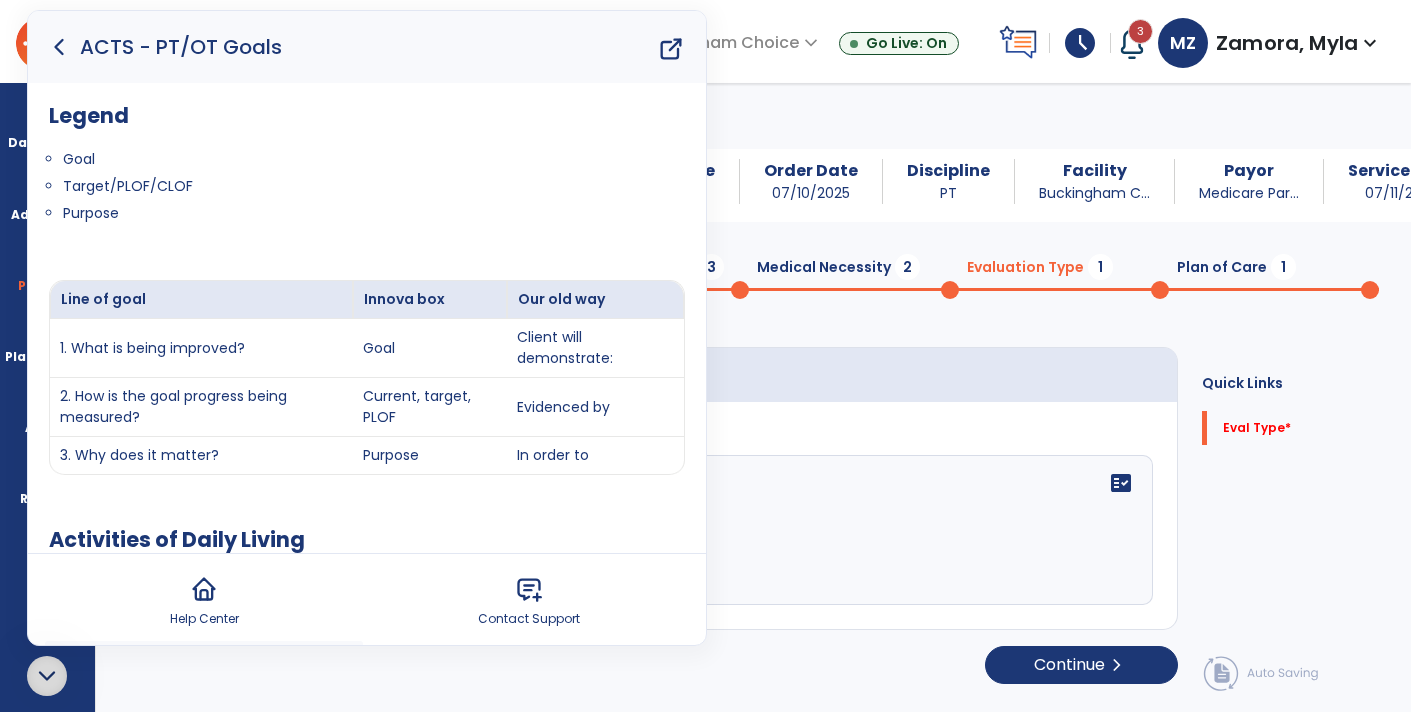 click 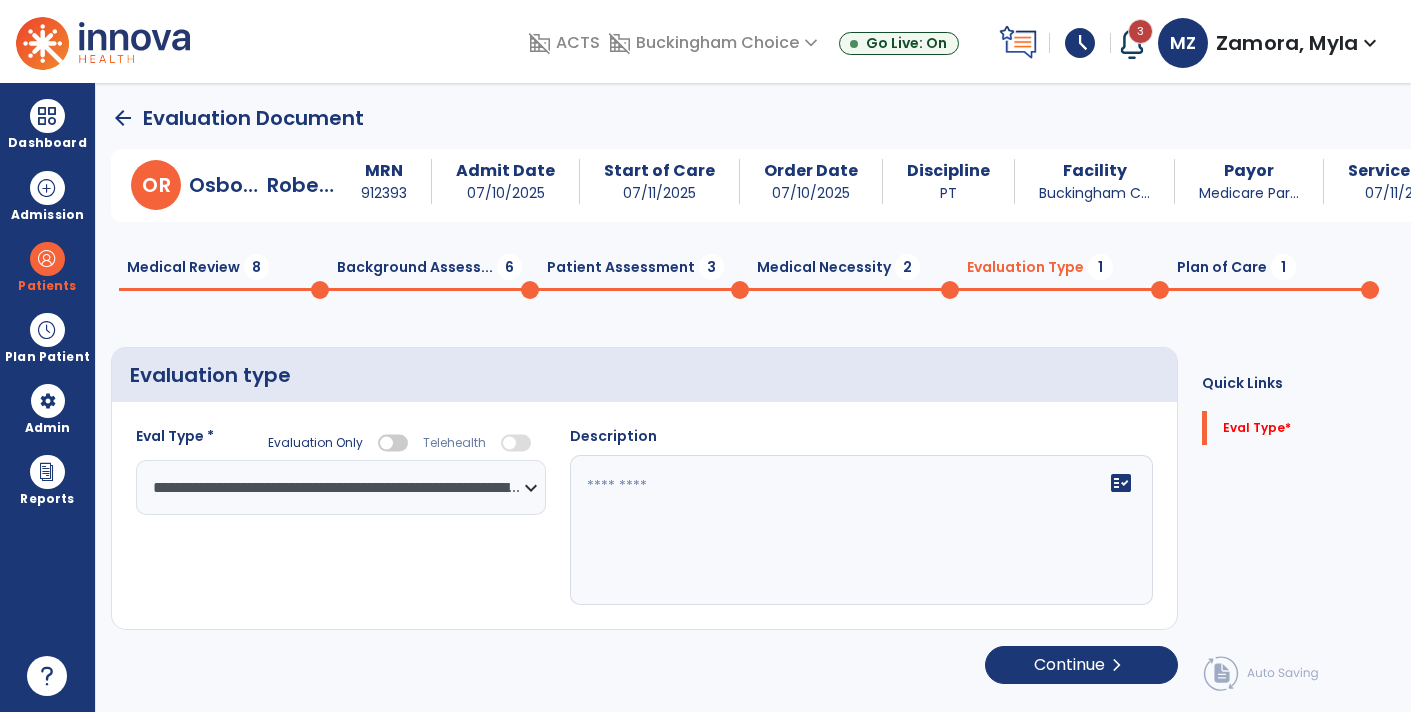 click on "Background Assess...  6" 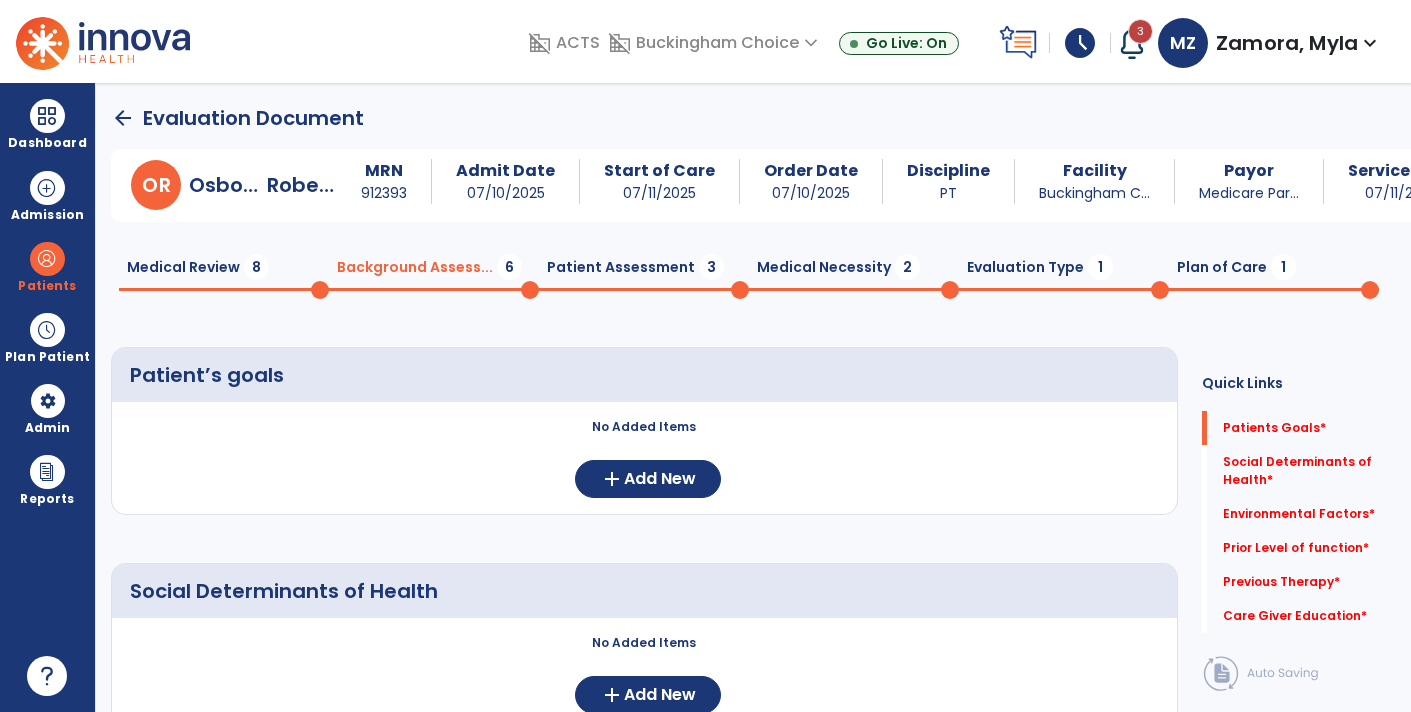 click on "Medical Review  8" 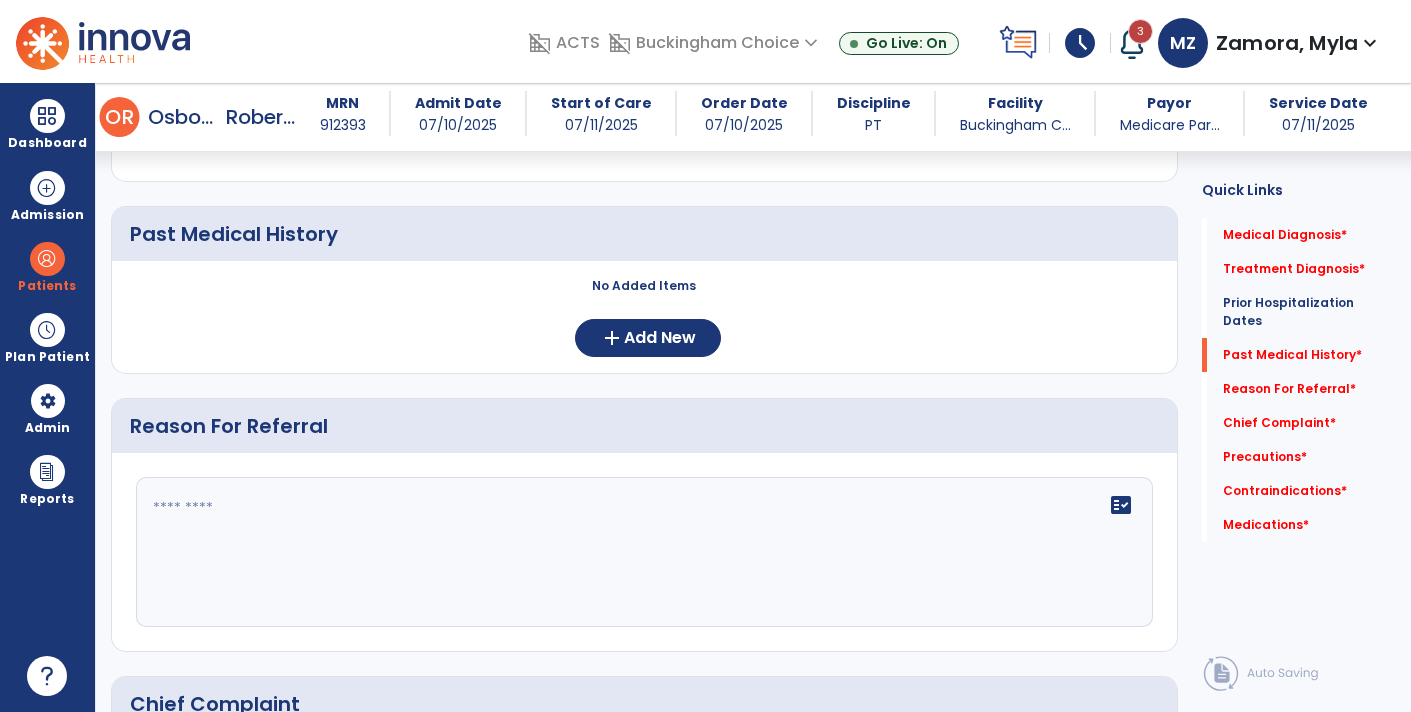 scroll, scrollTop: 915, scrollLeft: 0, axis: vertical 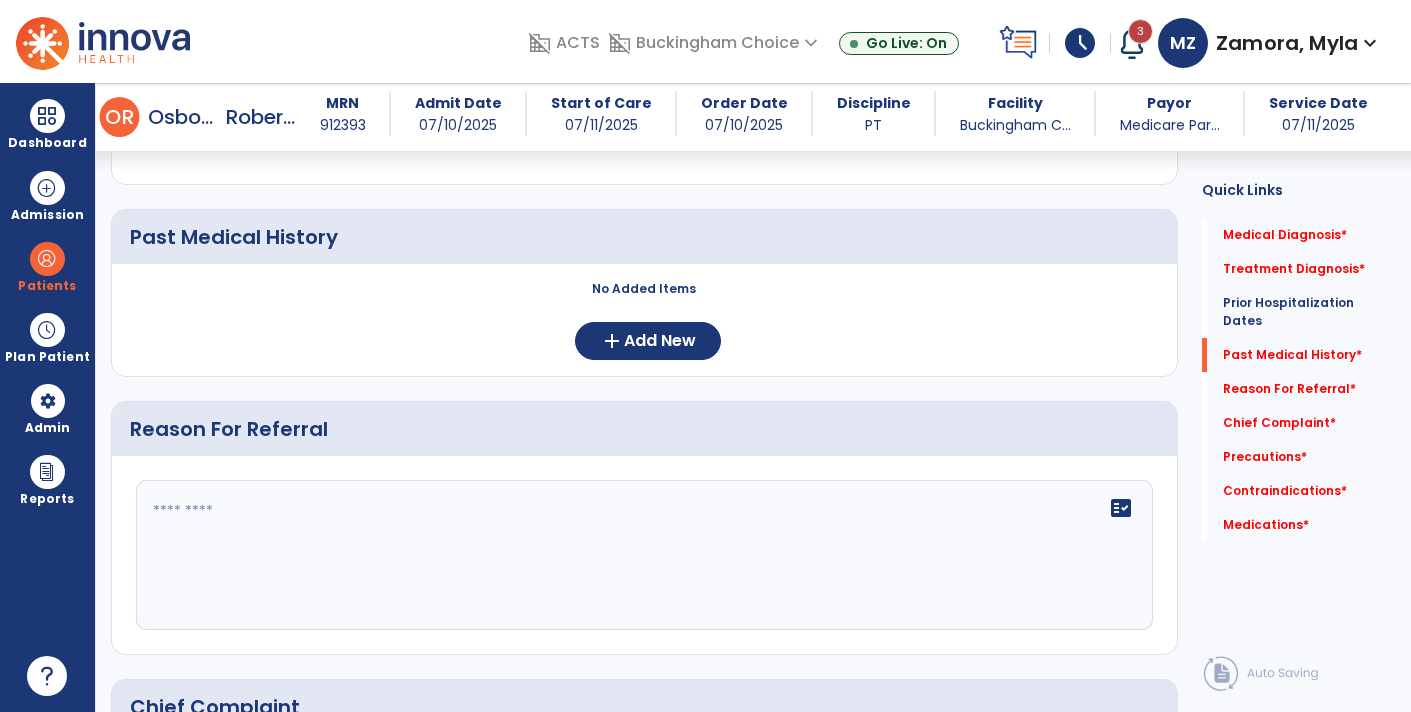 click on "fact_check" 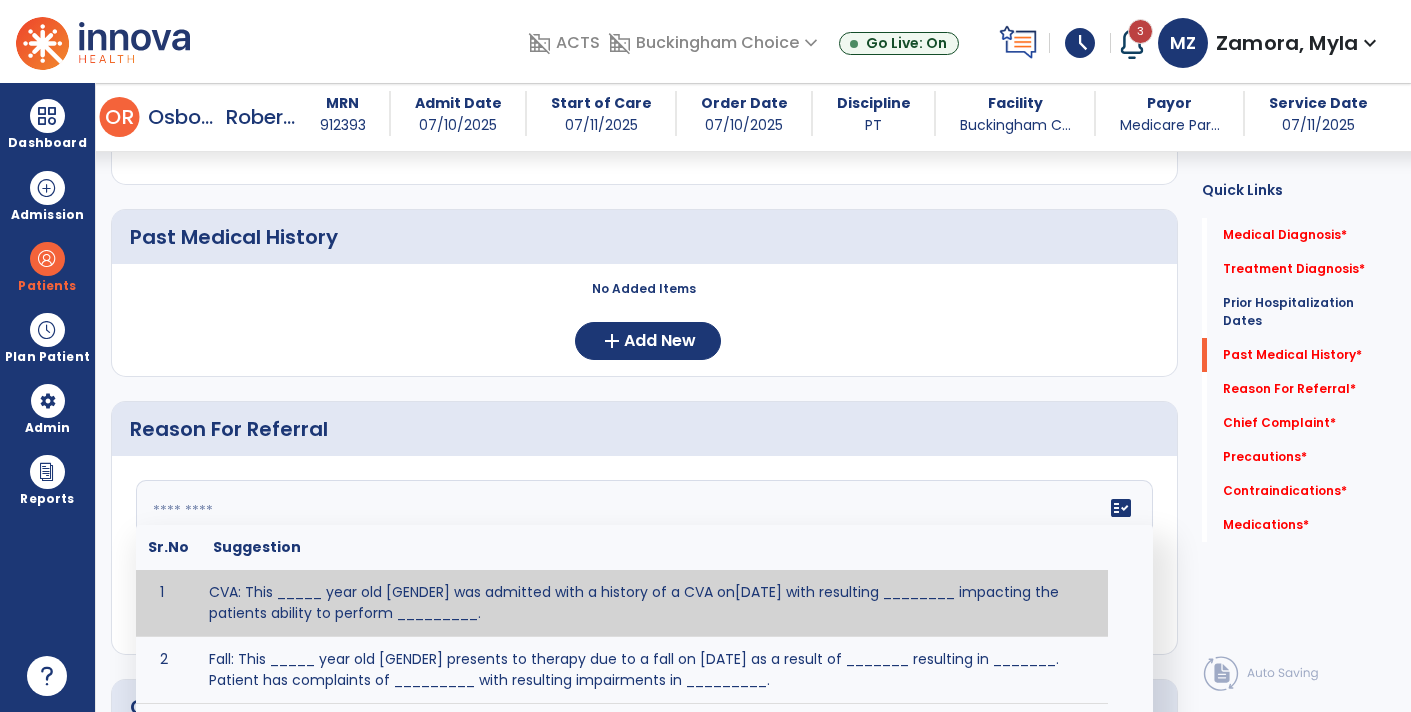 paste on "**********" 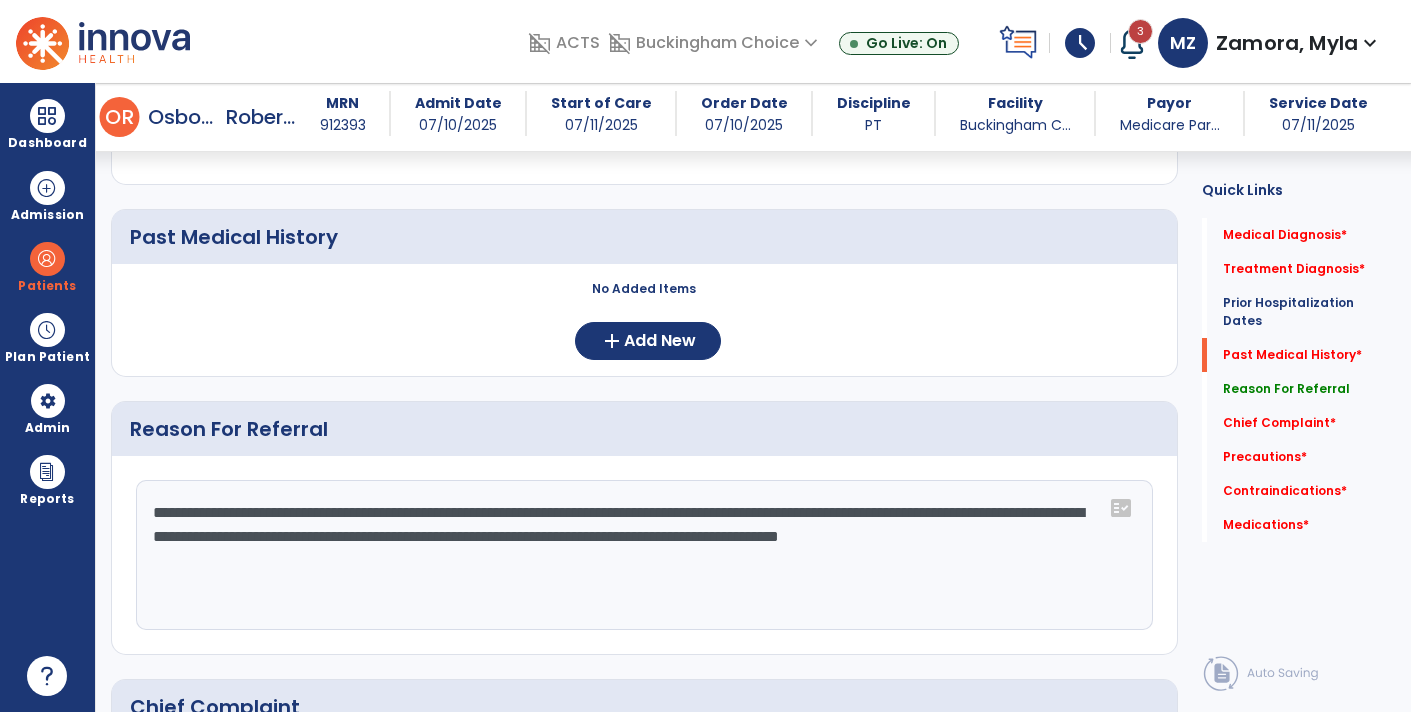 type on "**********" 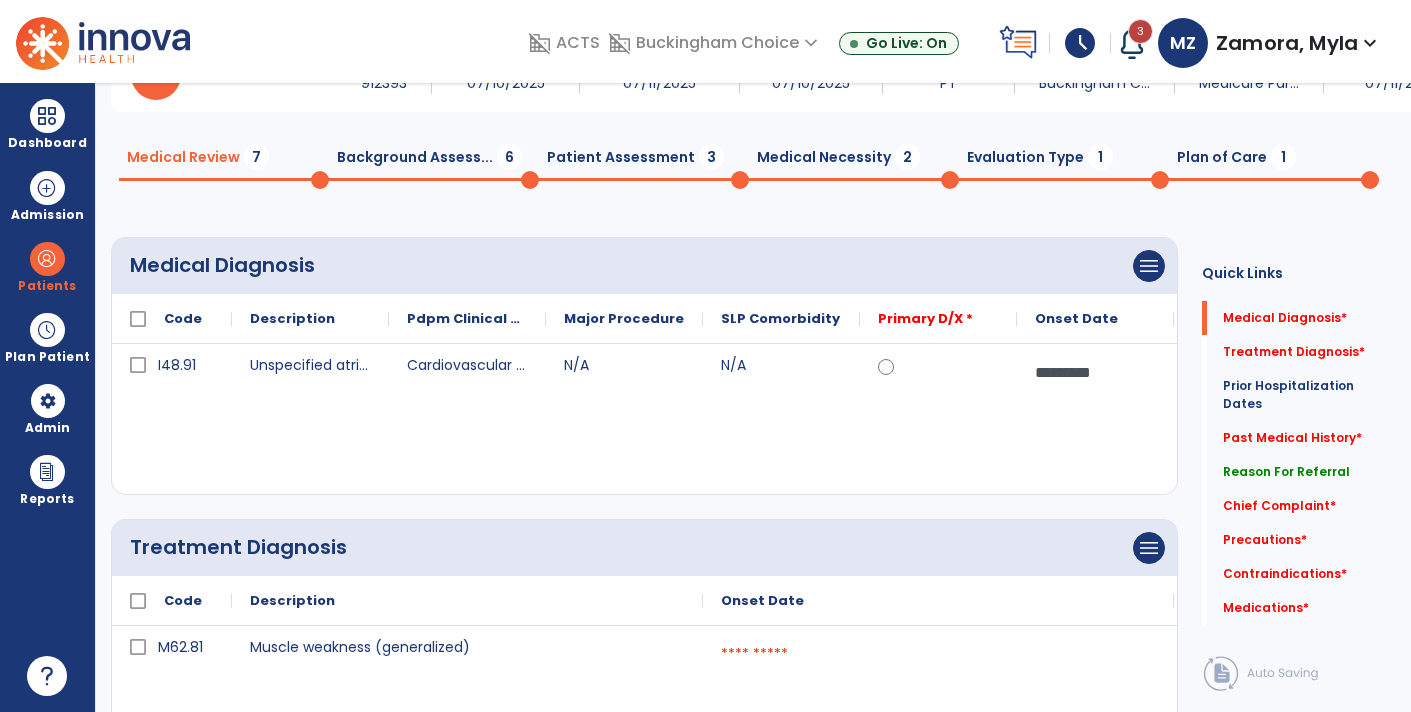 scroll, scrollTop: 0, scrollLeft: 0, axis: both 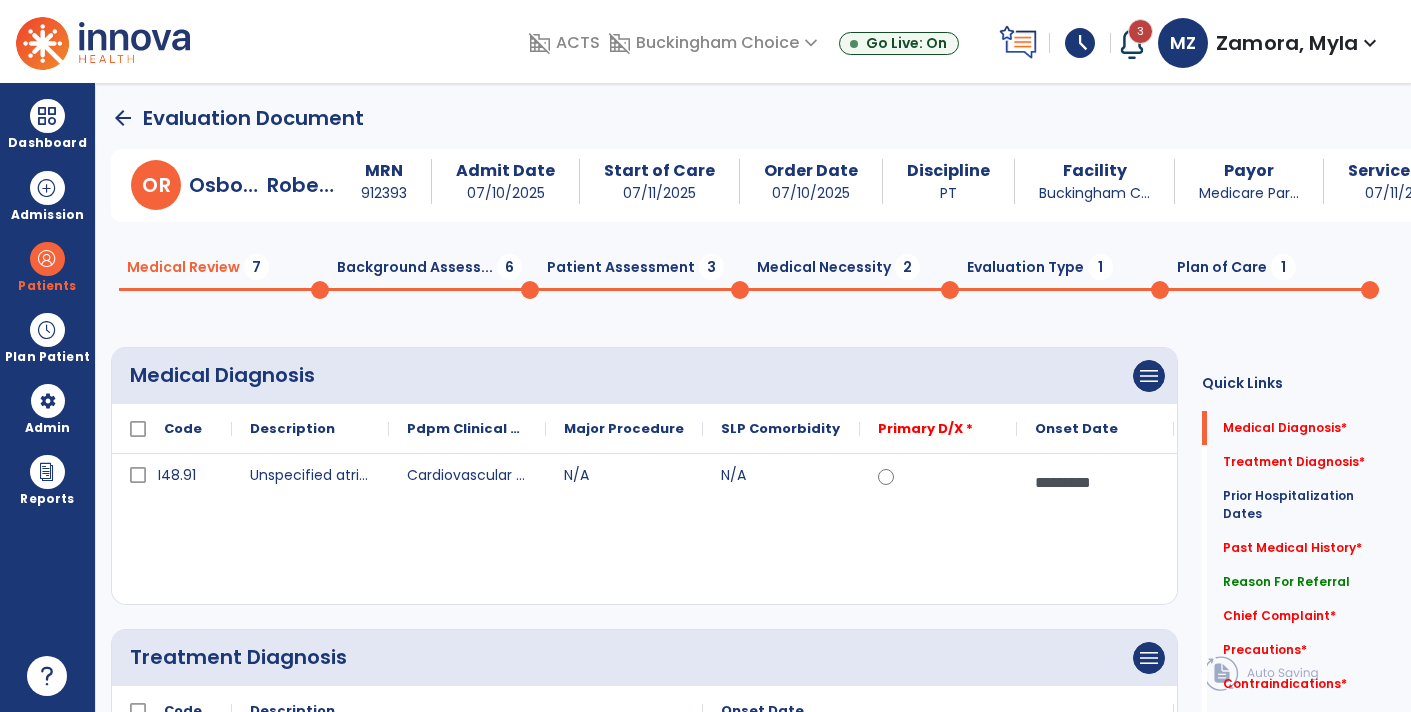 click on "Evaluation Type  1" 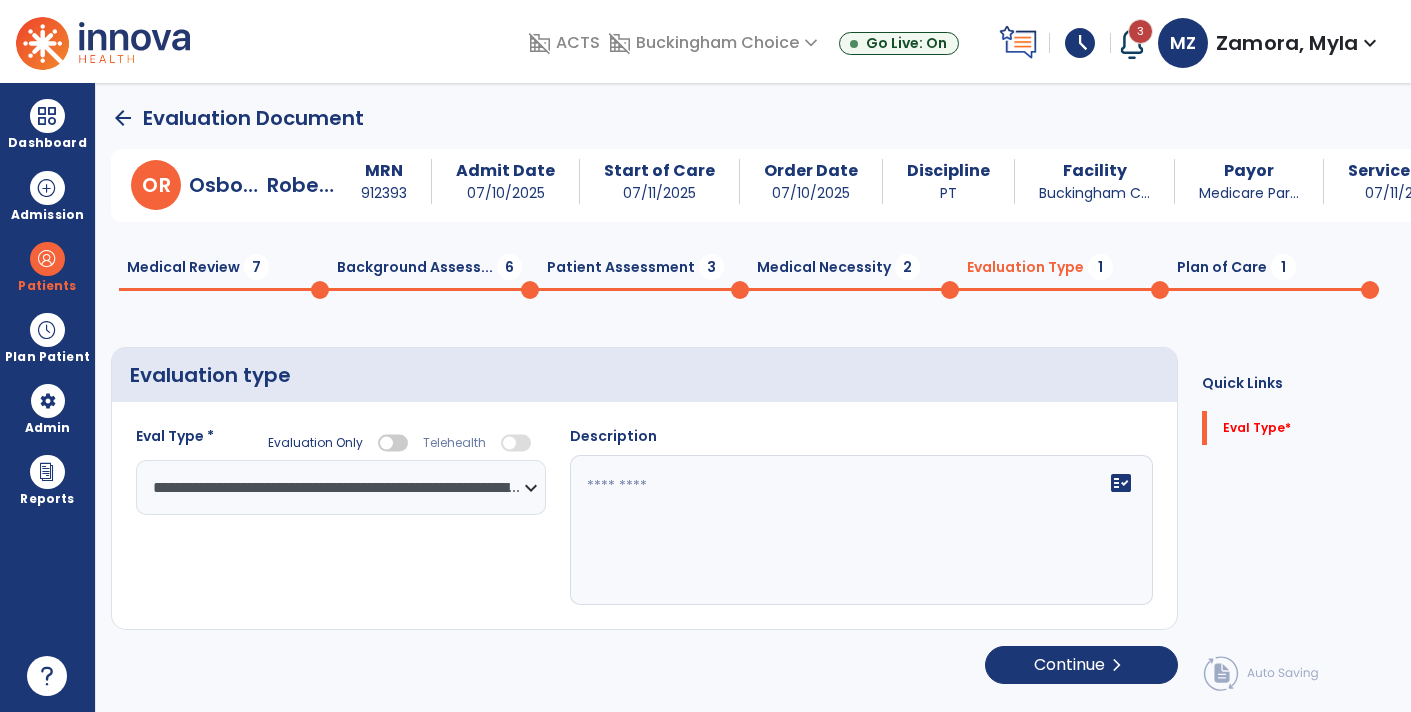 click on "fact_check" 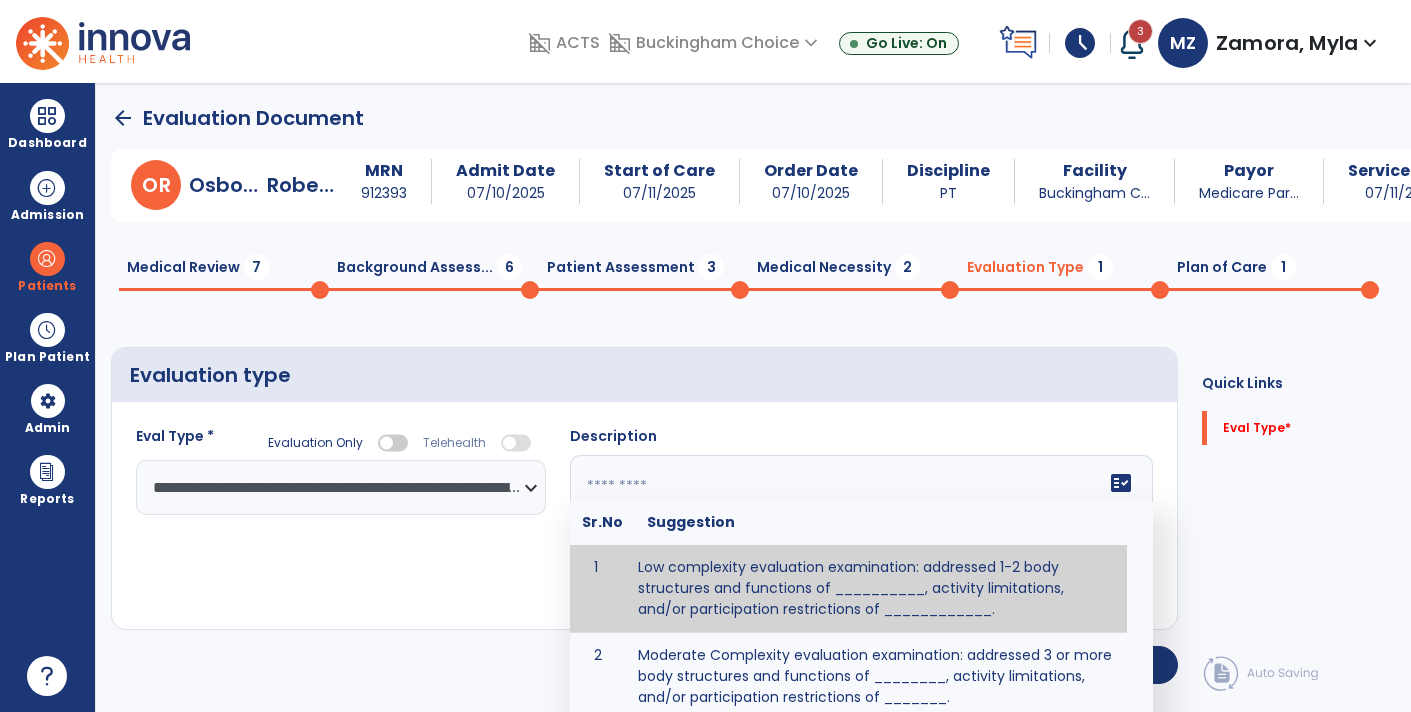 paste on "**********" 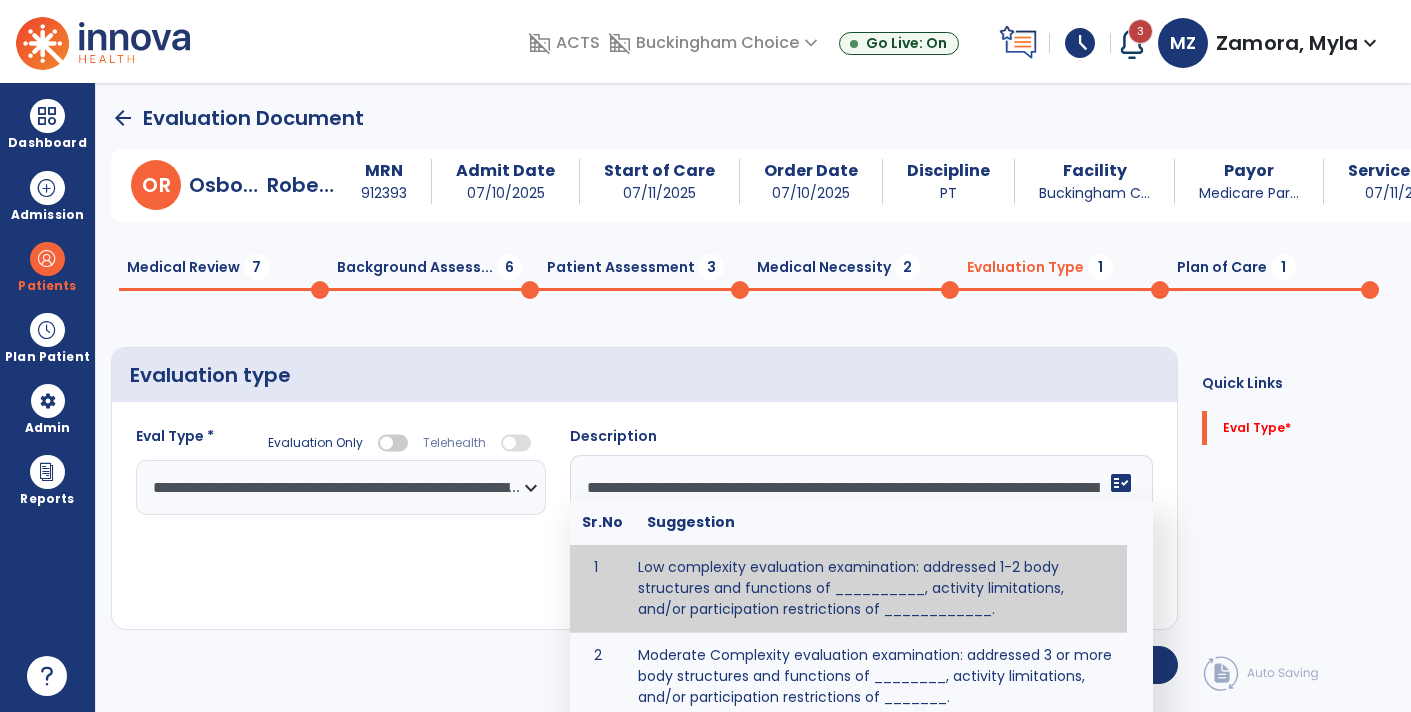 scroll, scrollTop: 63, scrollLeft: 0, axis: vertical 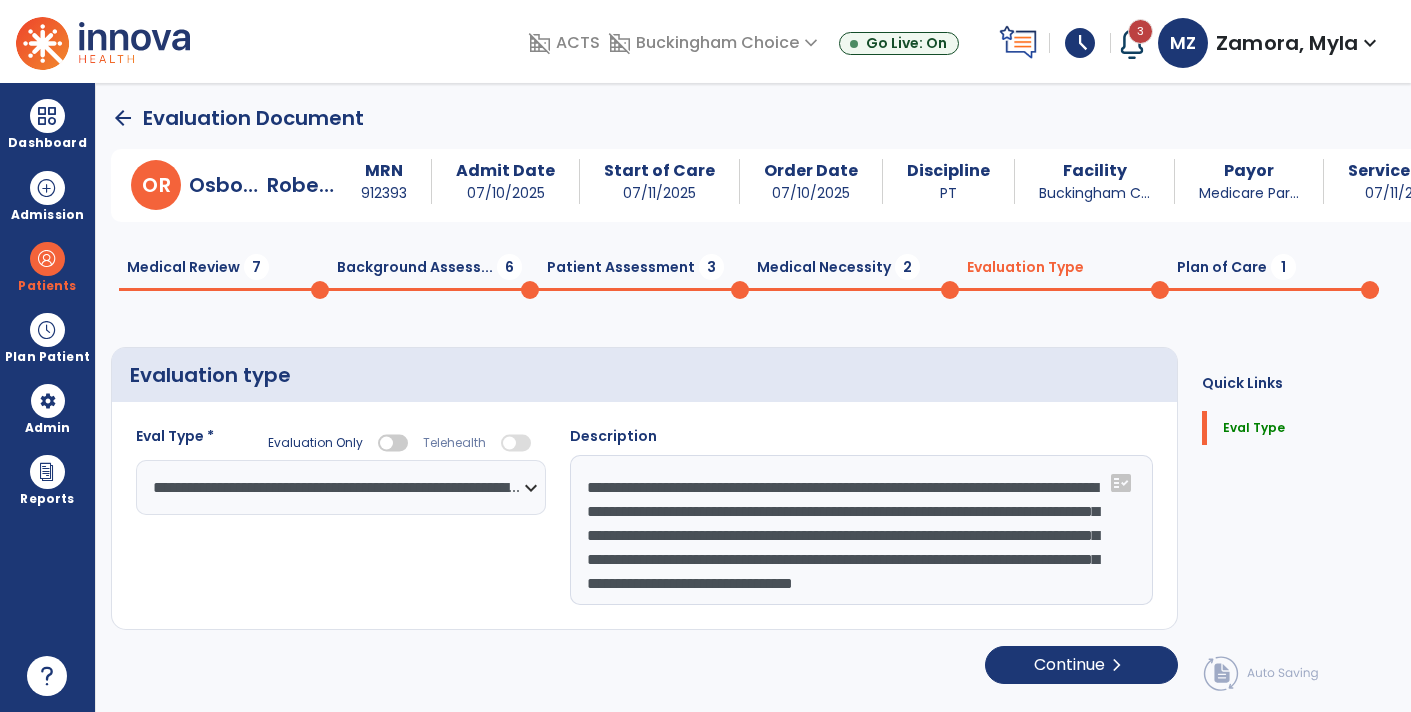 click on "Medical Necessity  2" 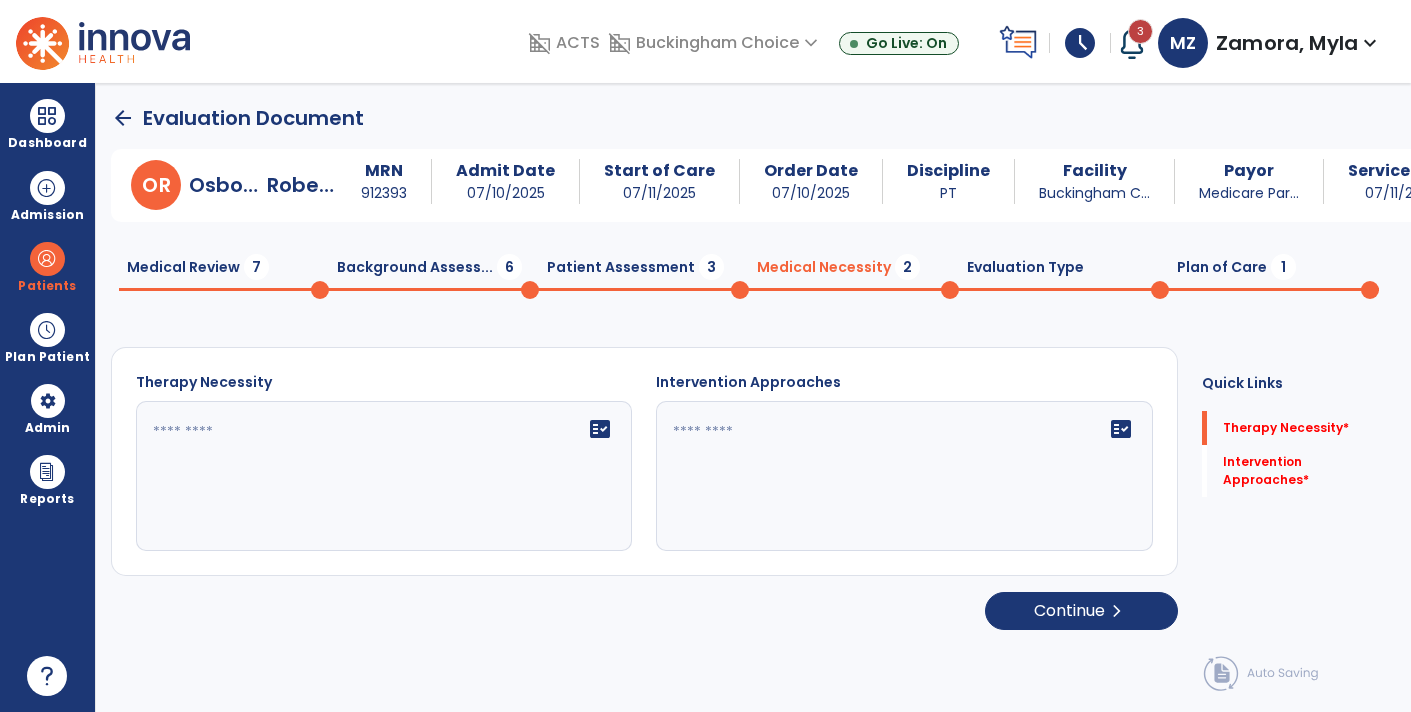click on "fact_check" 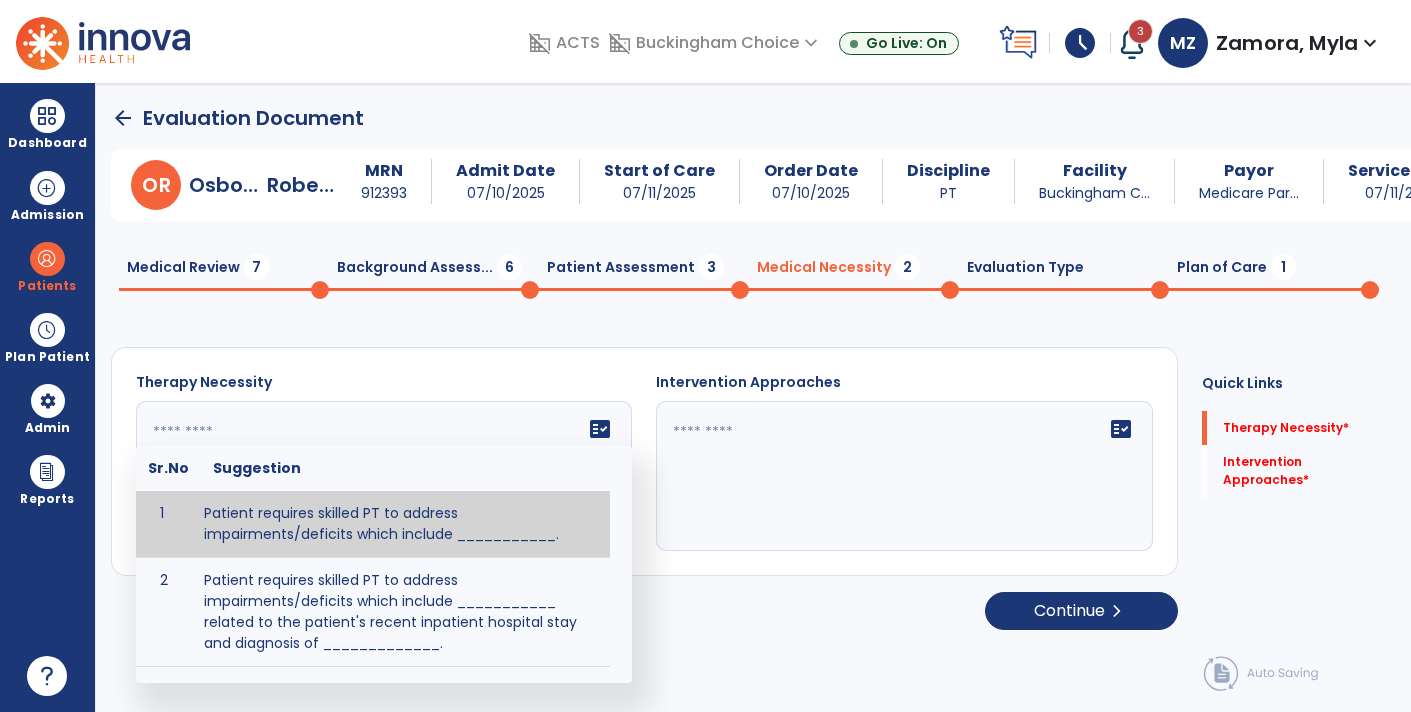 paste on "**********" 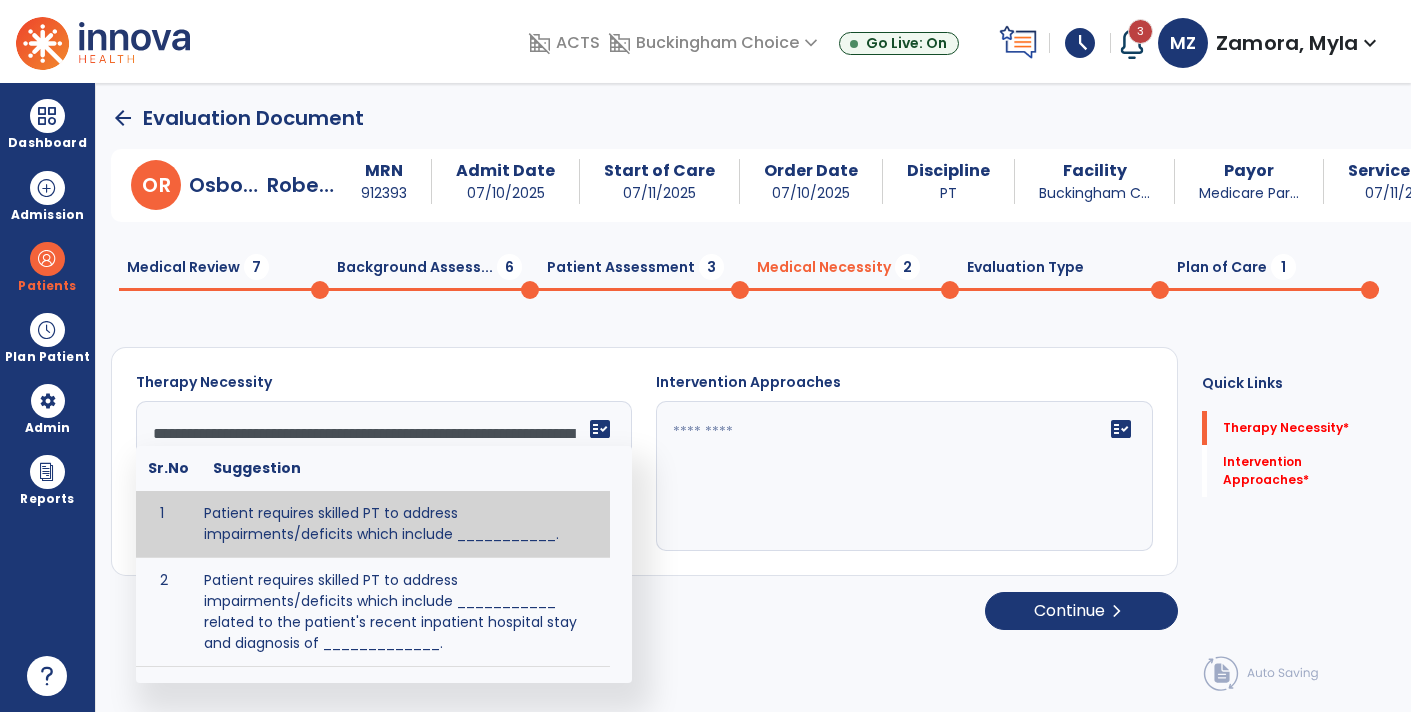 scroll, scrollTop: 38, scrollLeft: 0, axis: vertical 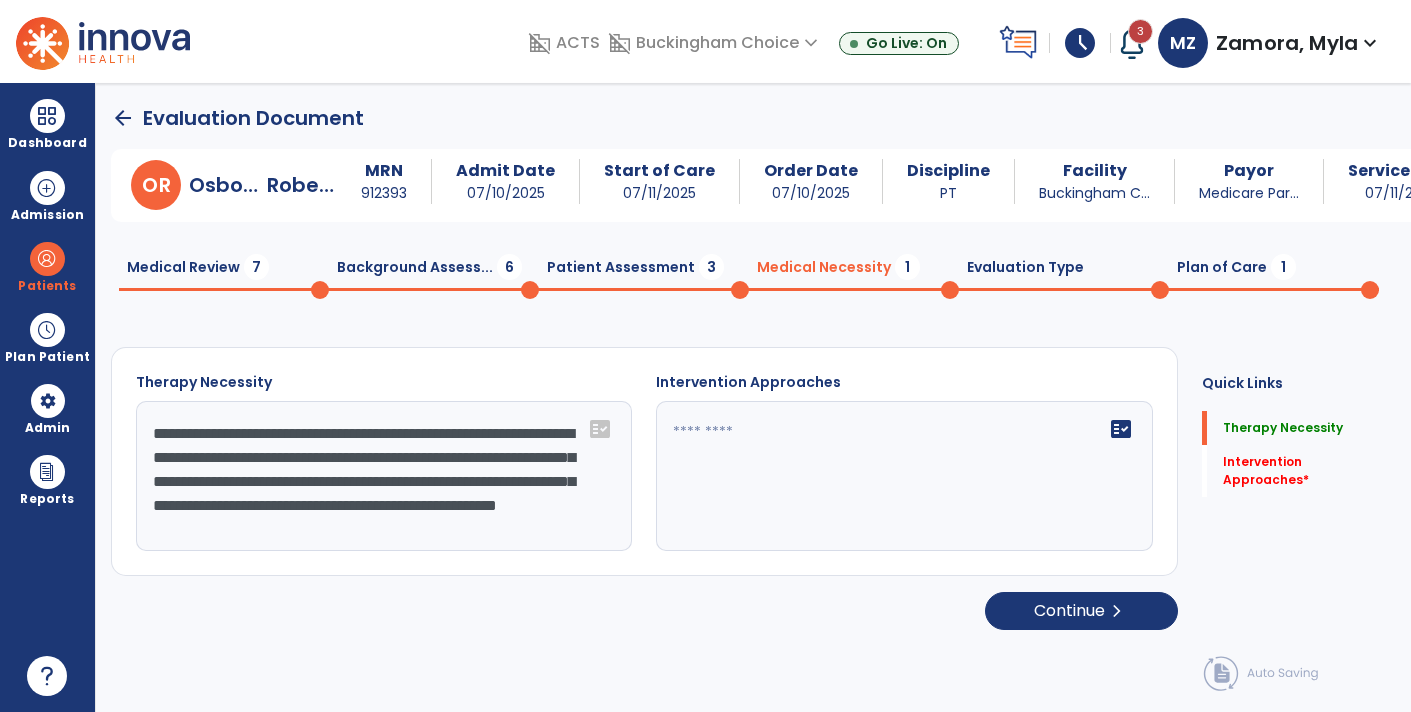 paste on "**********" 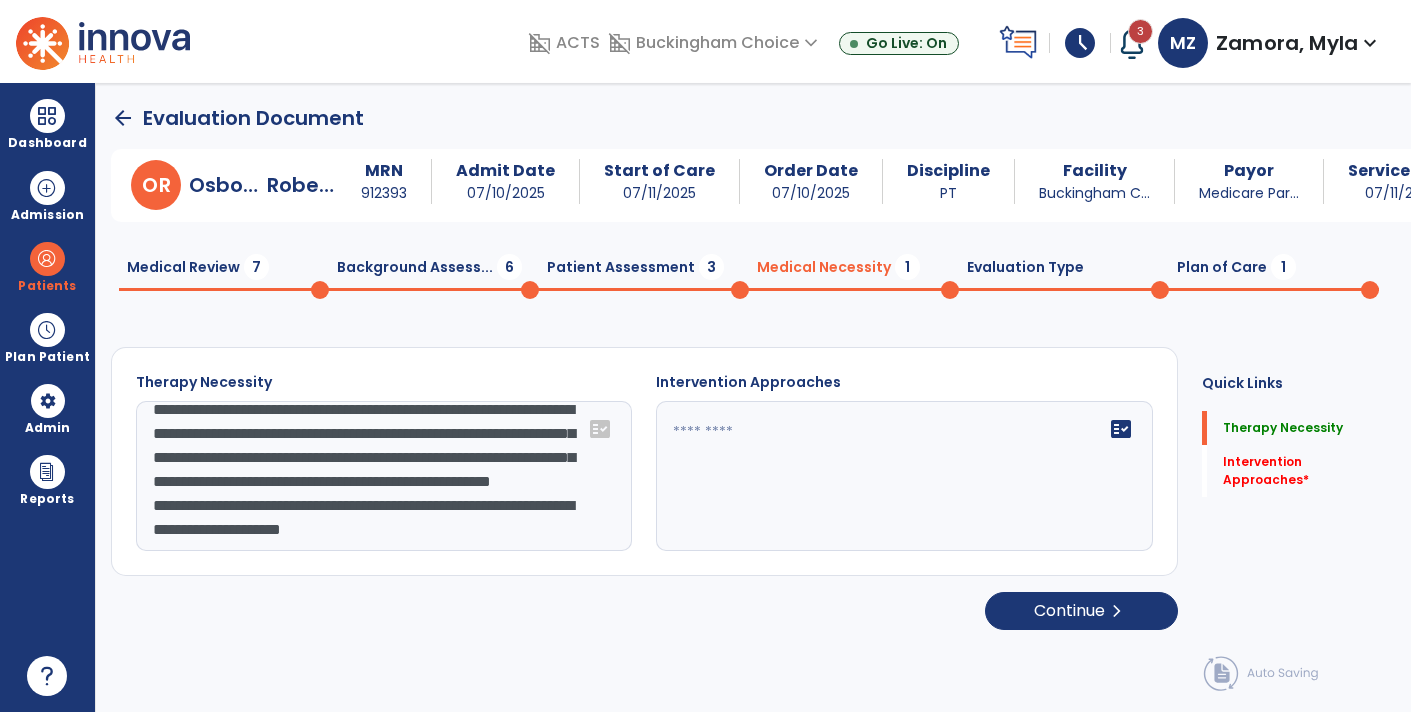 scroll, scrollTop: 87, scrollLeft: 0, axis: vertical 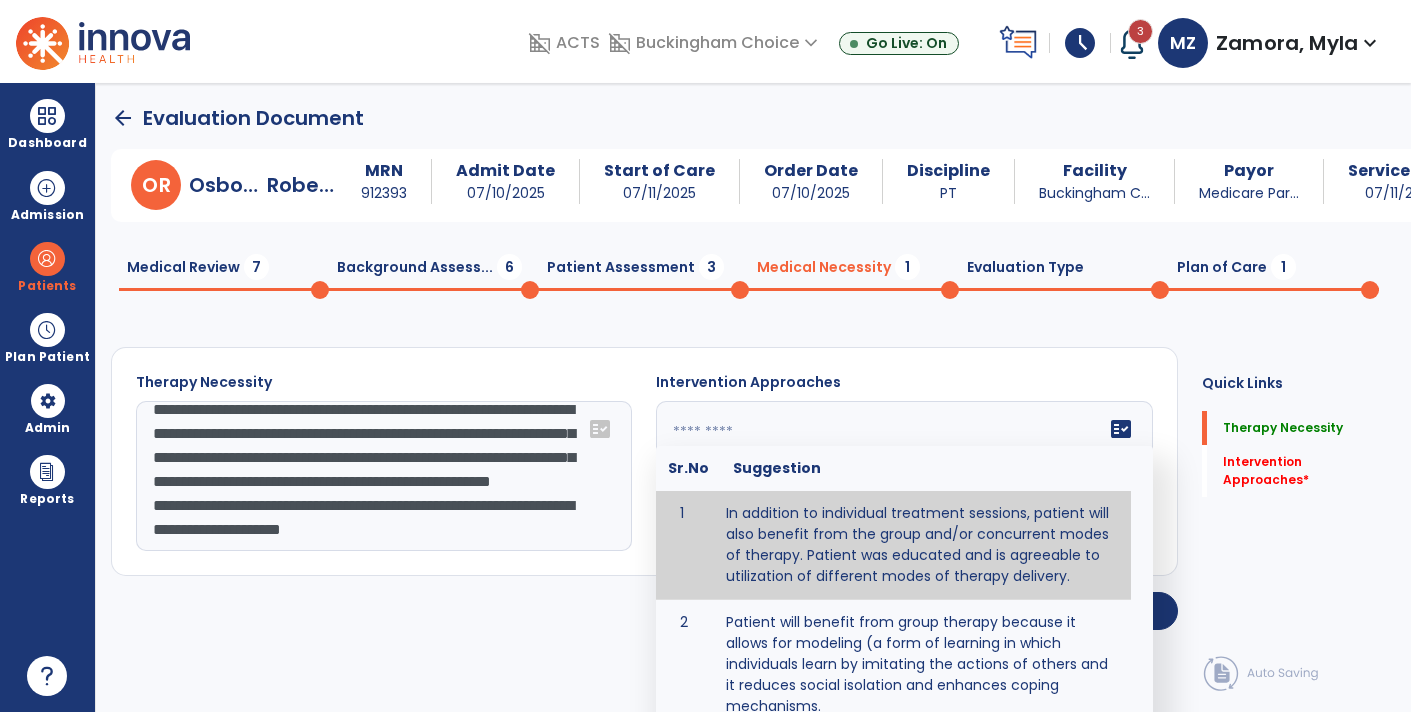 paste on "**********" 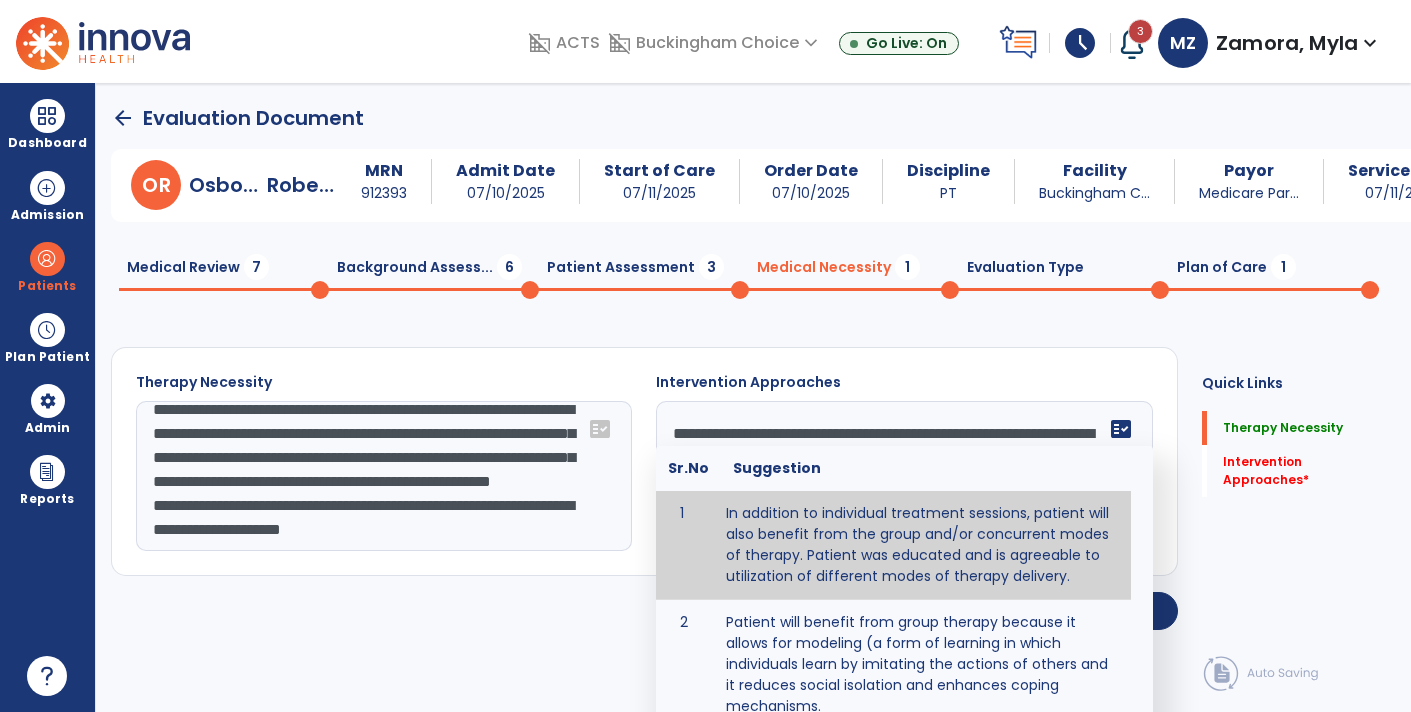 scroll, scrollTop: 15, scrollLeft: 0, axis: vertical 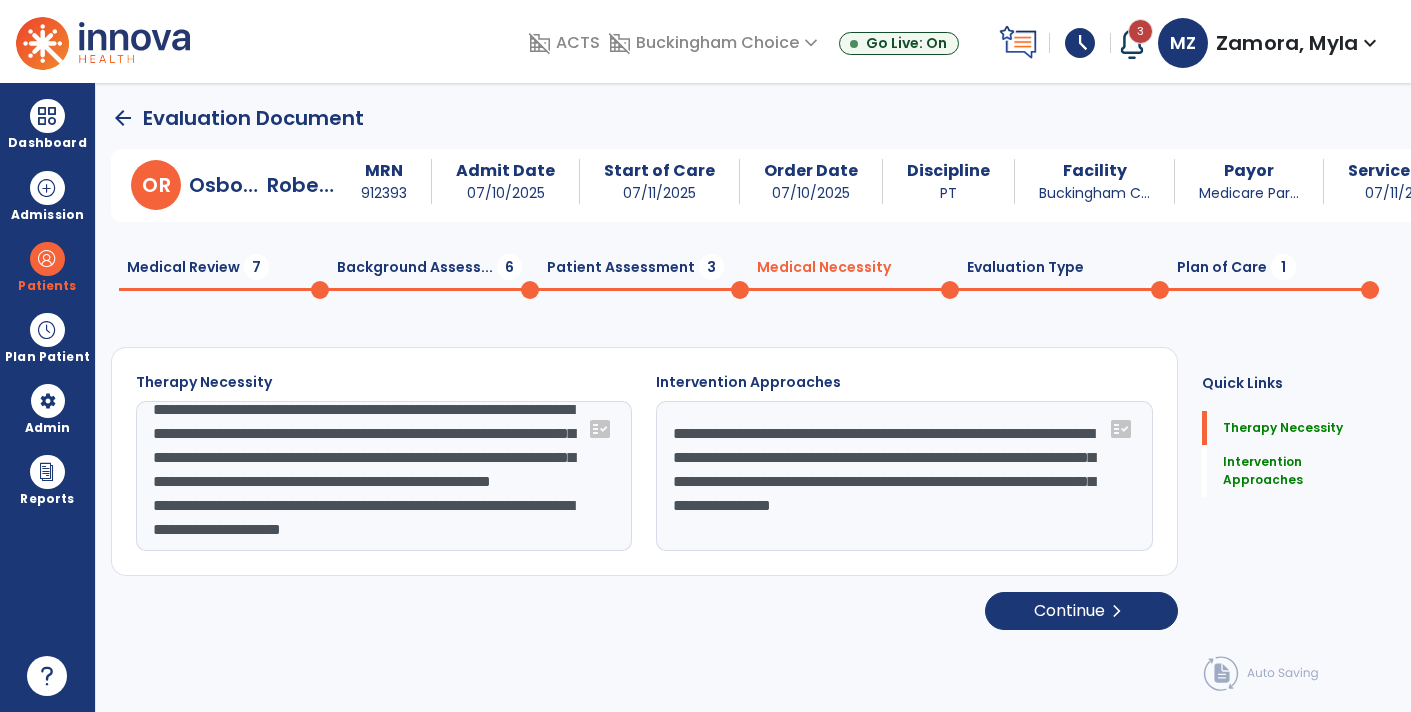 click 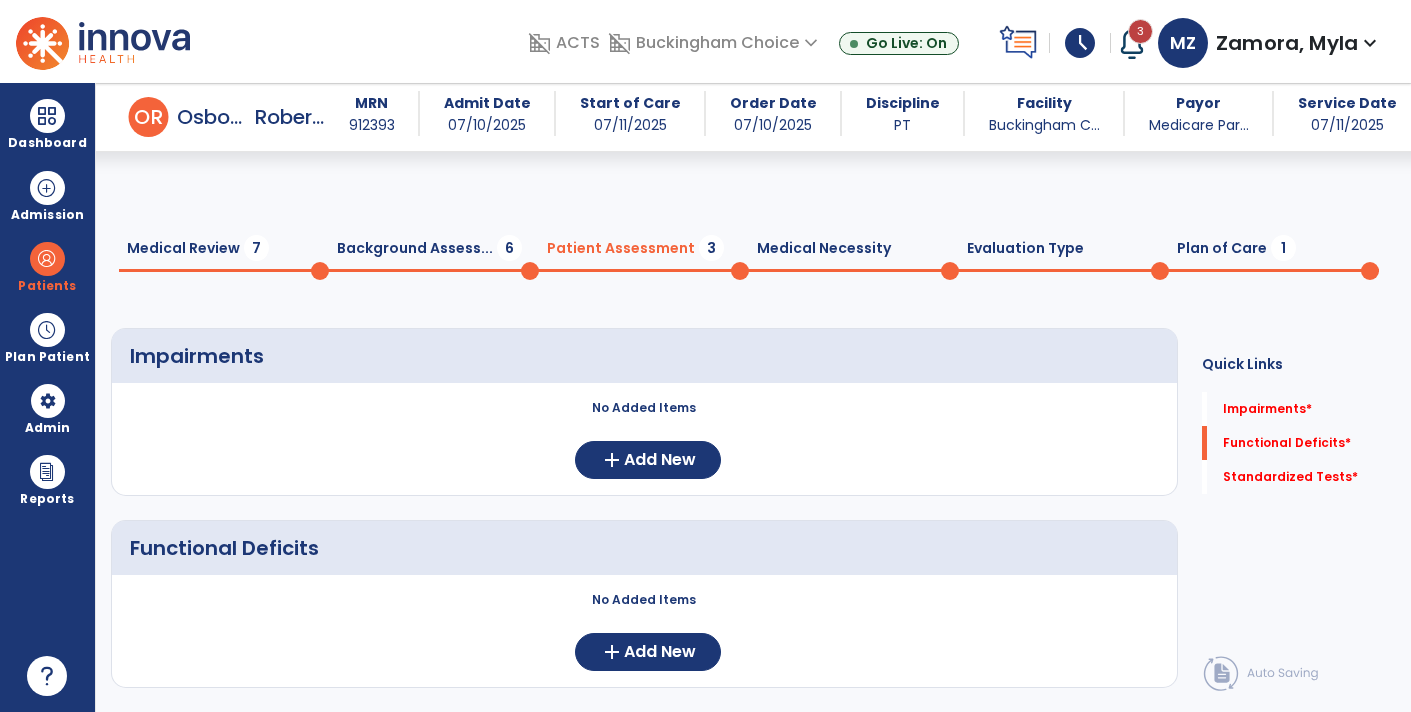 scroll, scrollTop: 234, scrollLeft: 0, axis: vertical 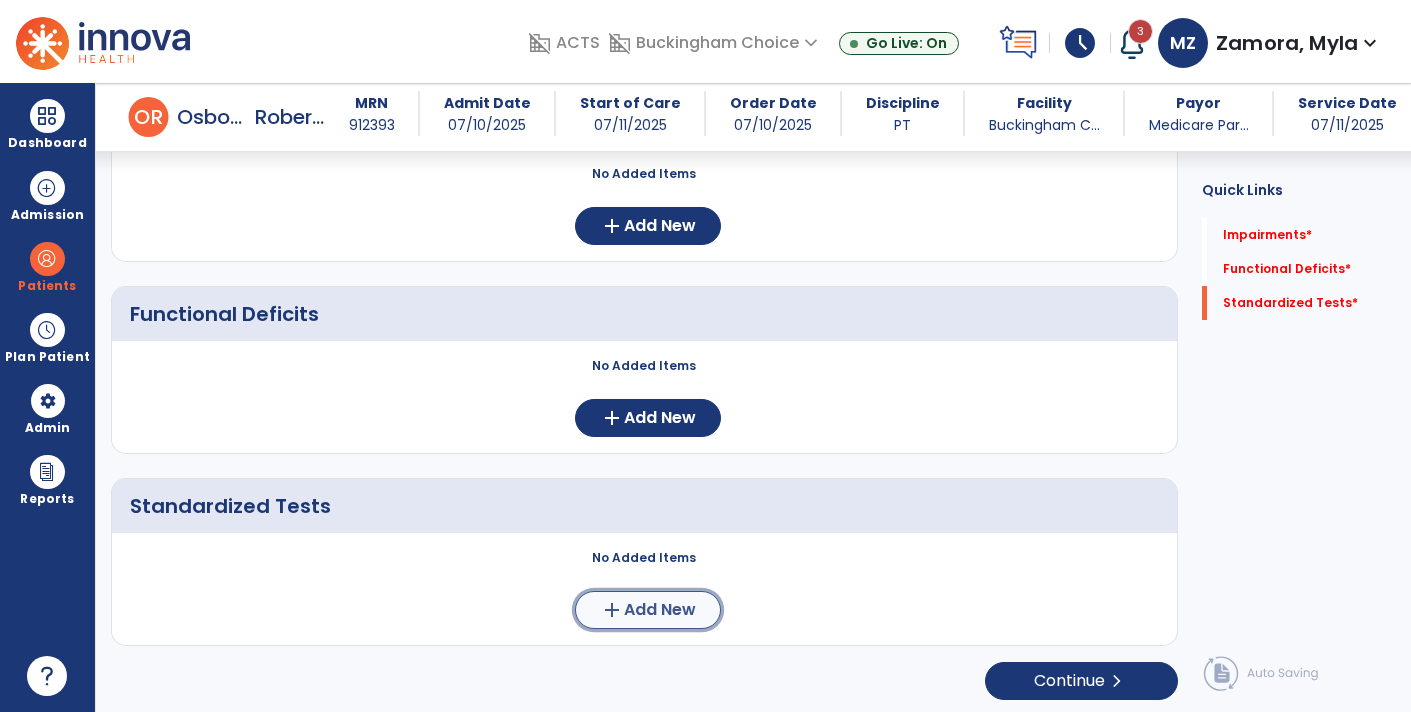 click on "add  Add New" 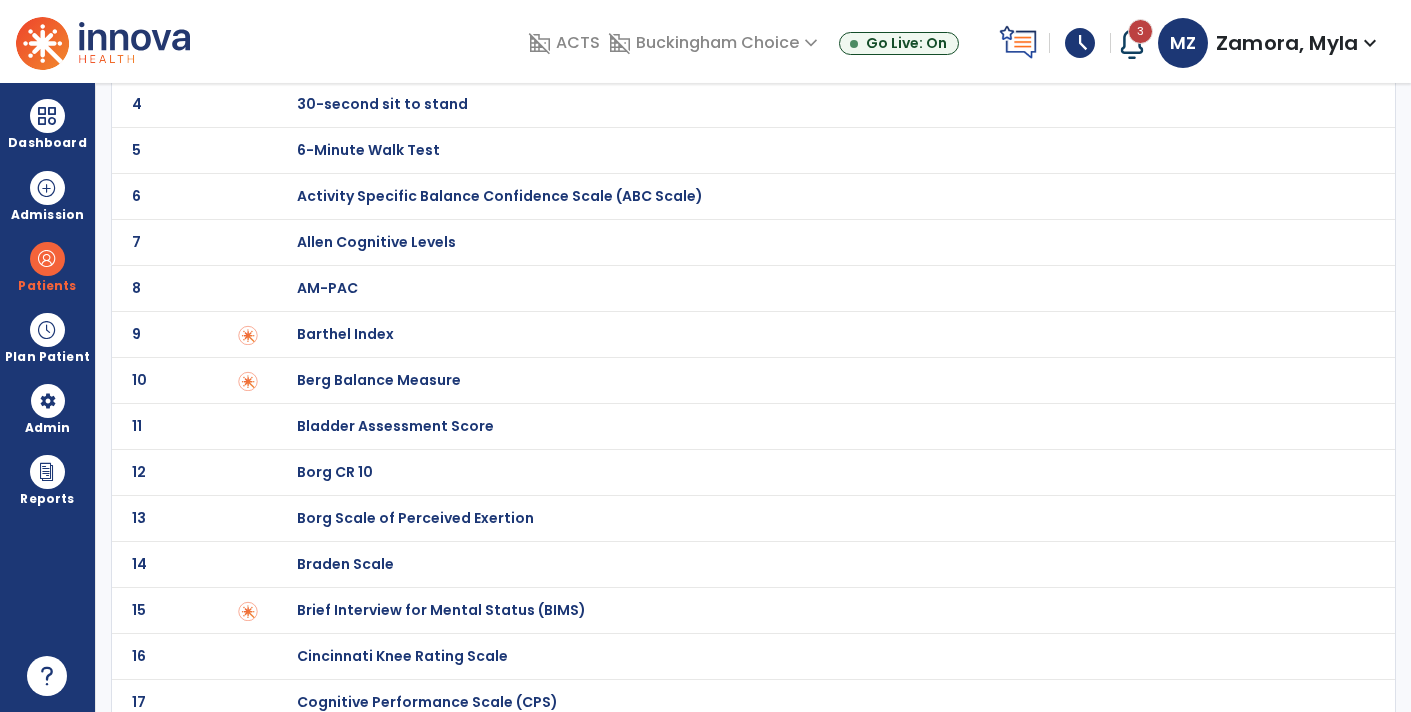 scroll, scrollTop: 0, scrollLeft: 0, axis: both 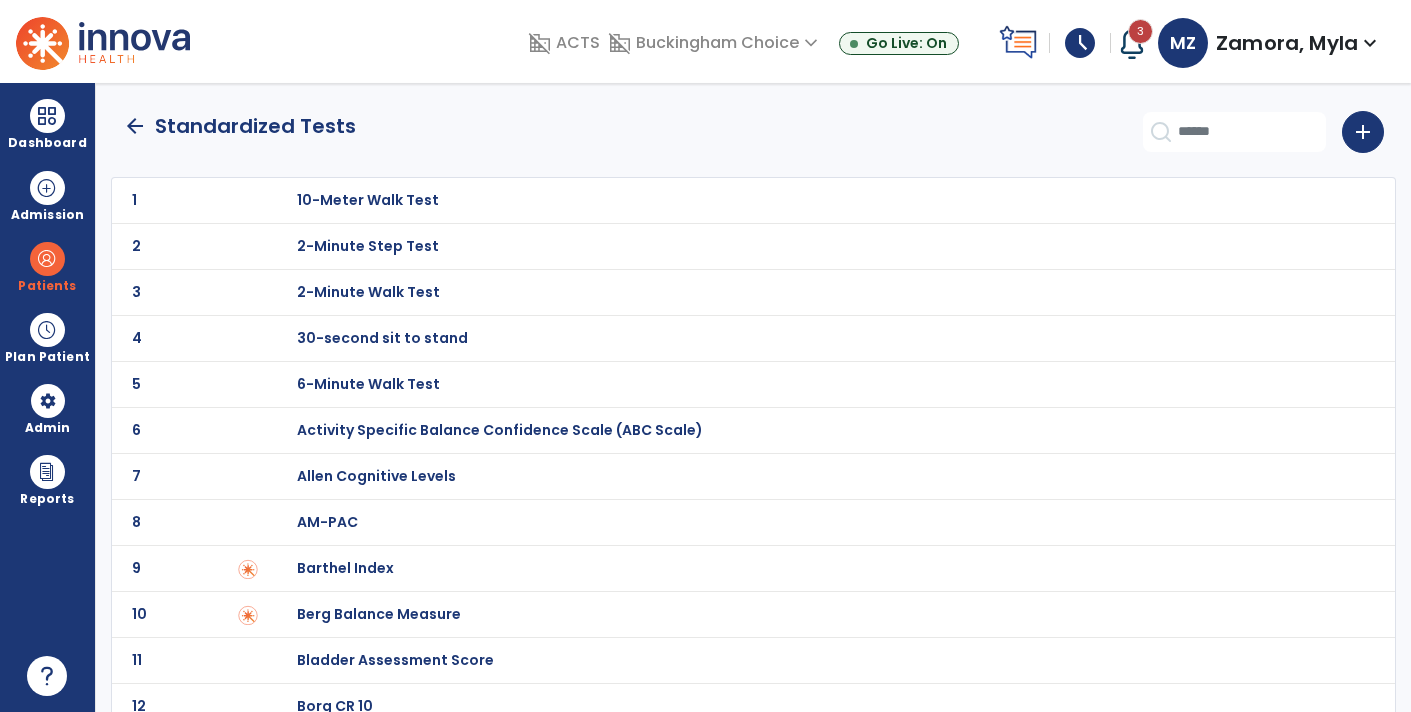 click on "30-second sit to stand" at bounding box center (368, 200) 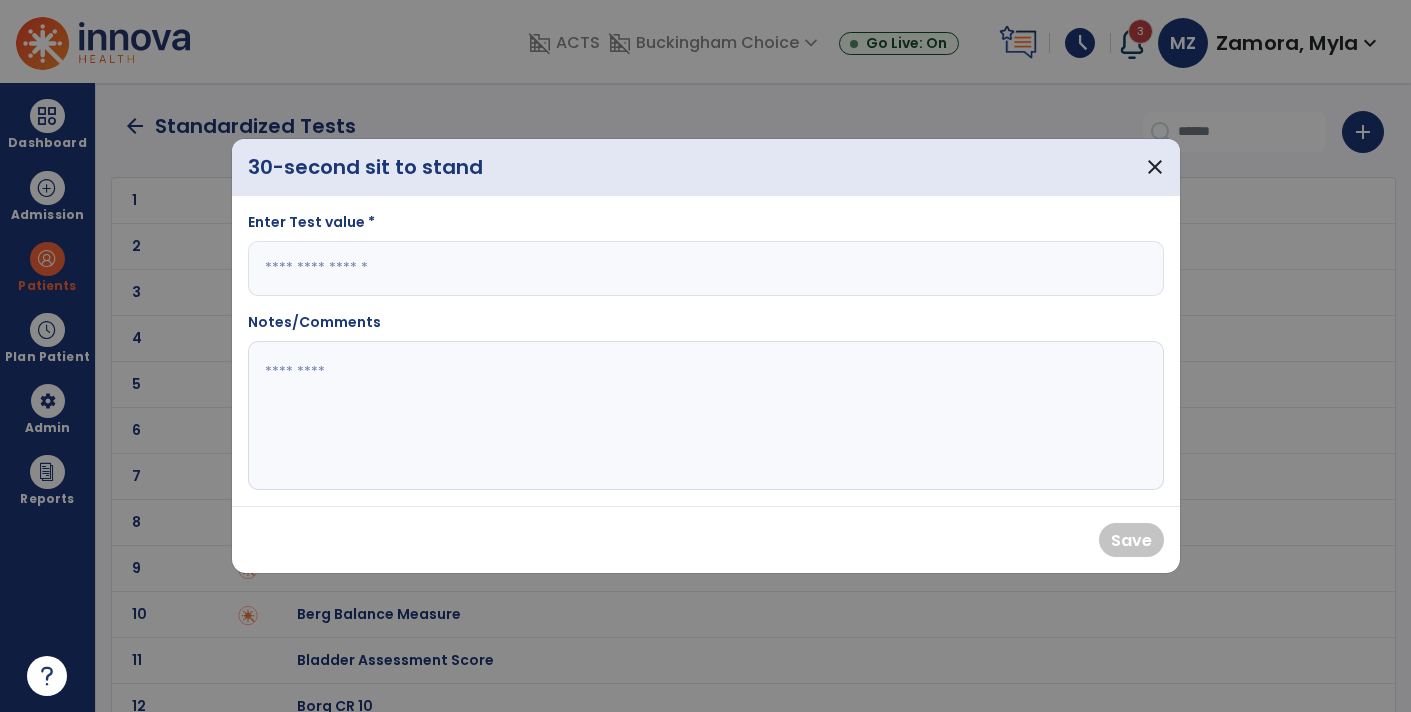 click at bounding box center [706, 268] 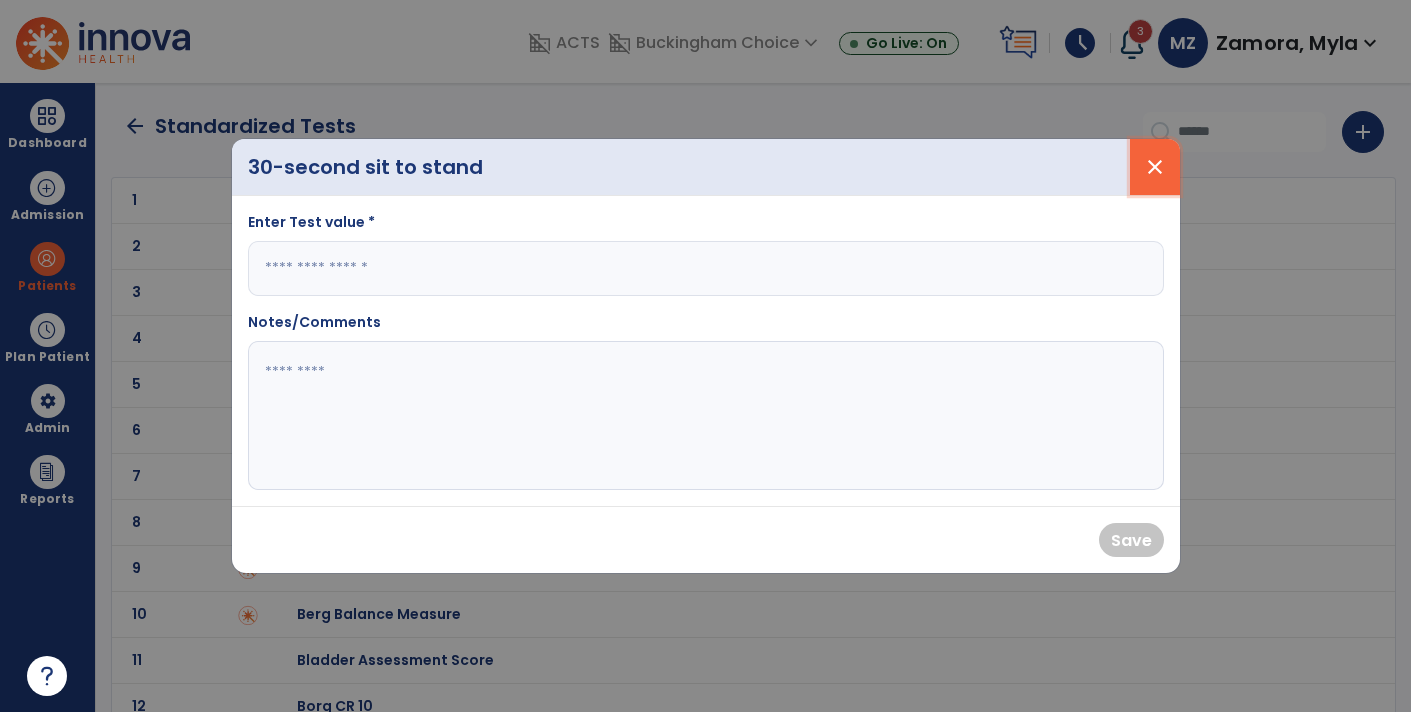 click on "close" at bounding box center (1155, 167) 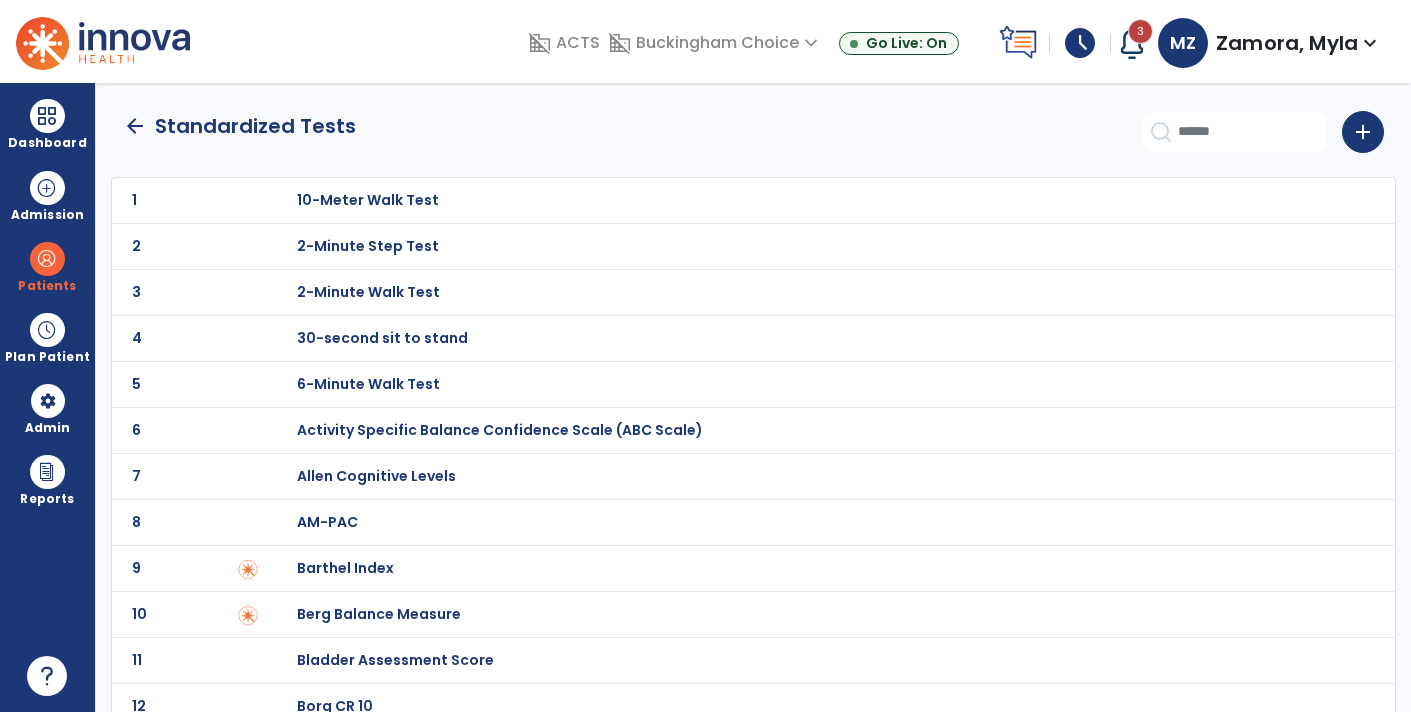 click on "arrow_back" 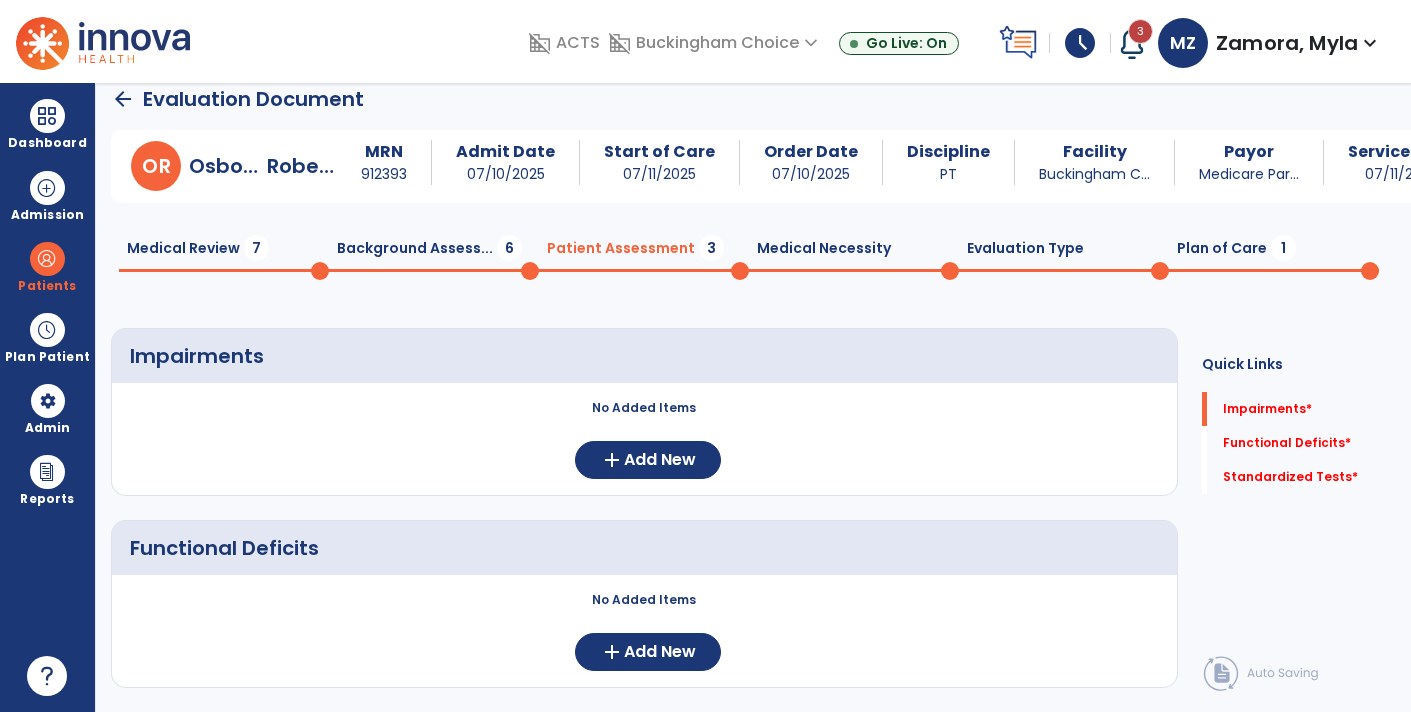 scroll, scrollTop: 0, scrollLeft: 0, axis: both 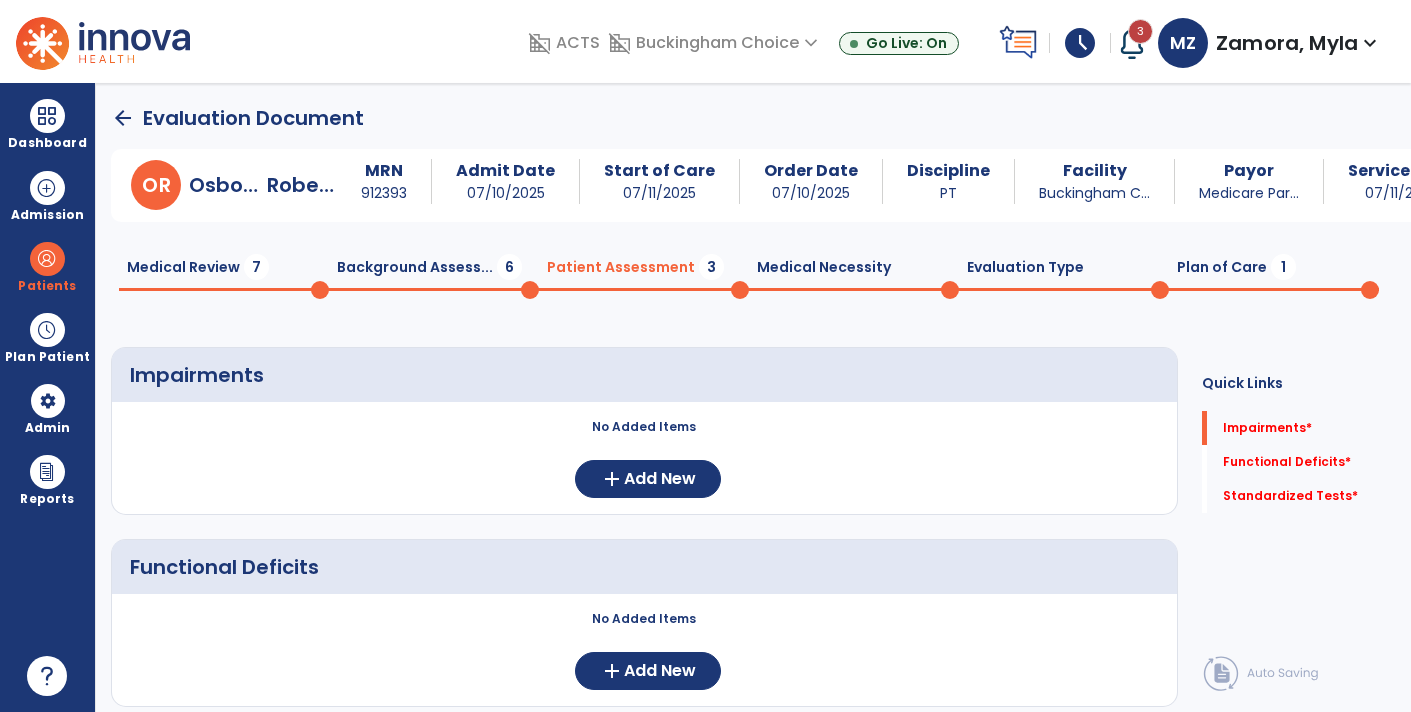 click on "Background Assess...  6" 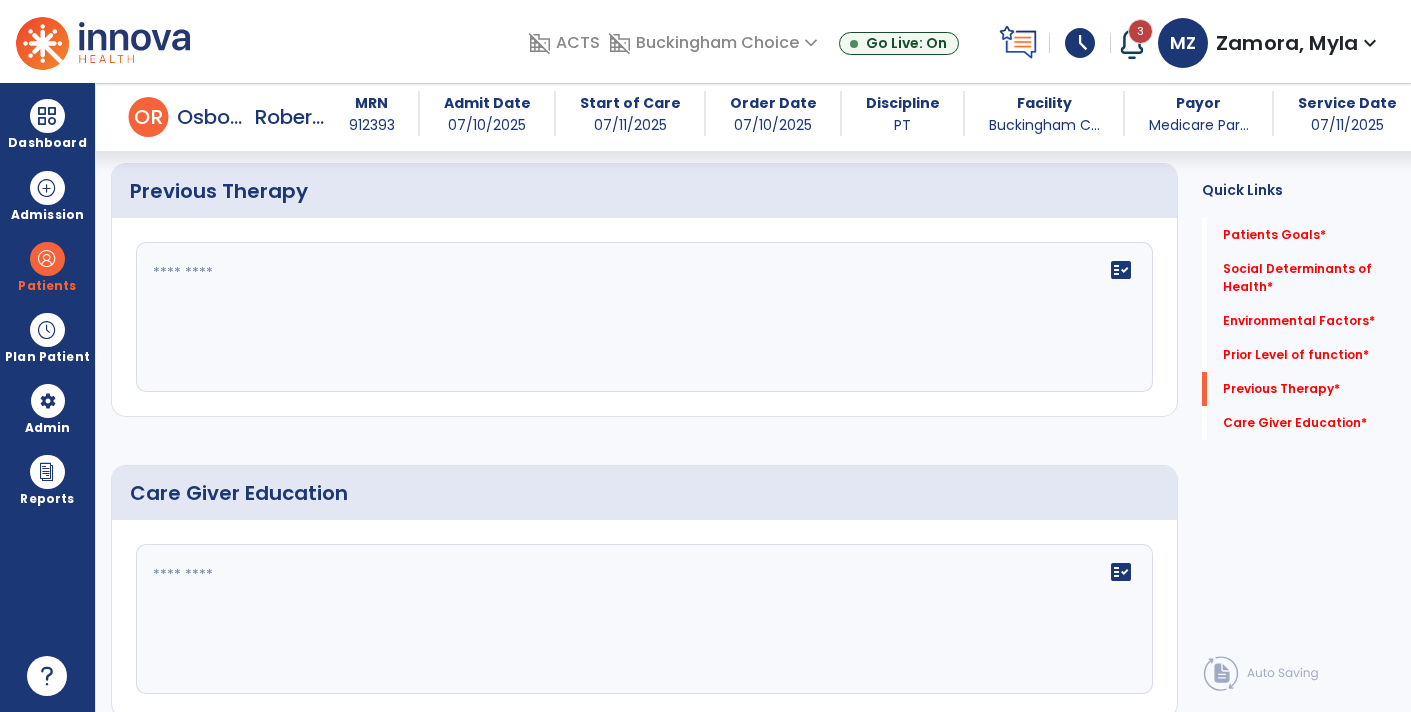scroll, scrollTop: 1184, scrollLeft: 0, axis: vertical 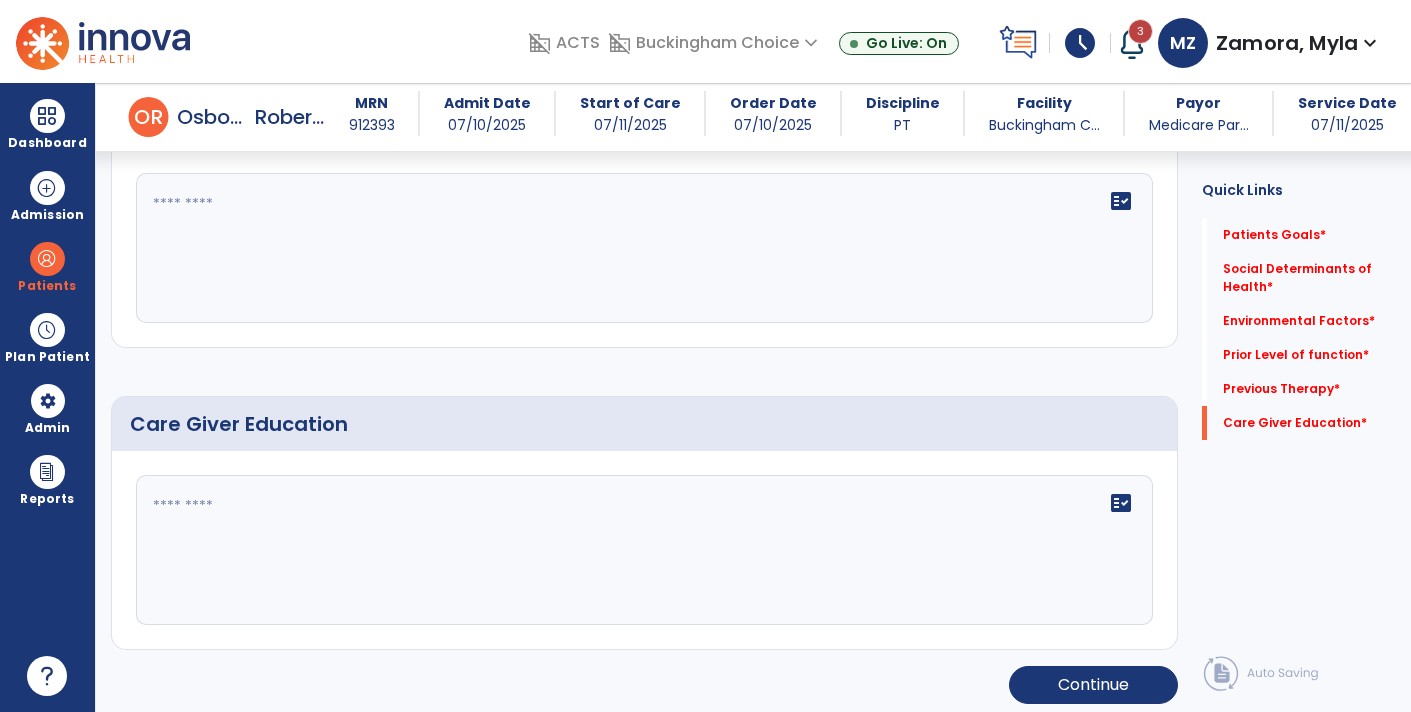 click on "fact_check" 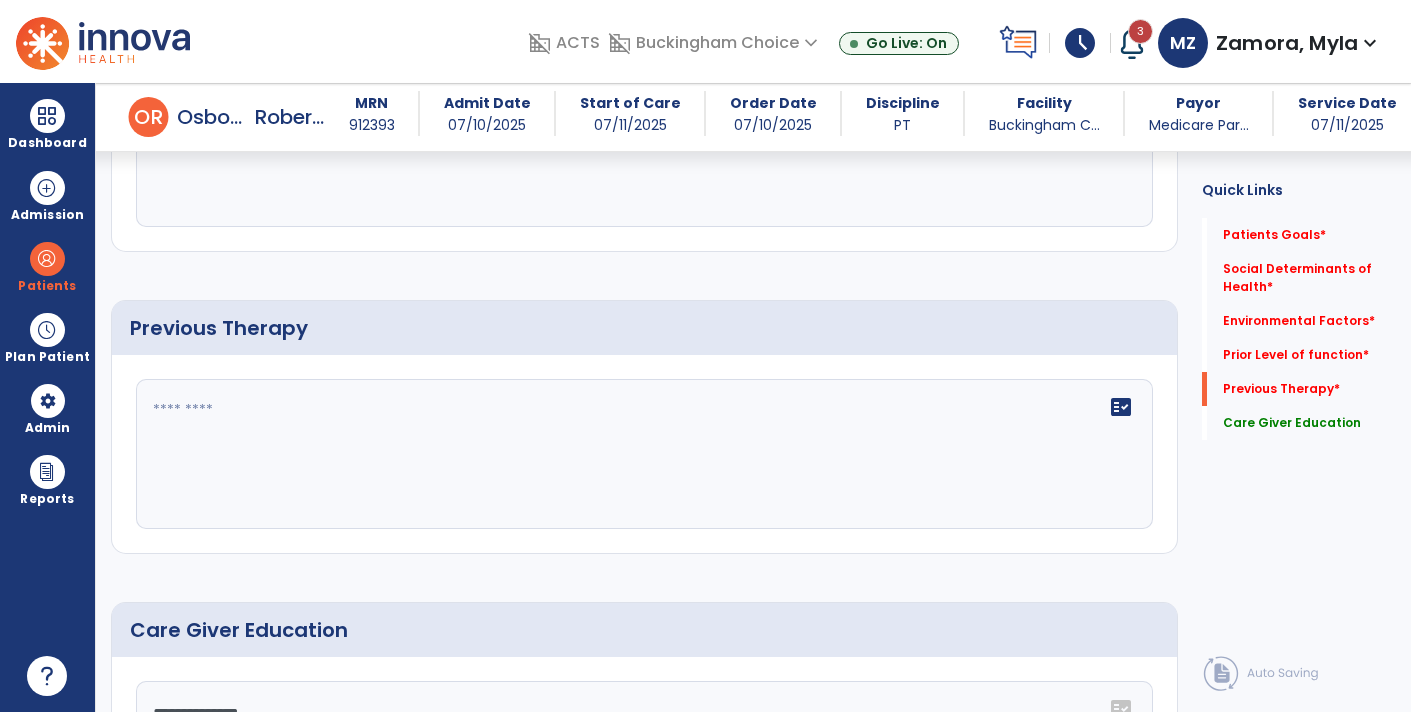 scroll, scrollTop: 972, scrollLeft: 0, axis: vertical 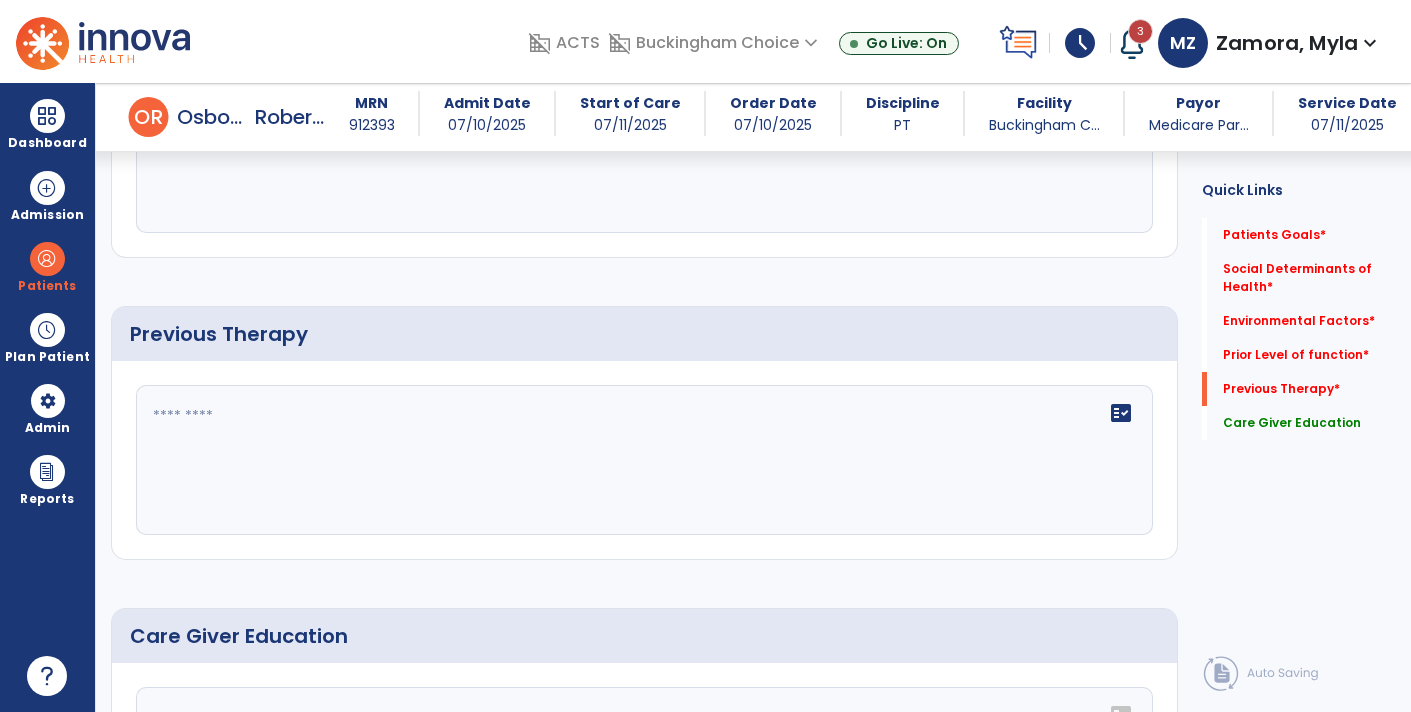 type on "**********" 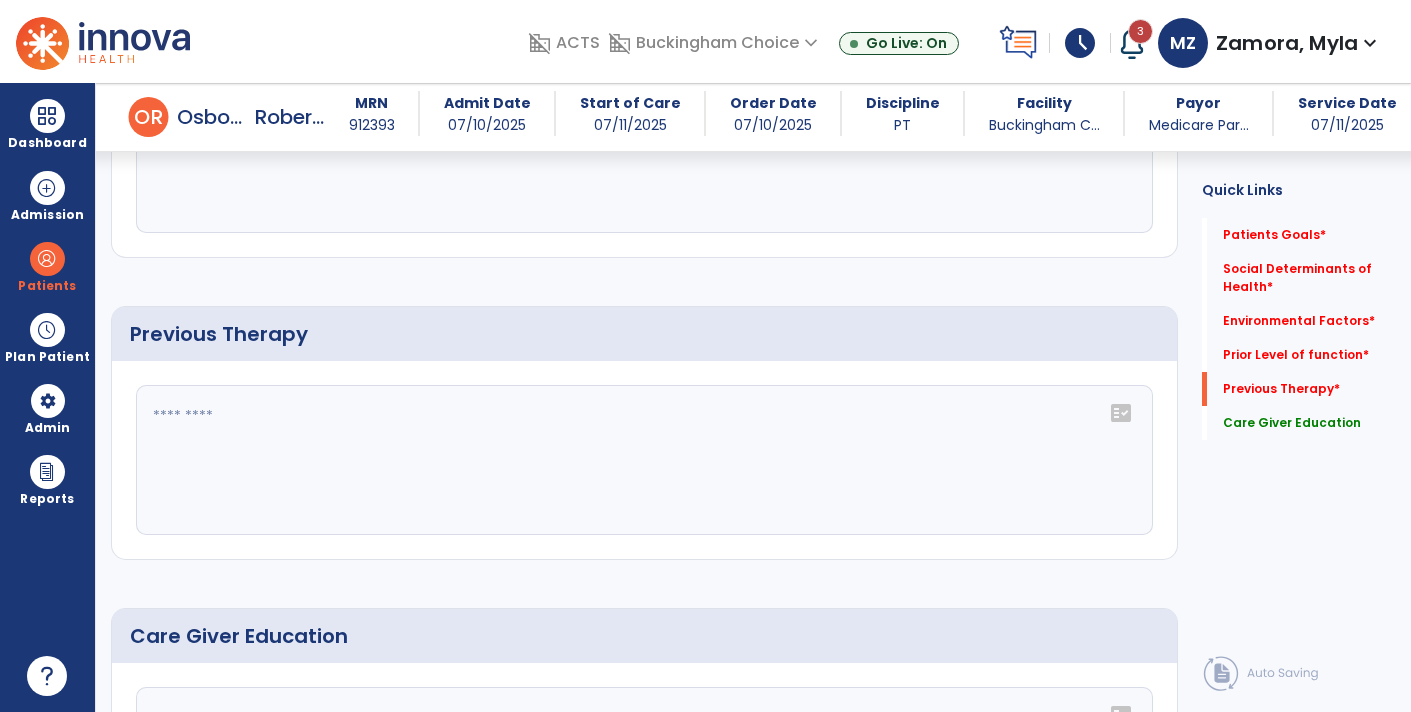 click on "fact_check" 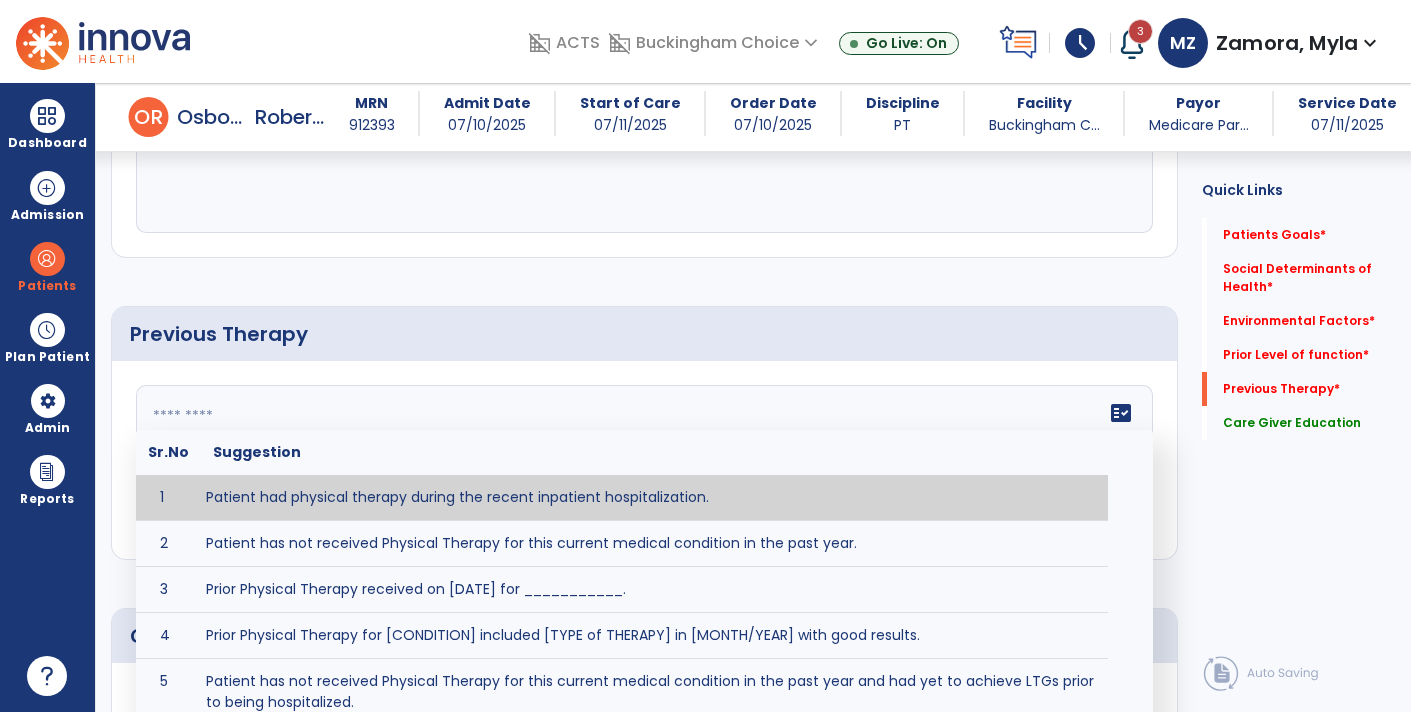 type on "**********" 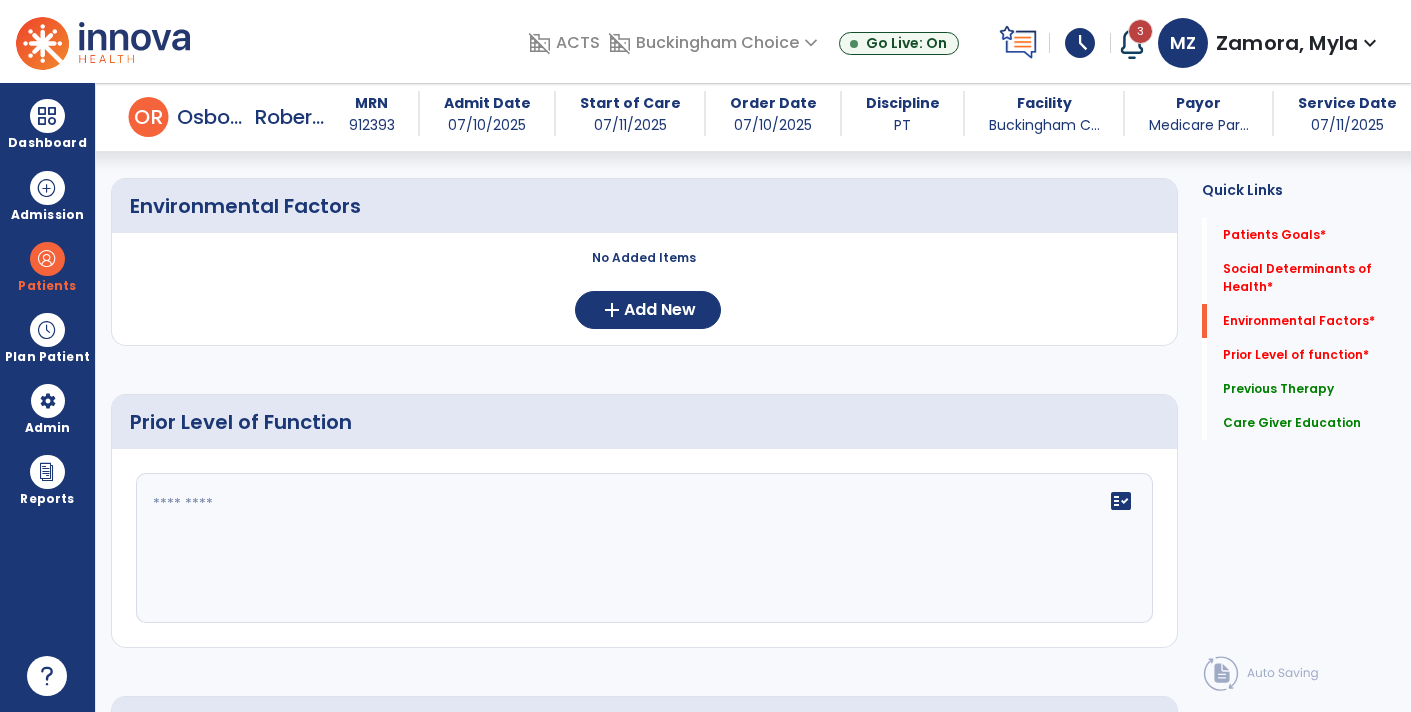 scroll, scrollTop: 623, scrollLeft: 0, axis: vertical 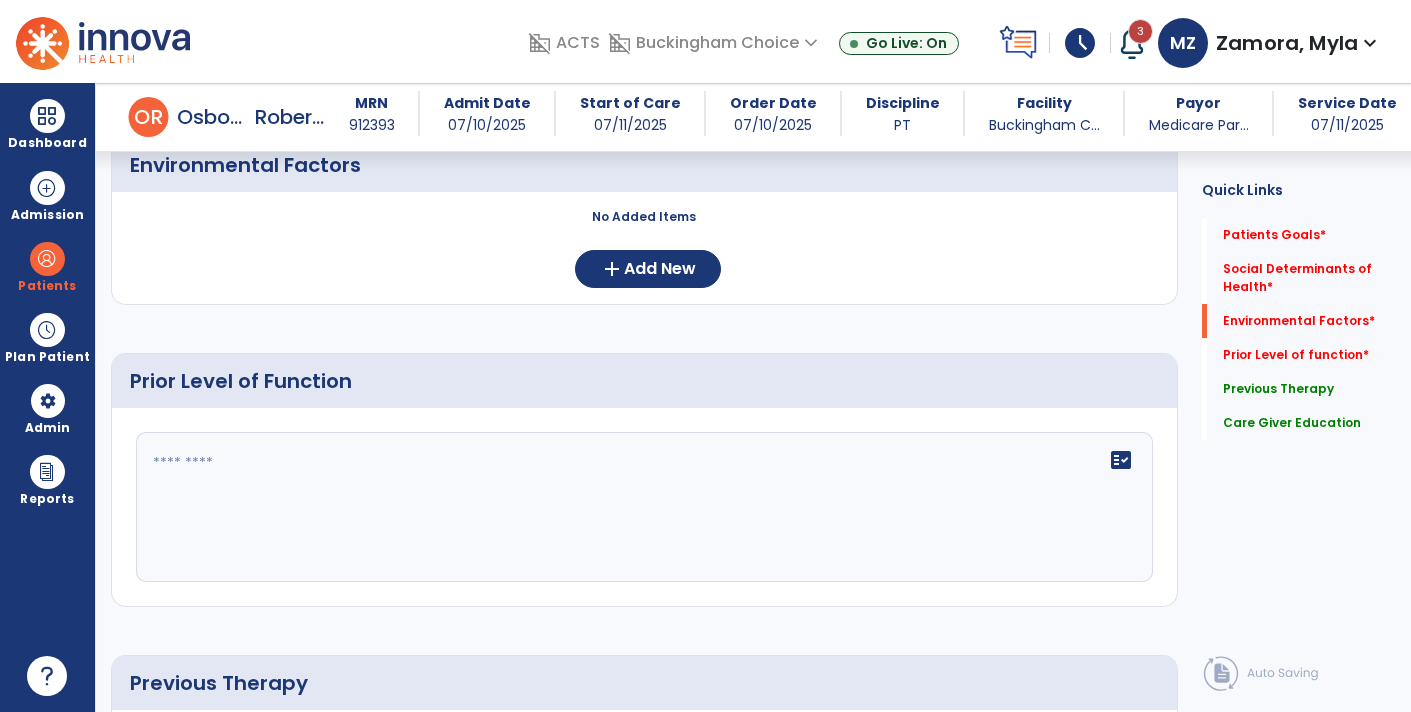 click on "fact_check" 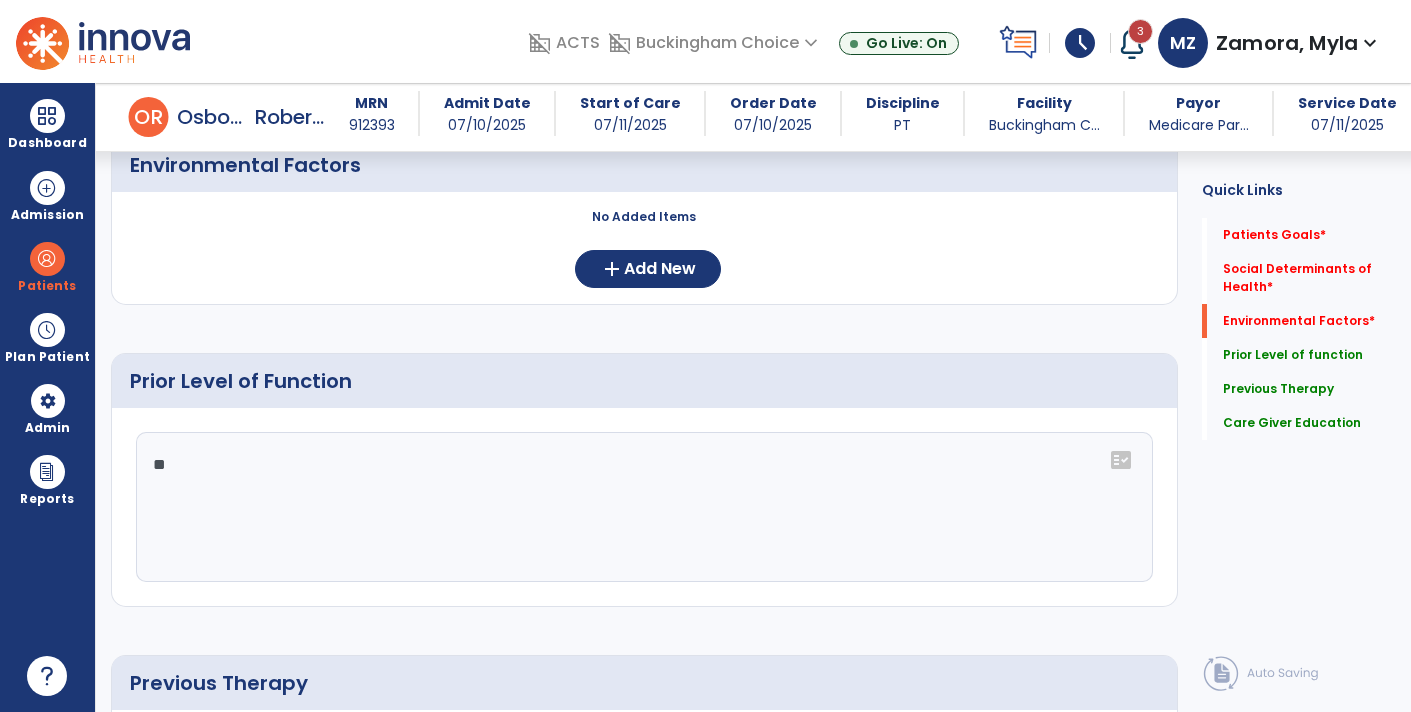 type on "*" 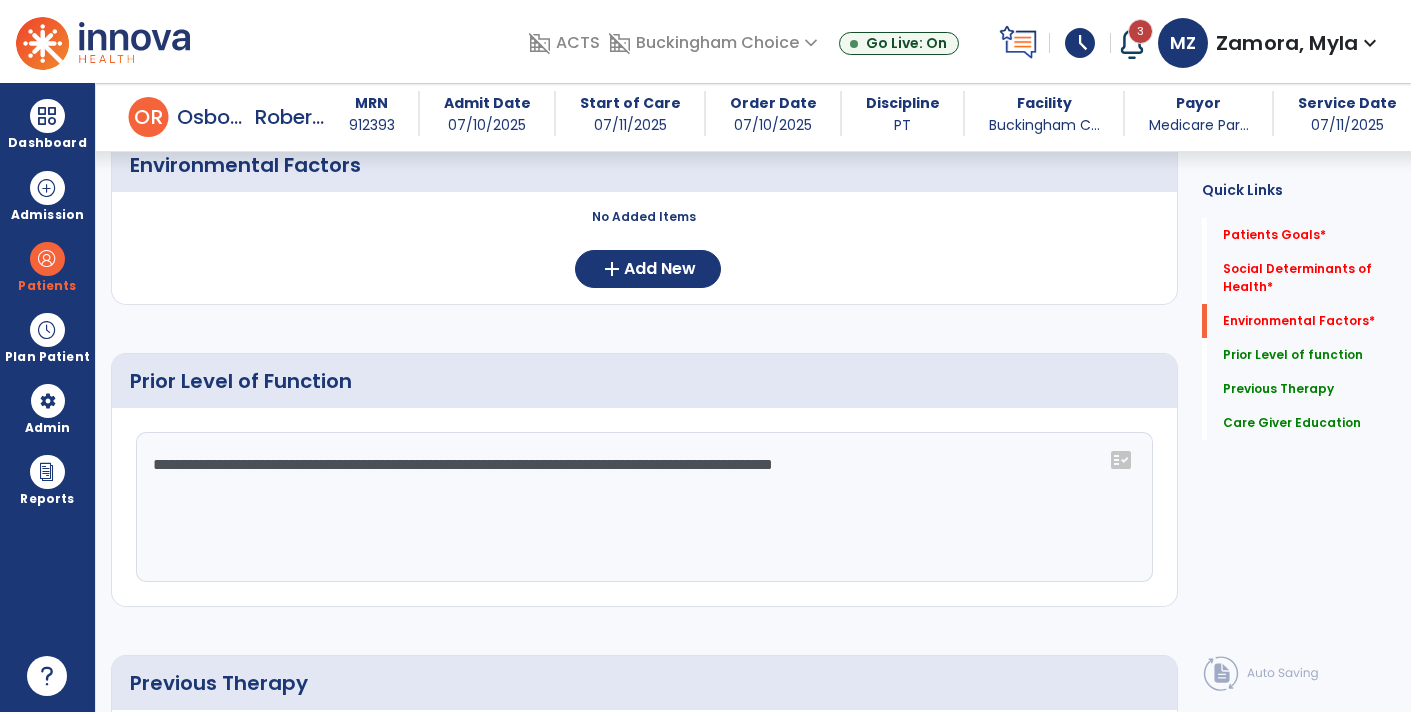 click on "**********" 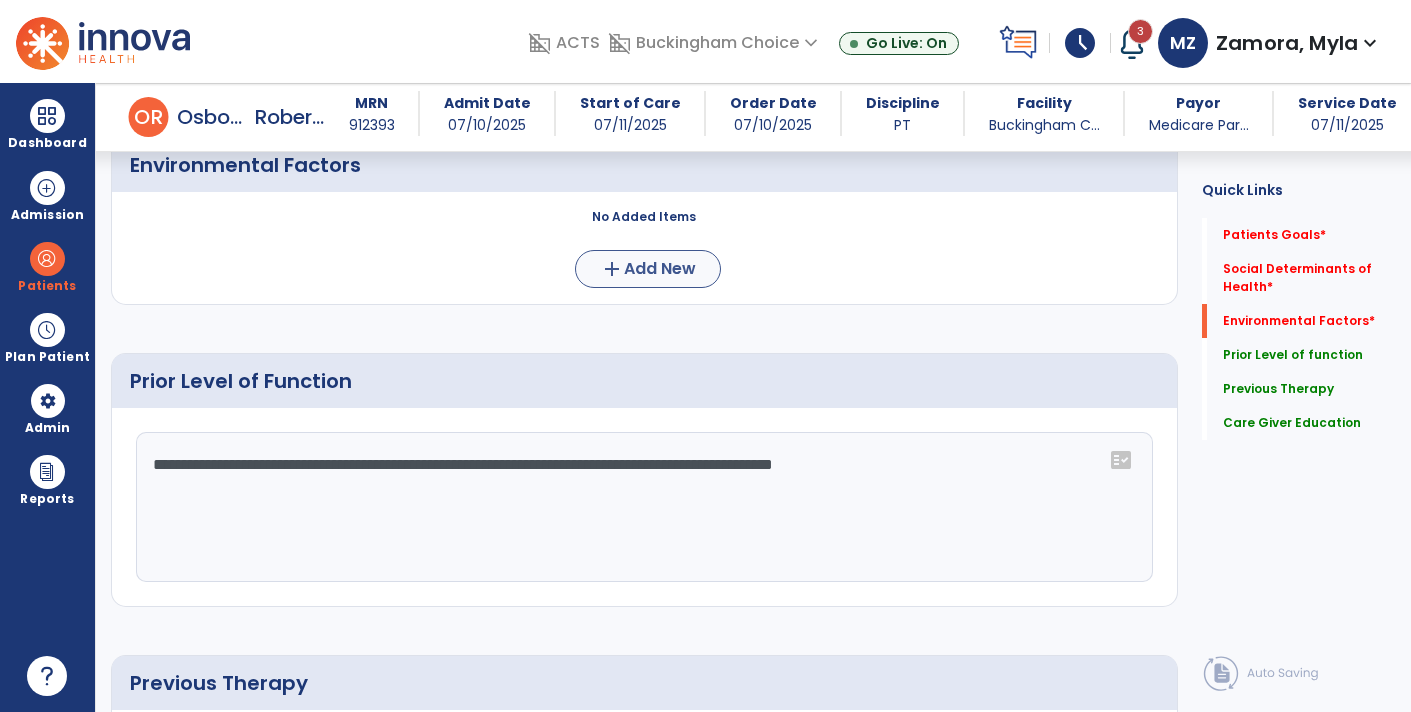 type on "**********" 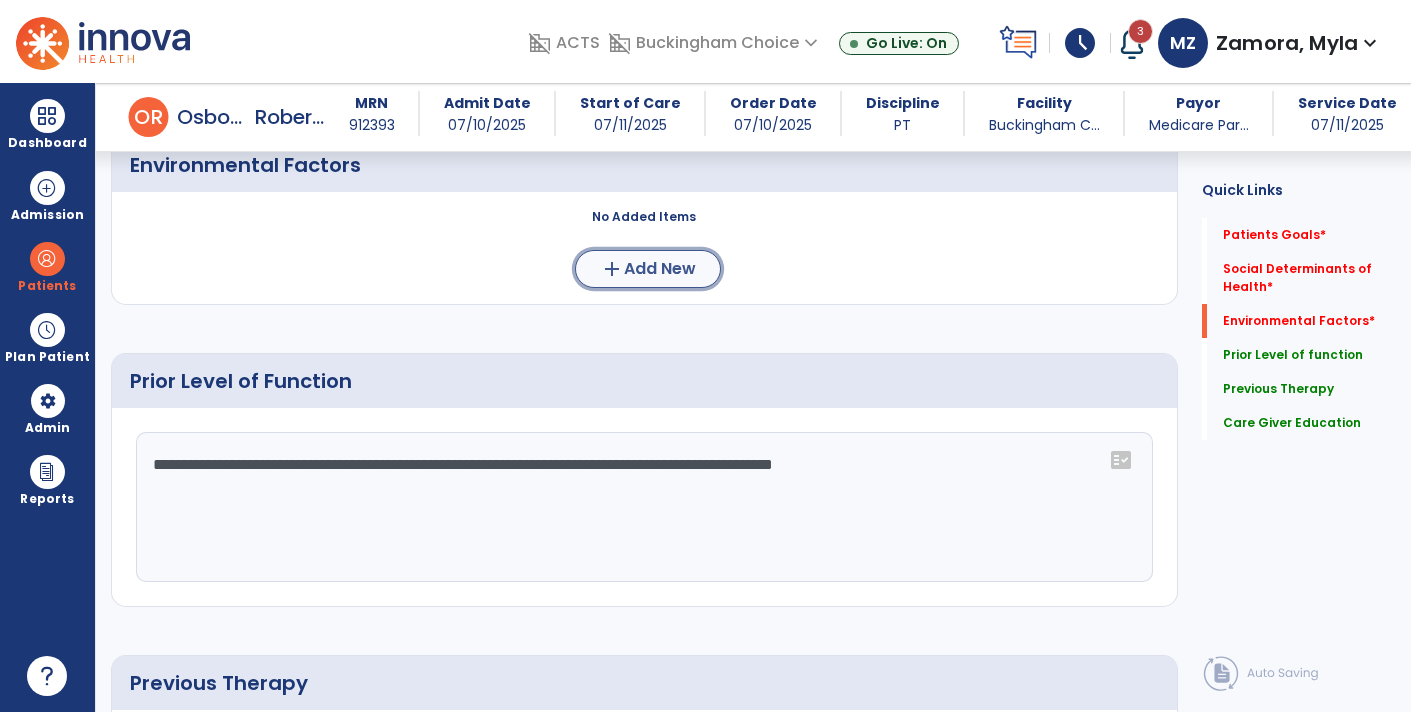 click on "Add New" 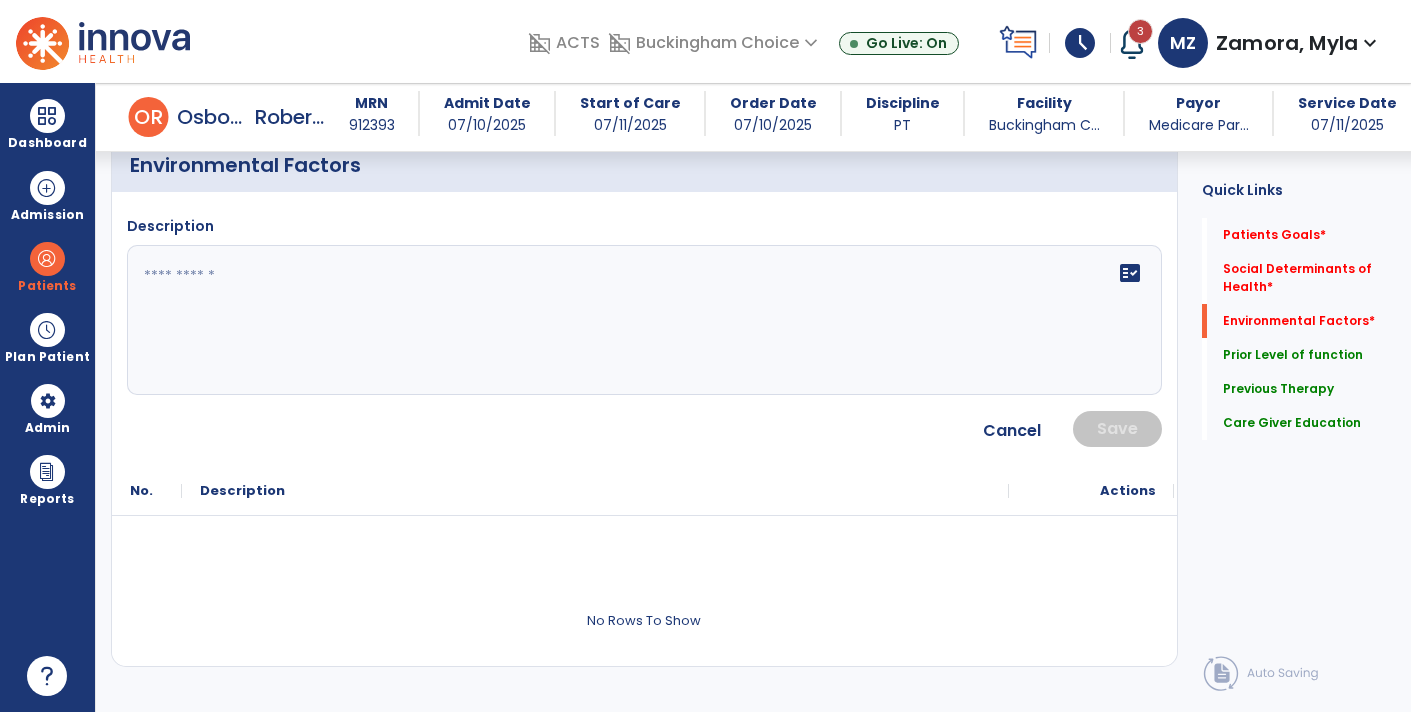 click on "fact_check" 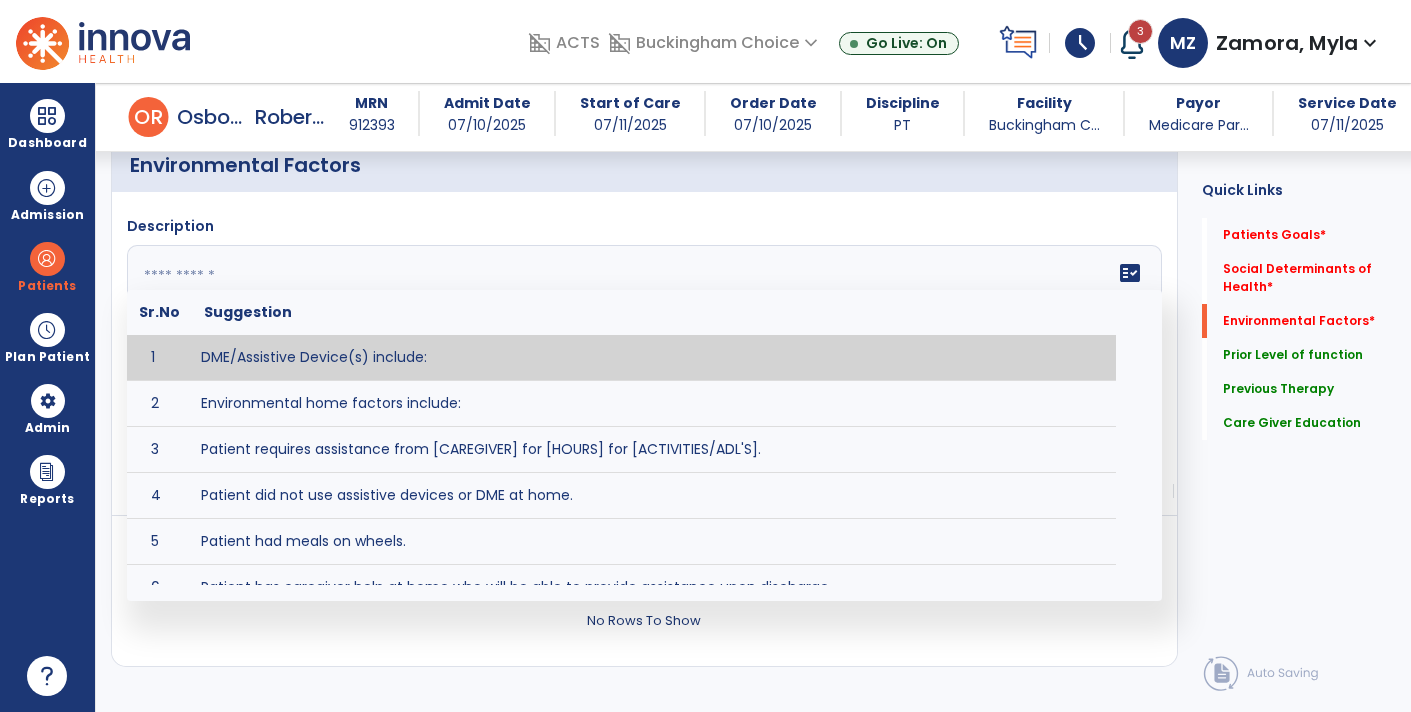paste on "**********" 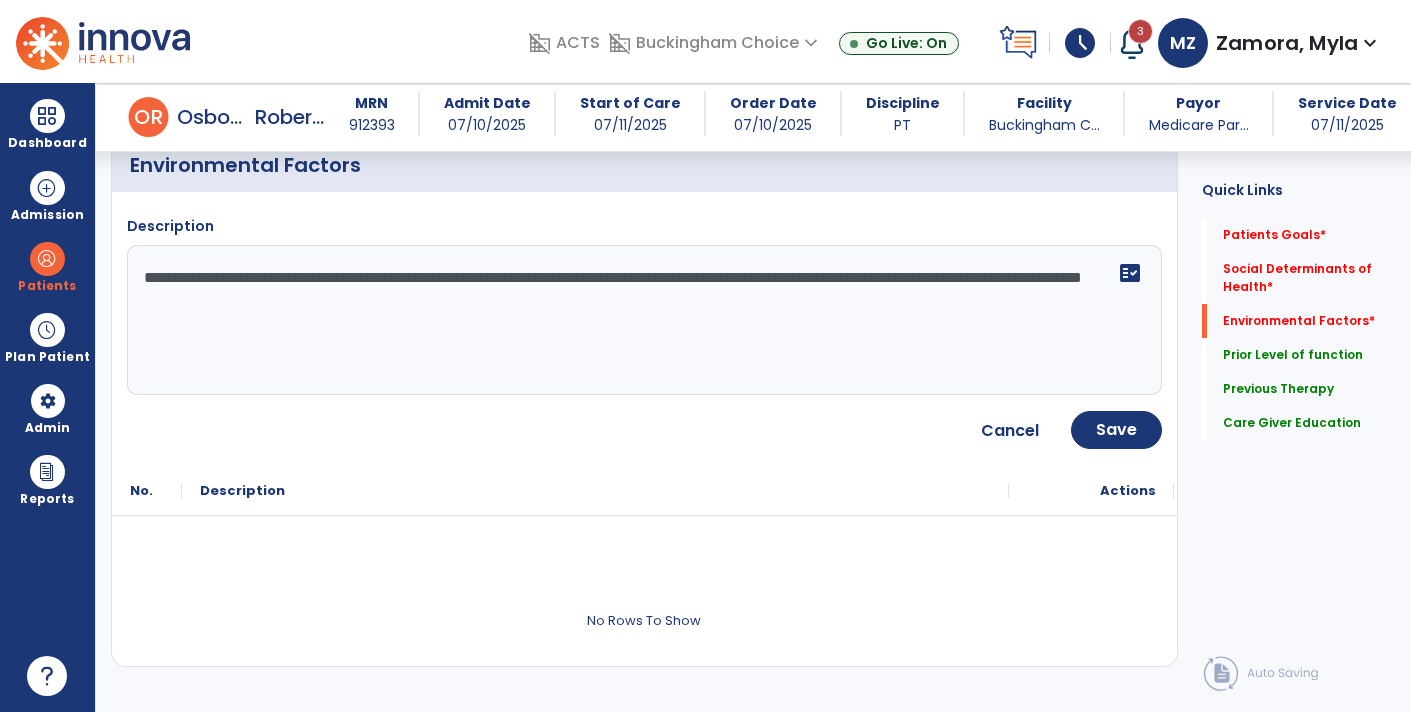 type on "**********" 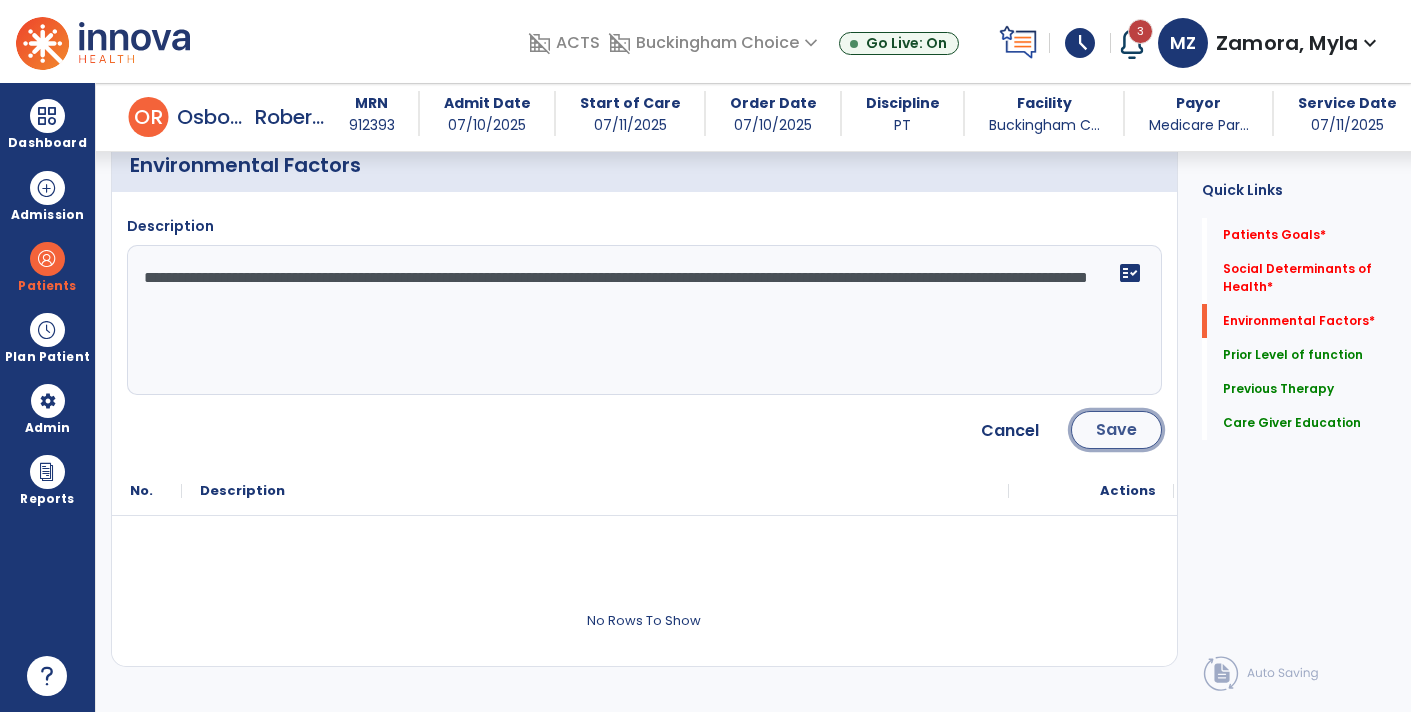 click on "Save" 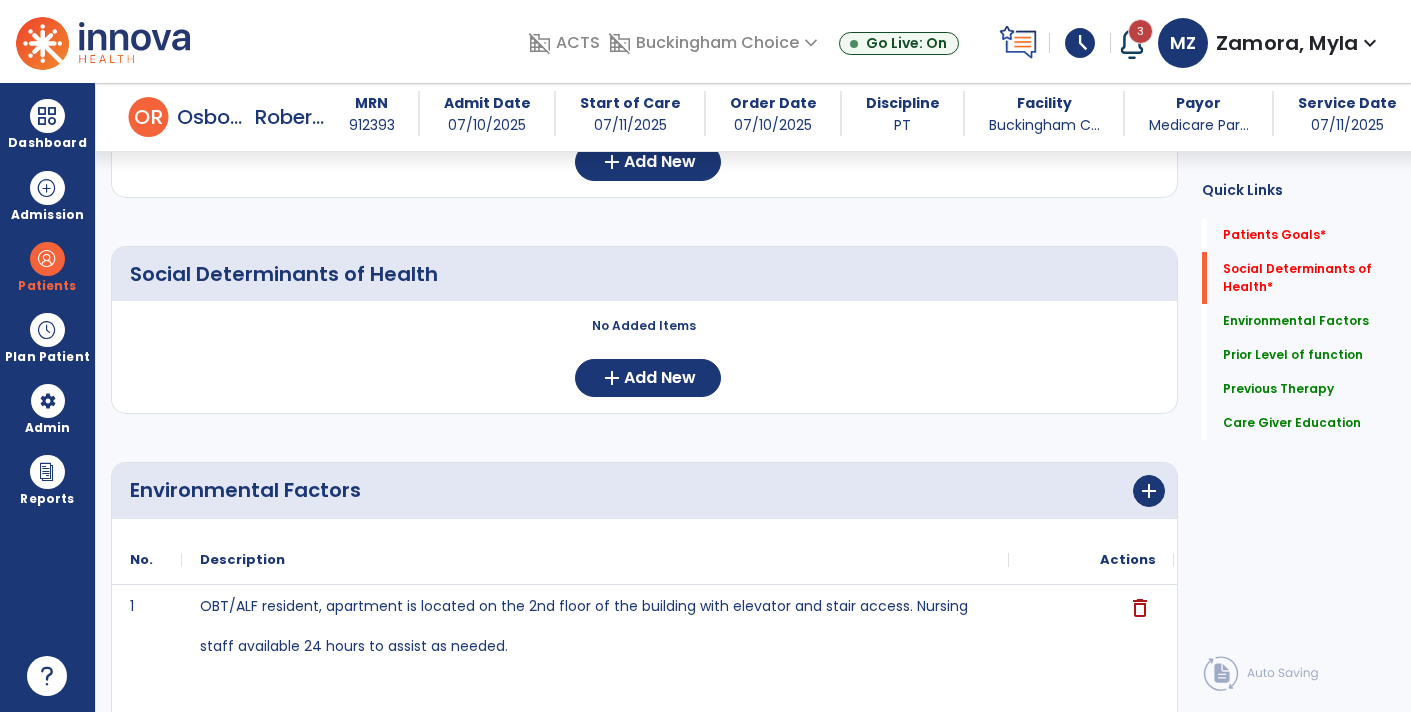 scroll, scrollTop: 292, scrollLeft: 0, axis: vertical 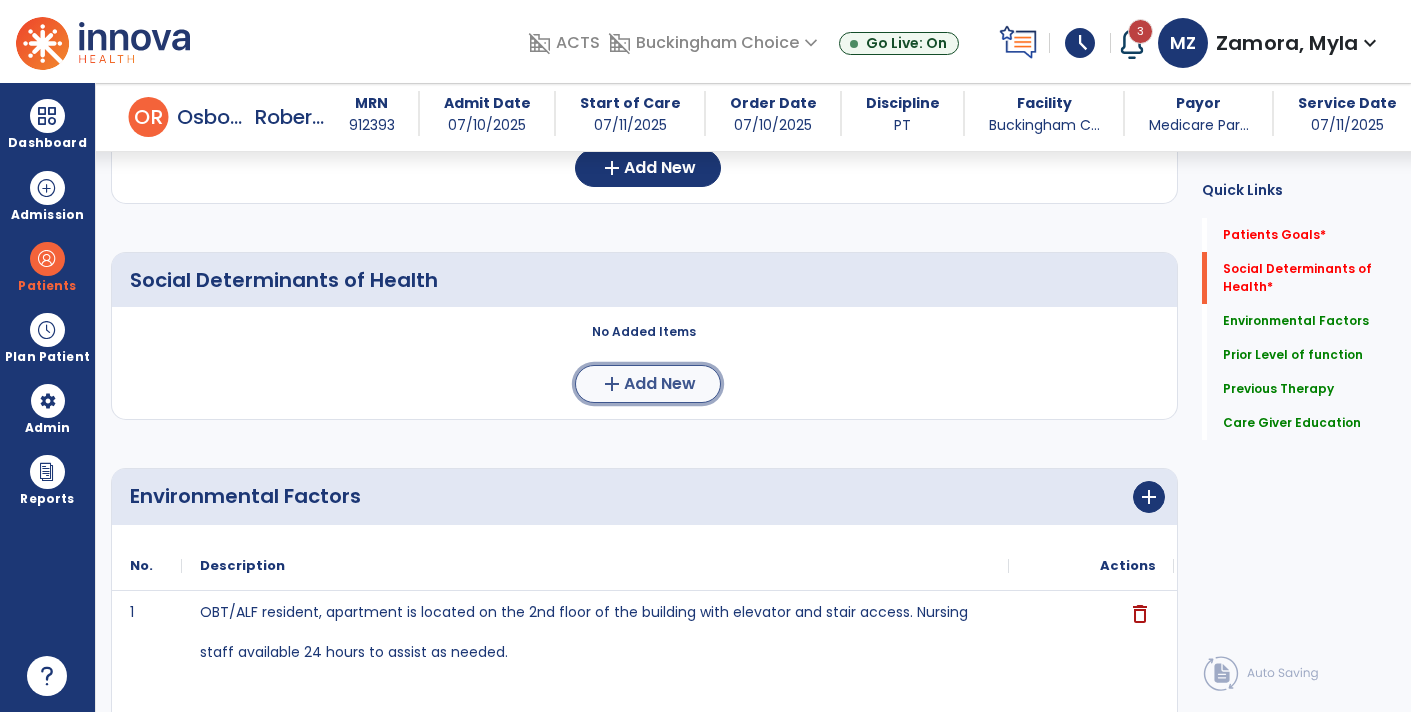 click on "add  Add New" 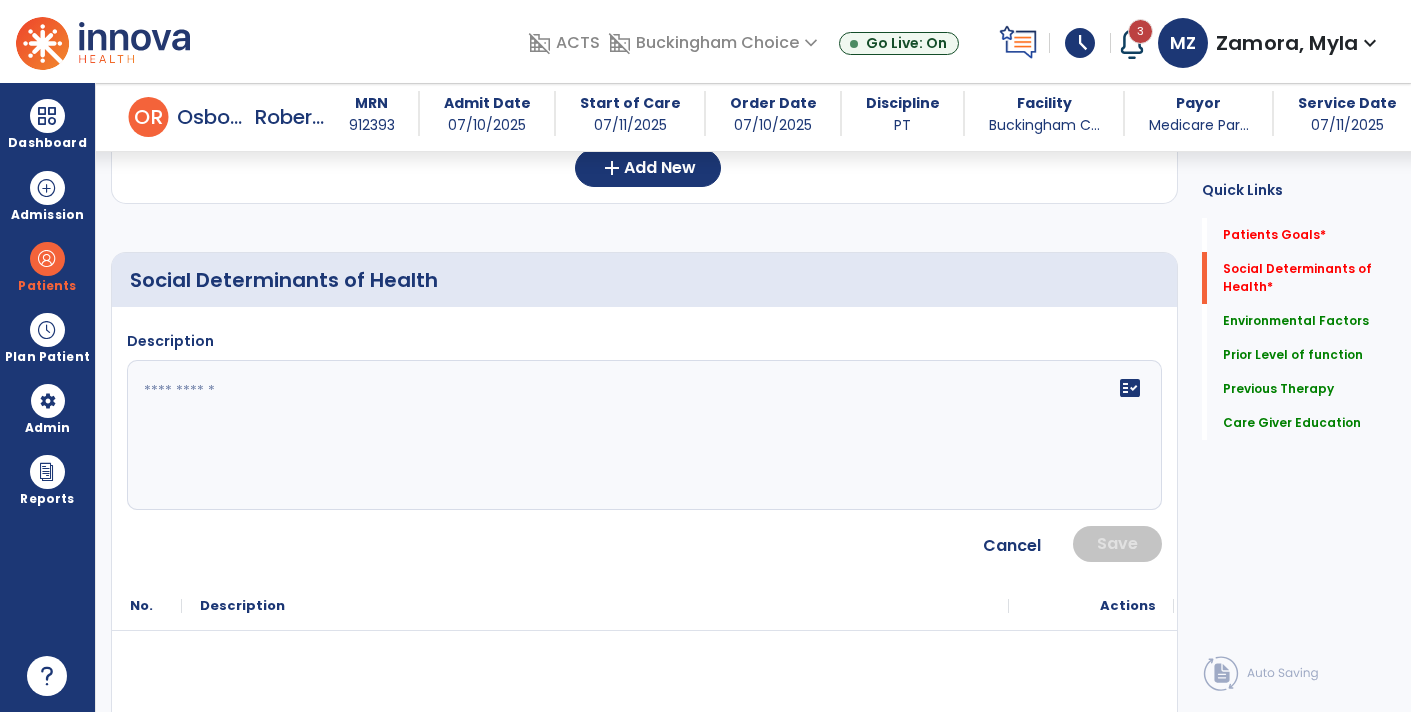 click 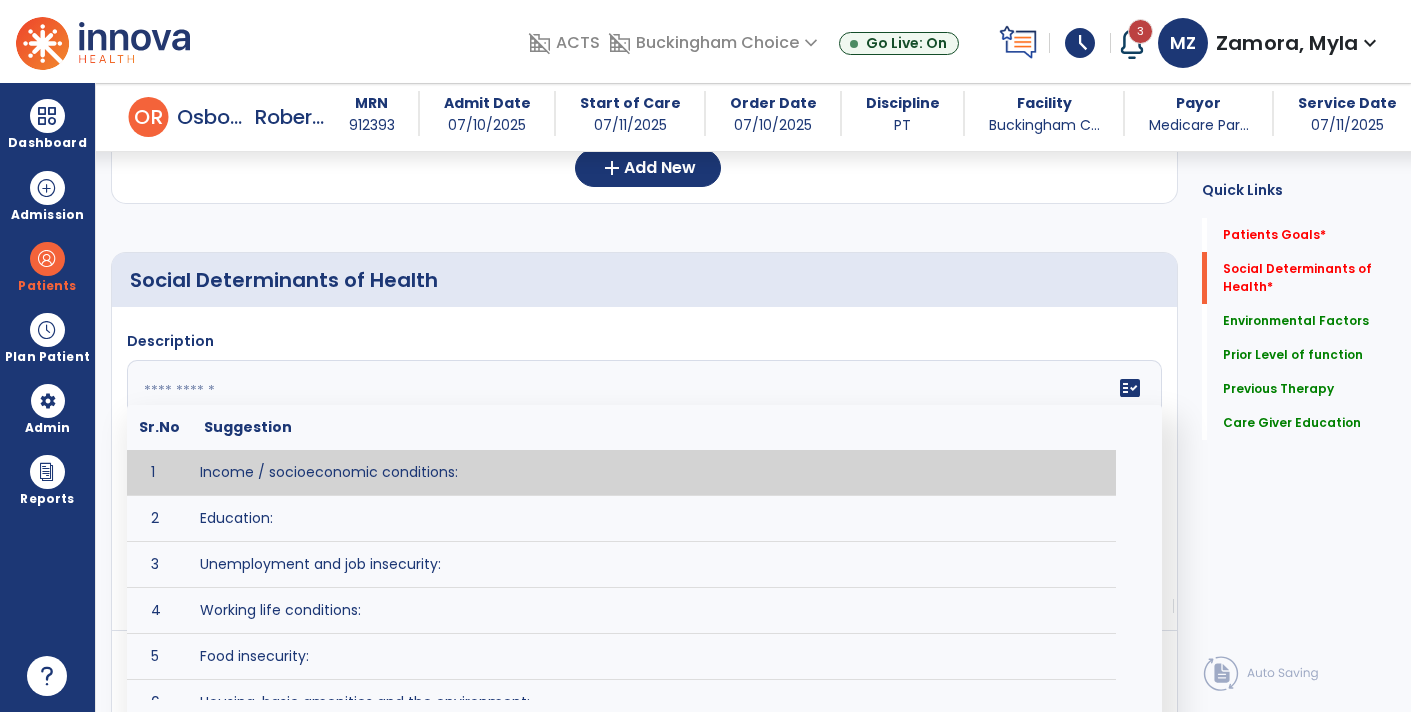 paste on "**********" 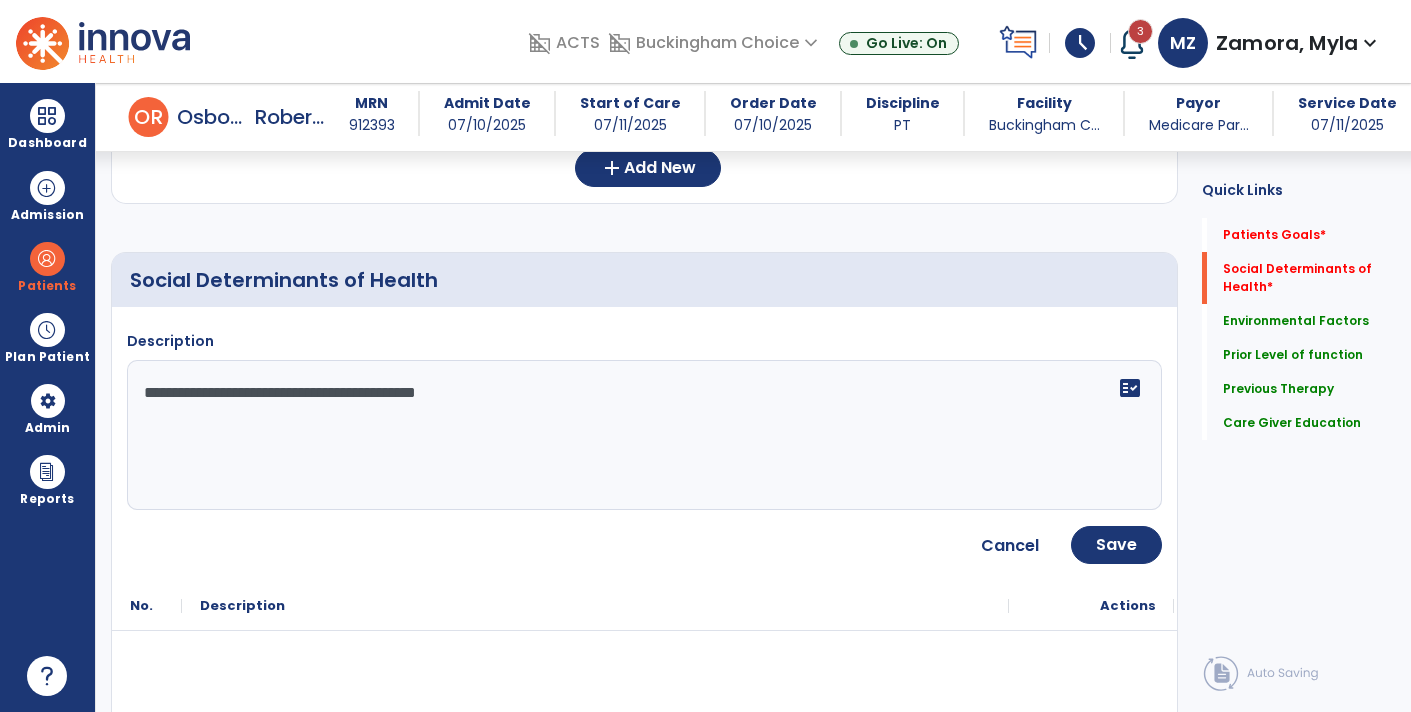 click on "**********" 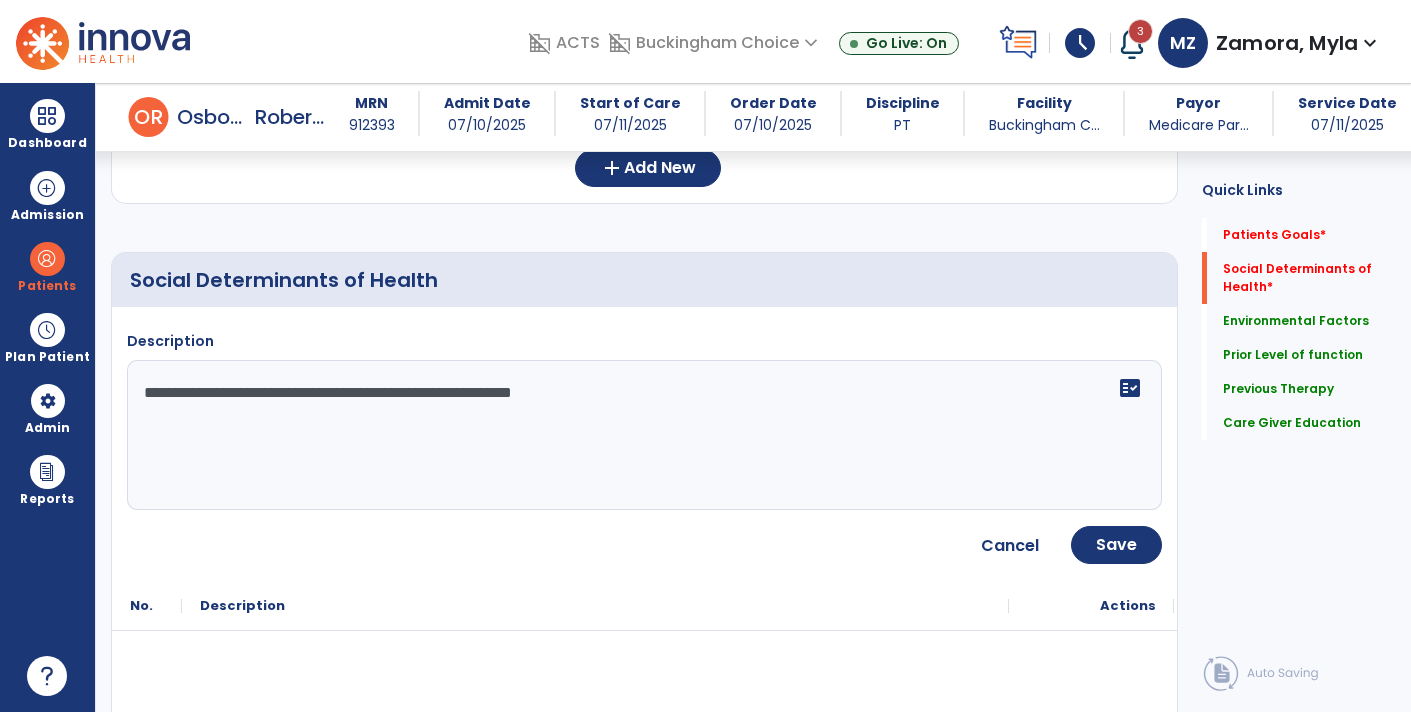 type on "**********" 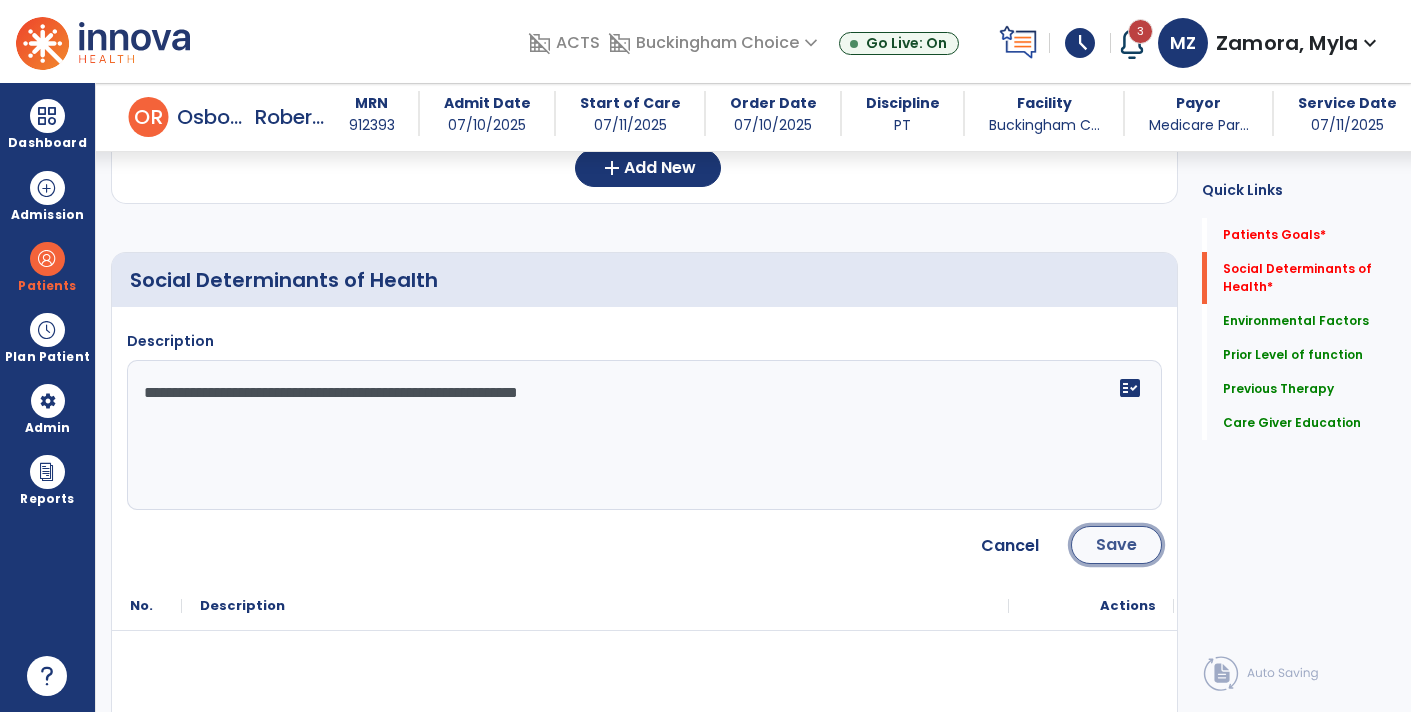 click on "Save" 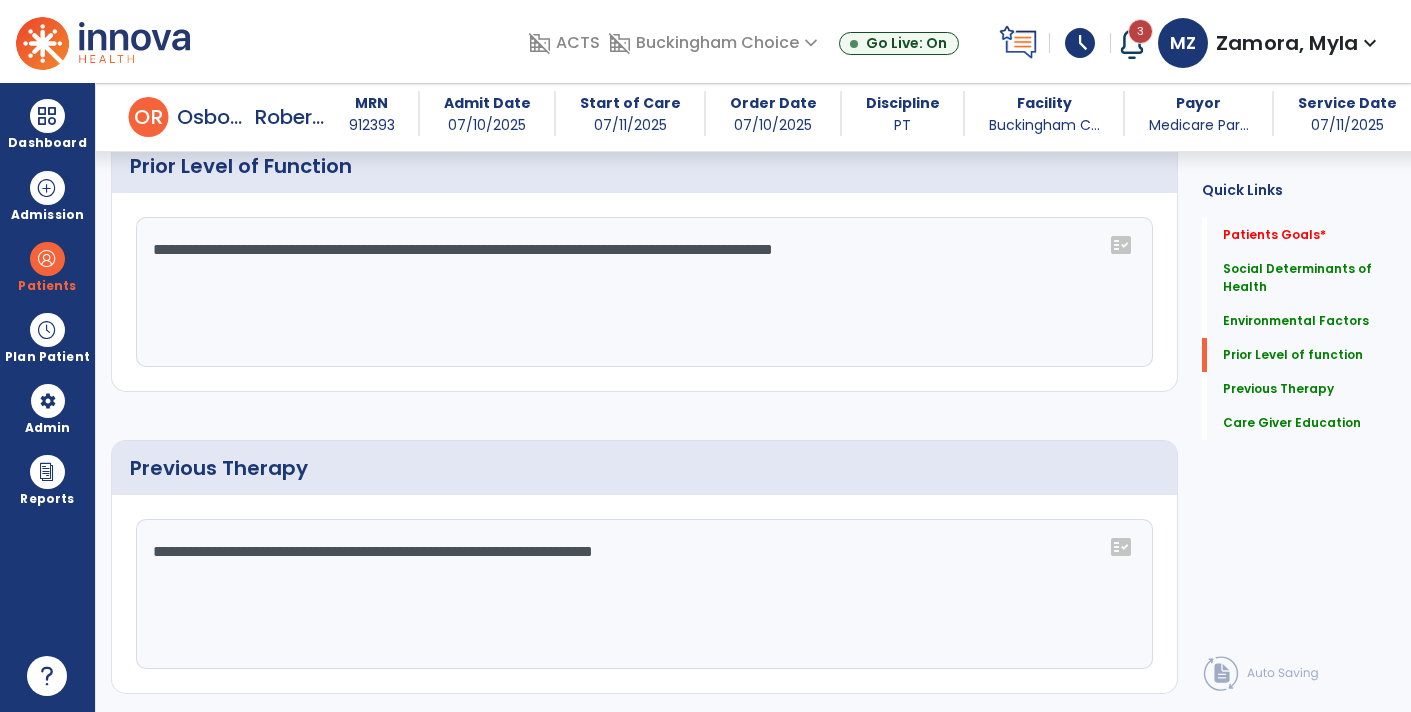 scroll, scrollTop: 1053, scrollLeft: 0, axis: vertical 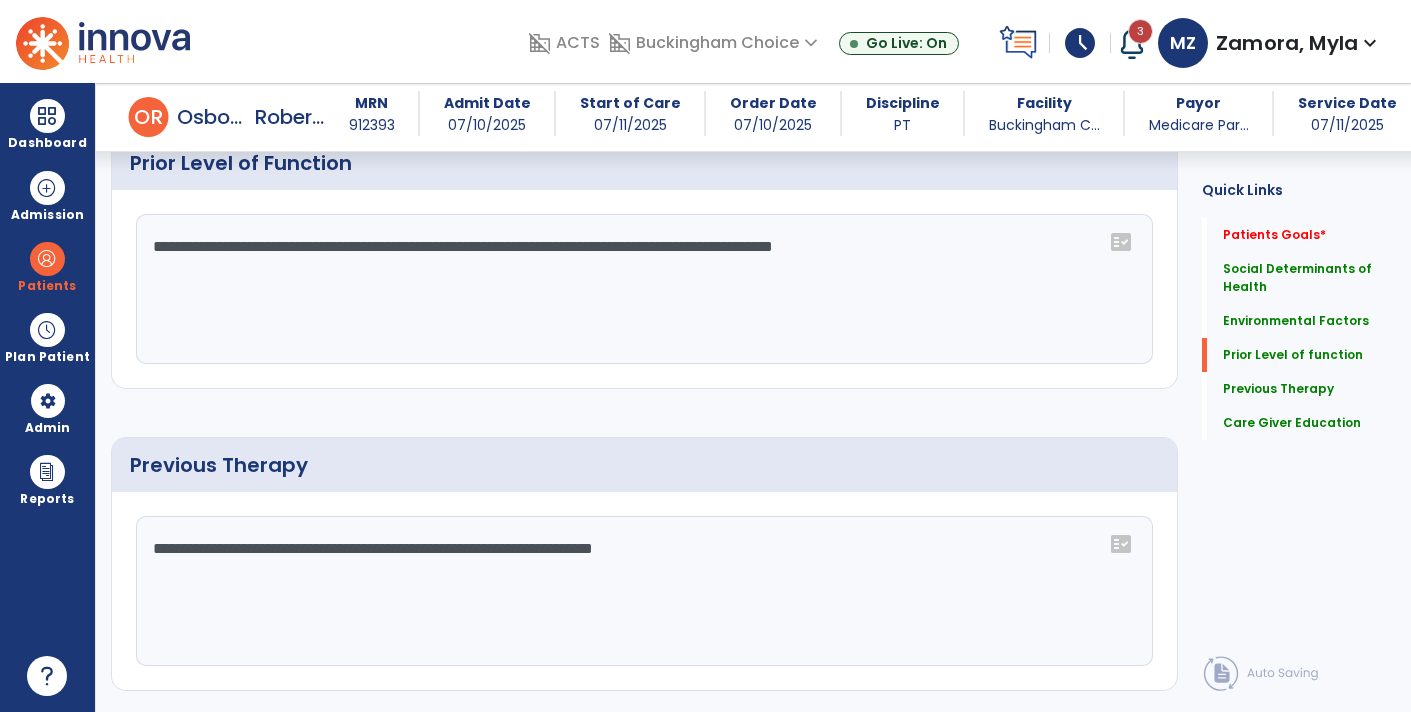 click on "**********" 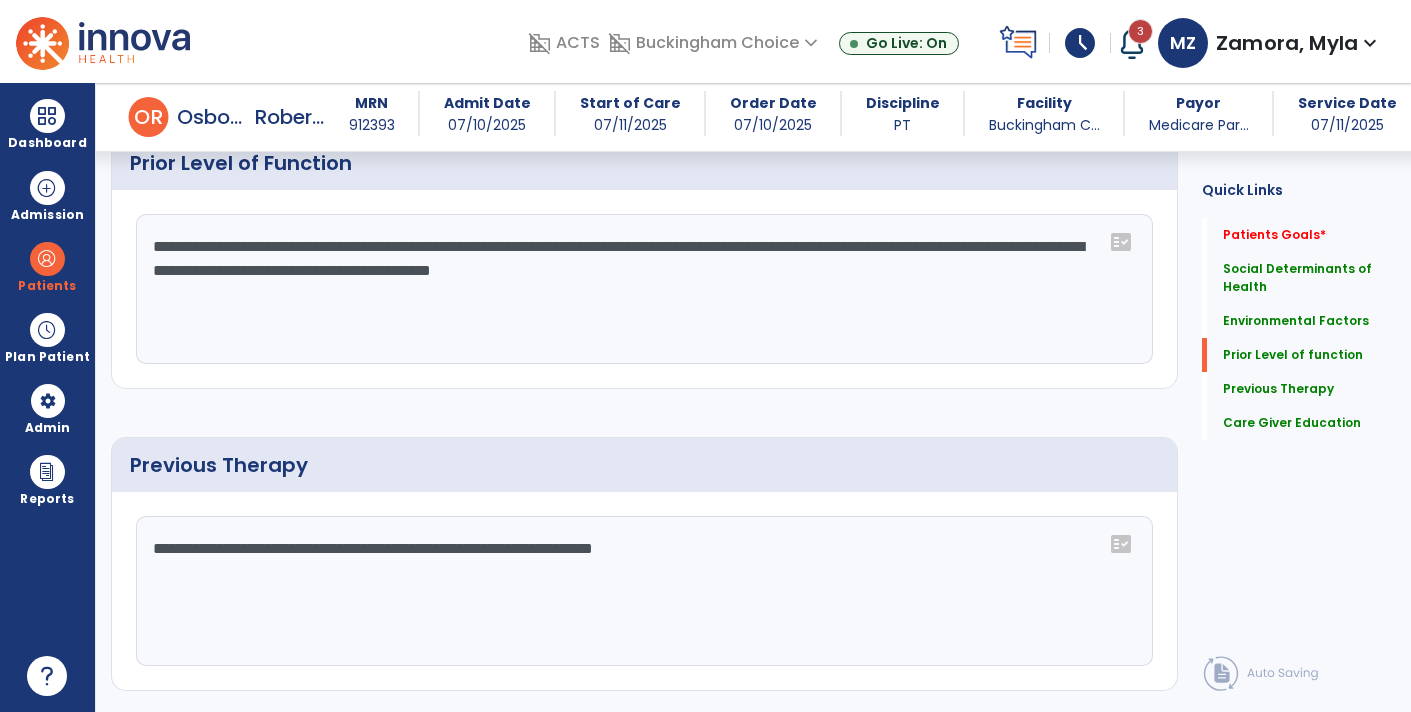 type on "**********" 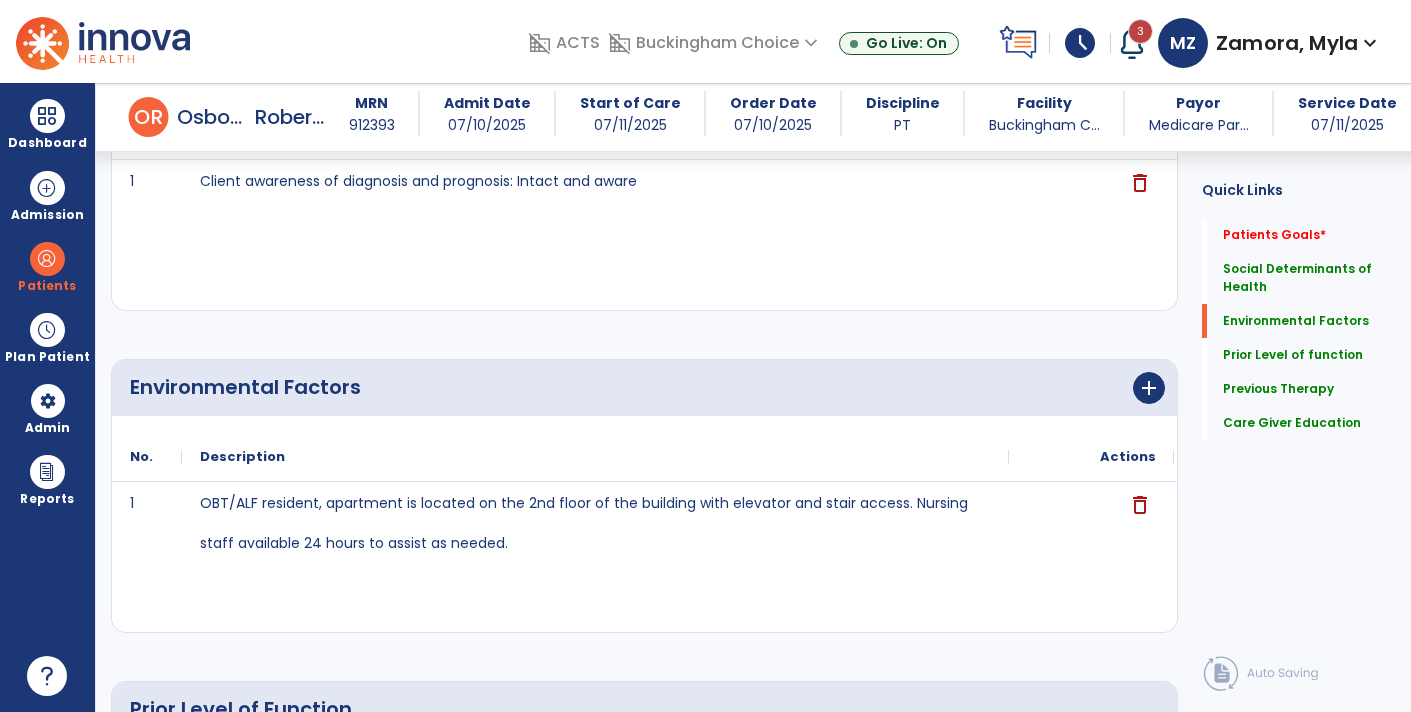 scroll, scrollTop: 0, scrollLeft: 0, axis: both 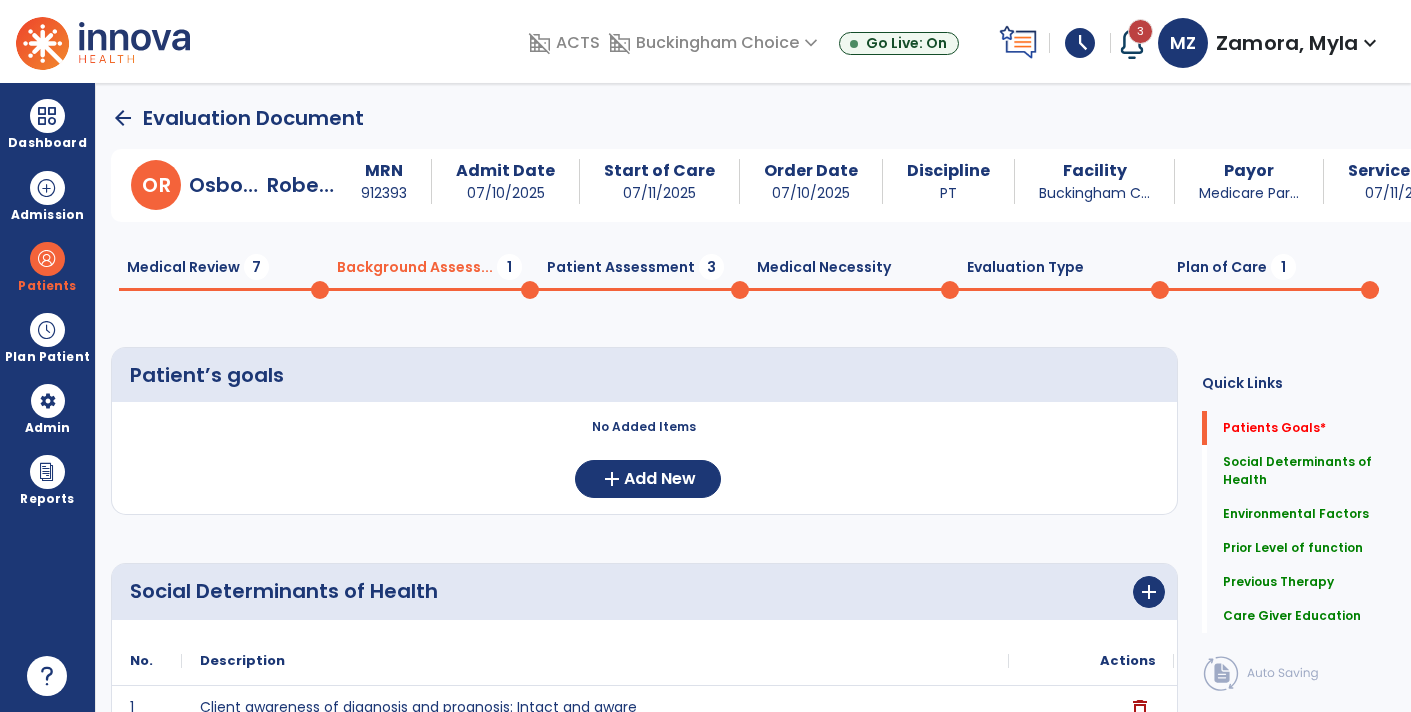 click on "Medical Review  7" 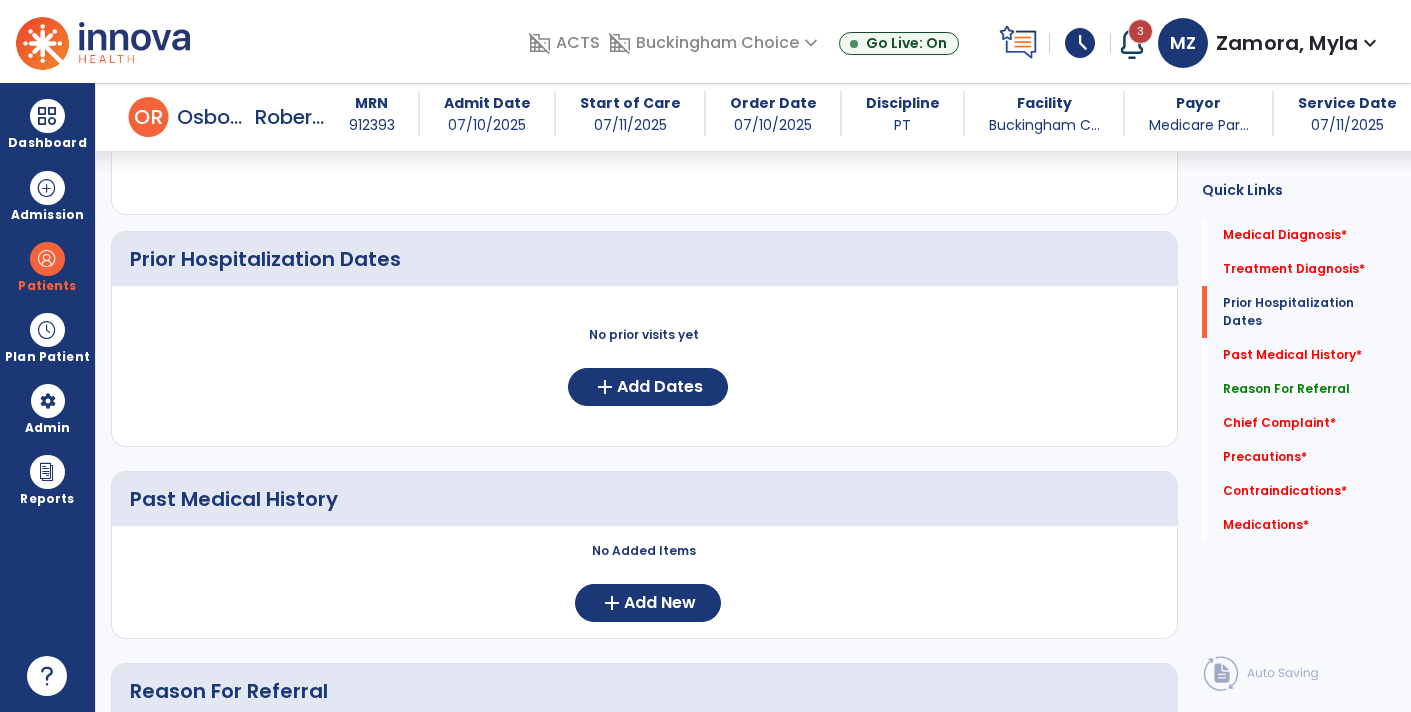 scroll, scrollTop: 720, scrollLeft: 0, axis: vertical 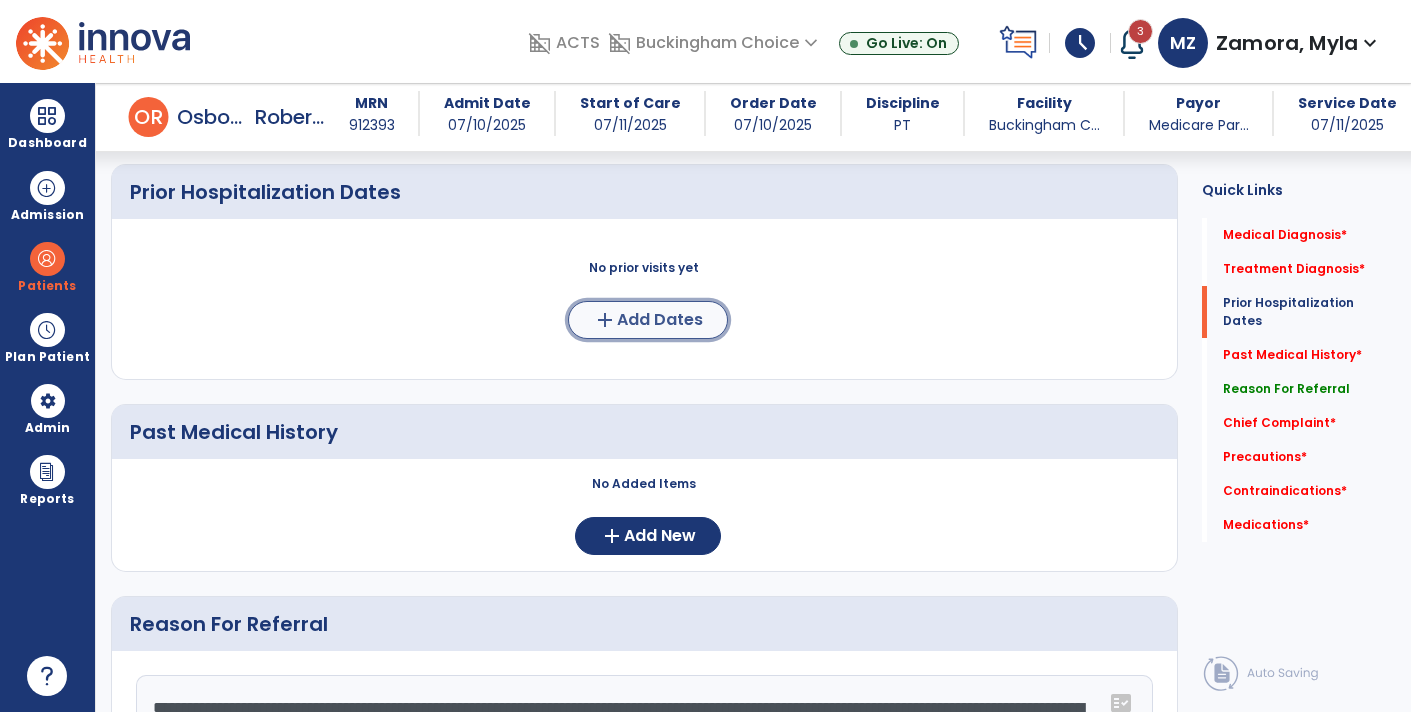 click on "Add Dates" 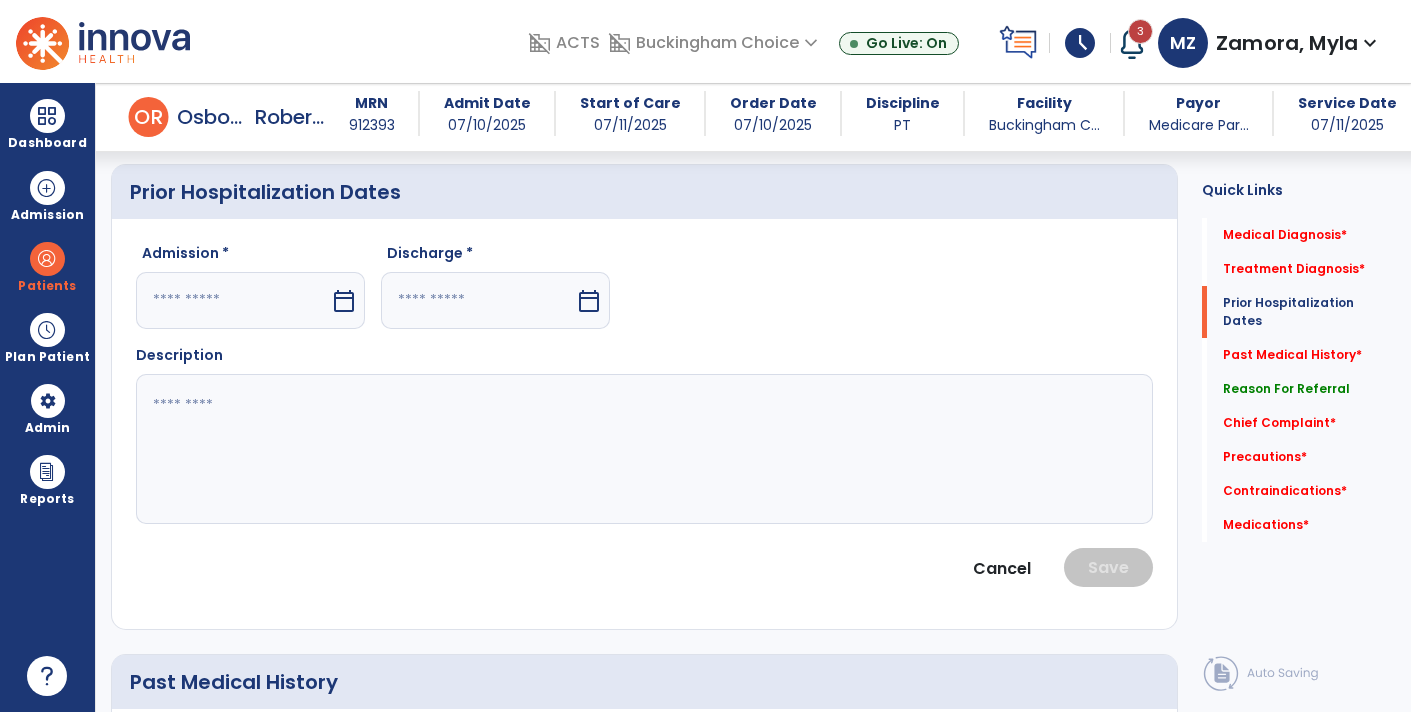 click on "calendar_today" at bounding box center (344, 301) 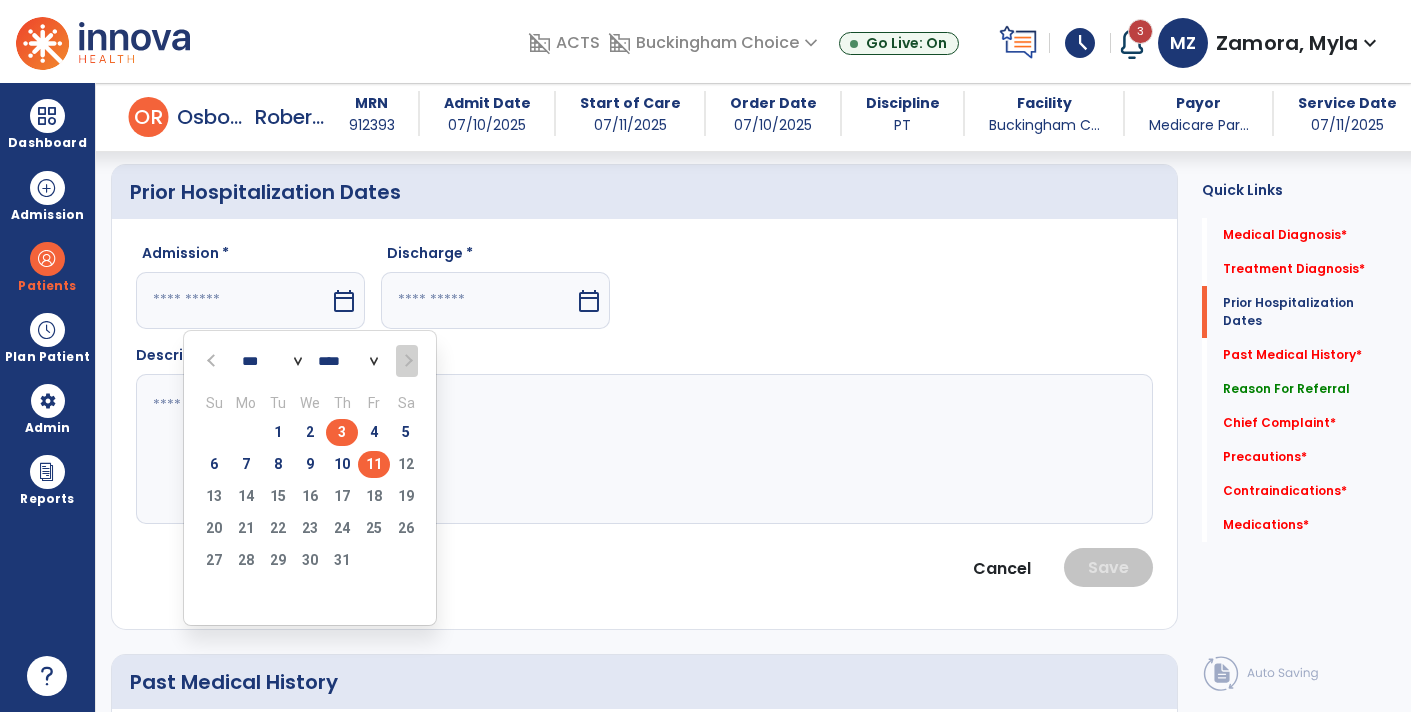 click on "3" at bounding box center (342, 432) 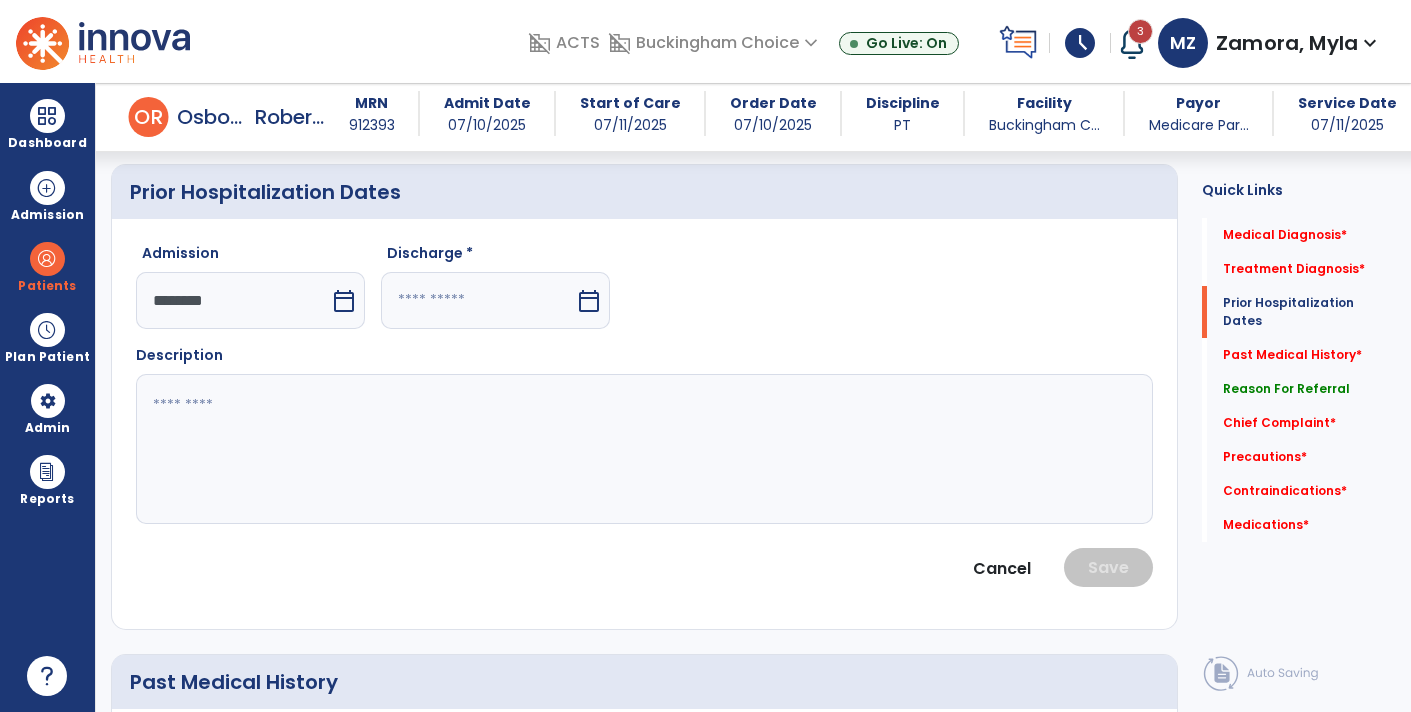 click on "calendar_today" at bounding box center [591, 300] 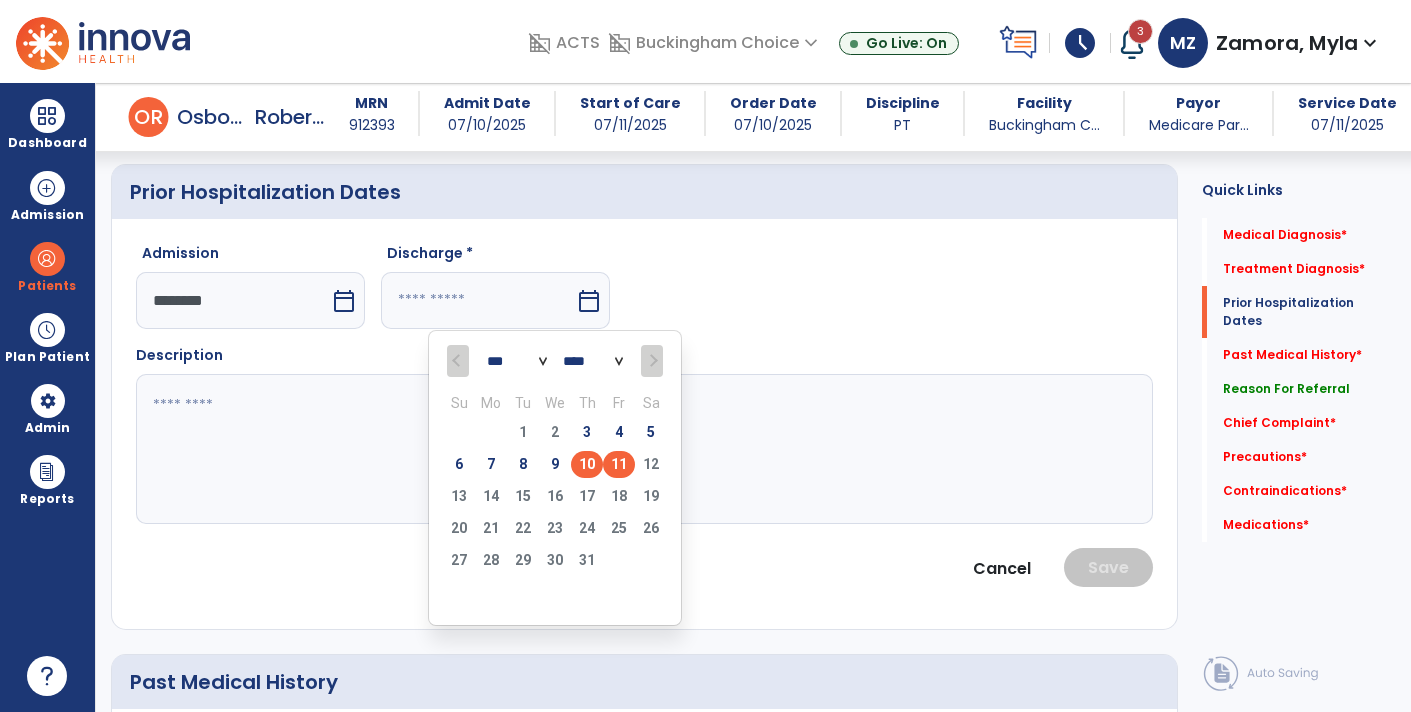click on "10" at bounding box center [587, 464] 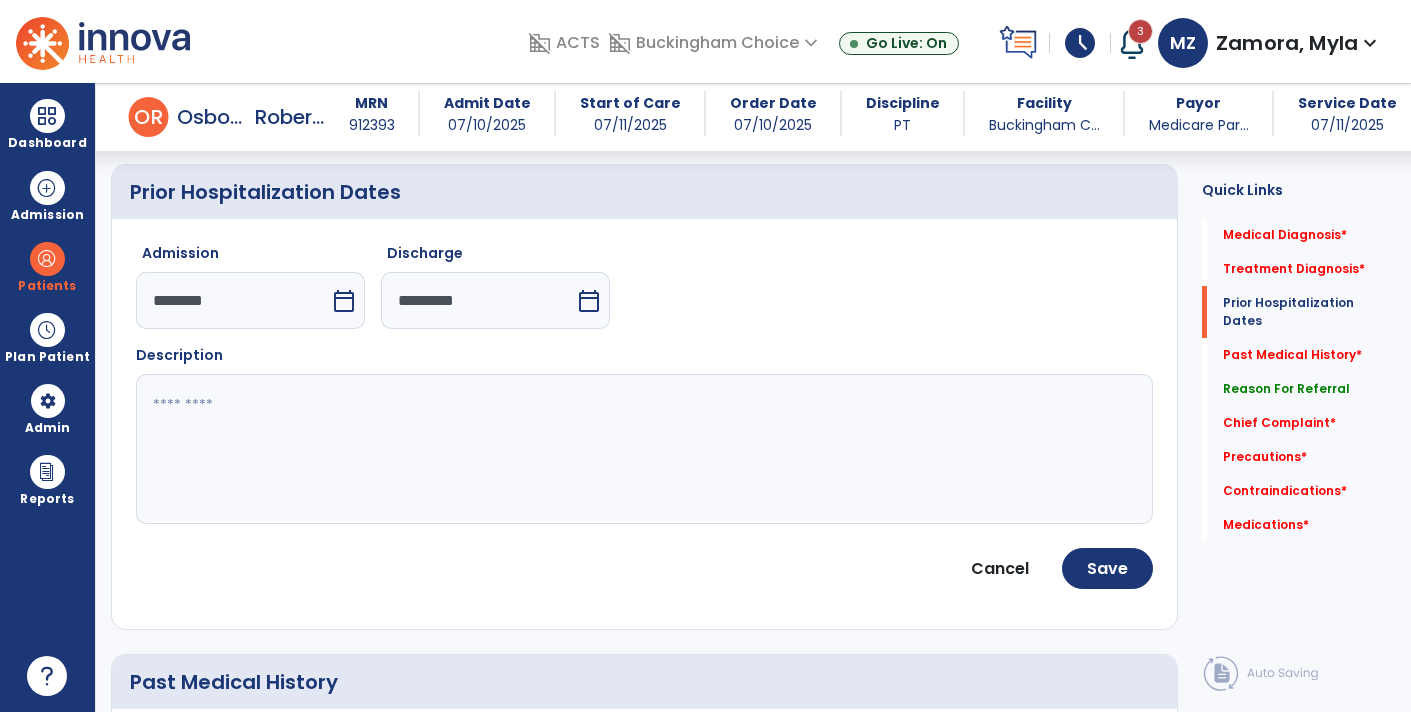 click 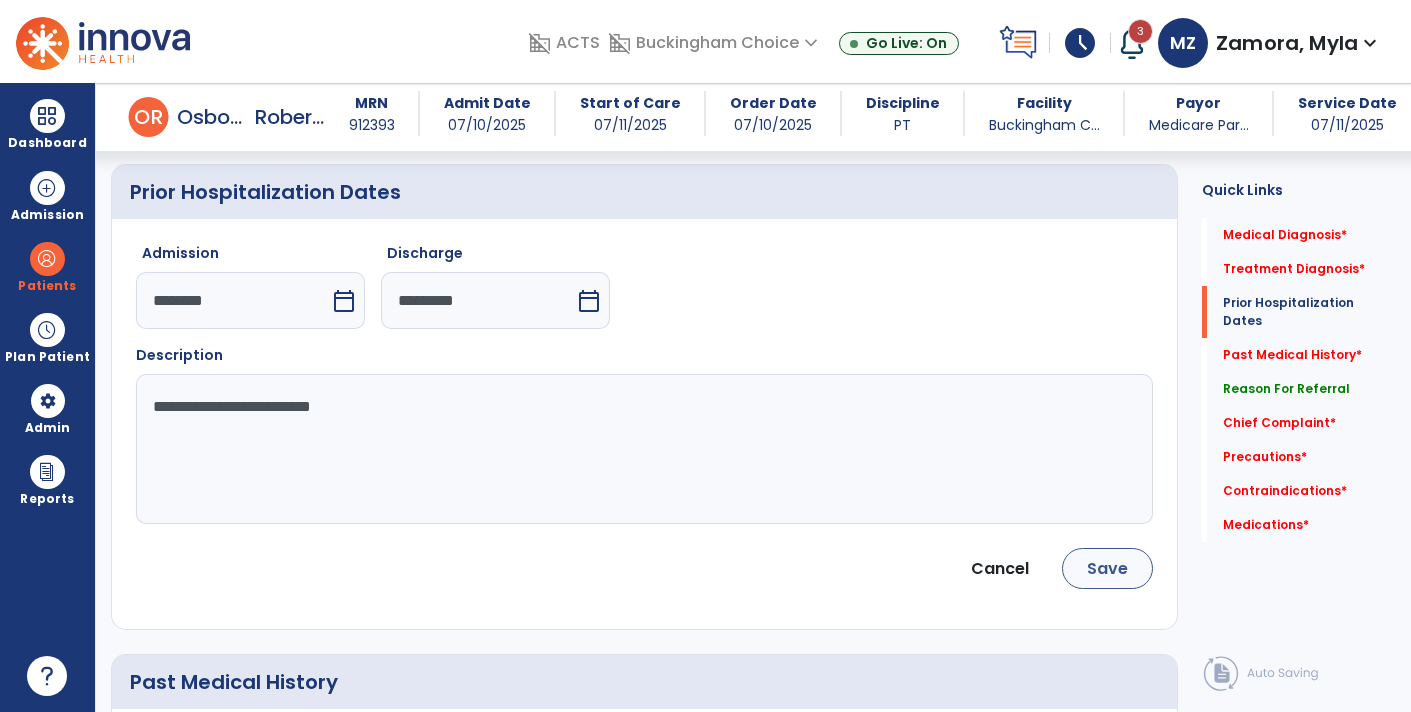 type on "**********" 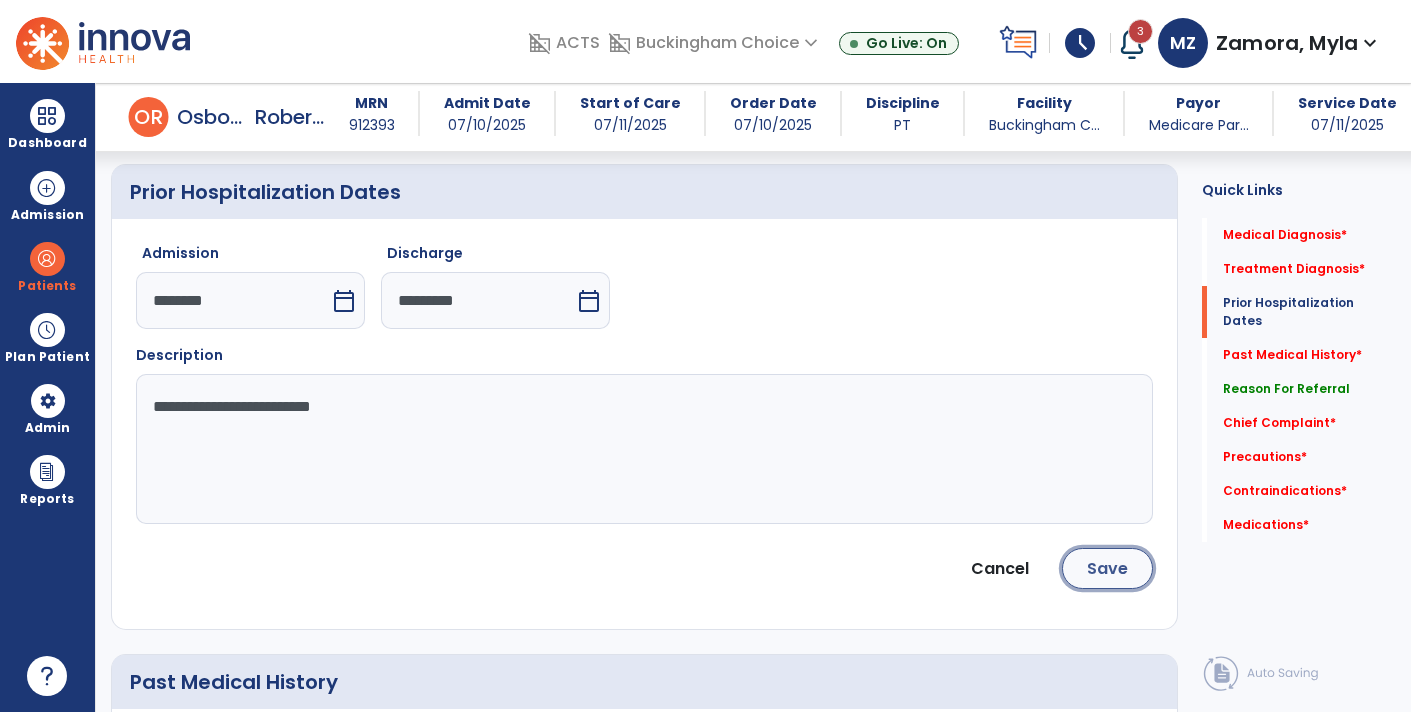 click on "Save" 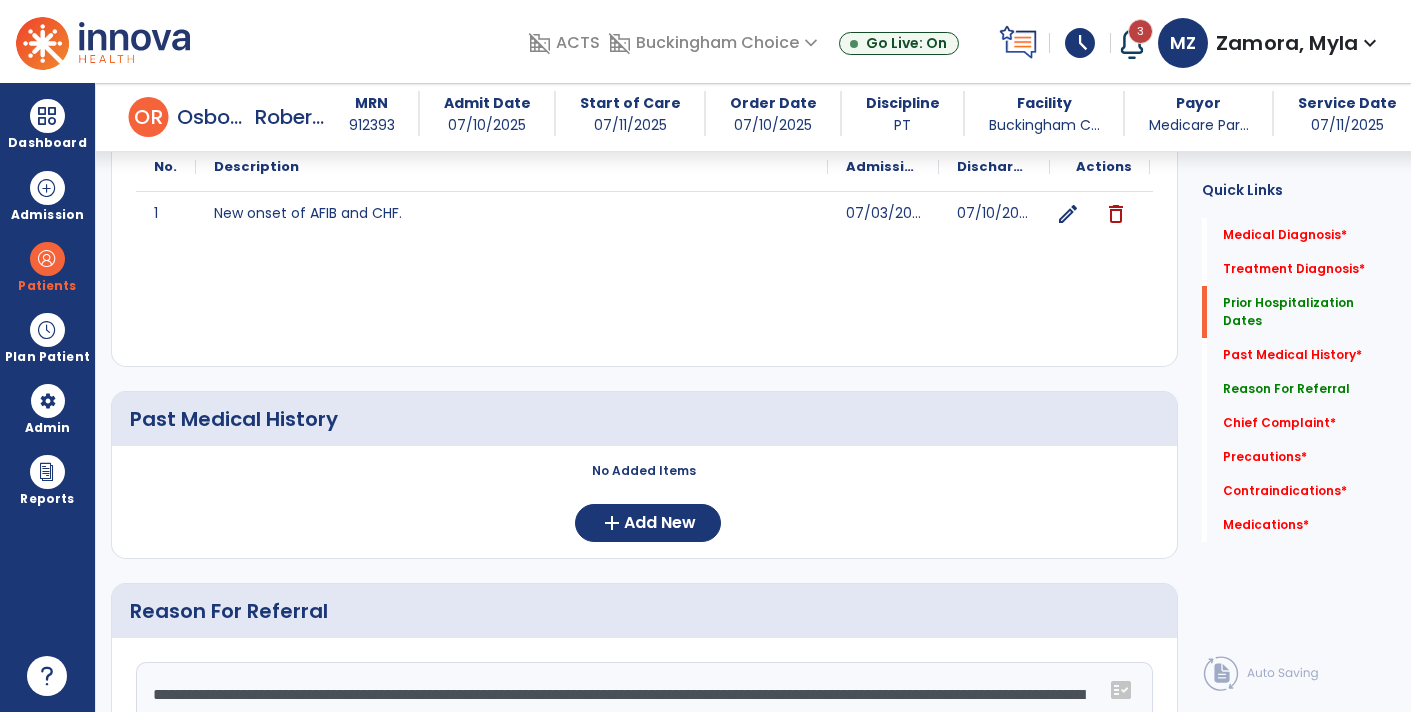 scroll, scrollTop: 826, scrollLeft: 0, axis: vertical 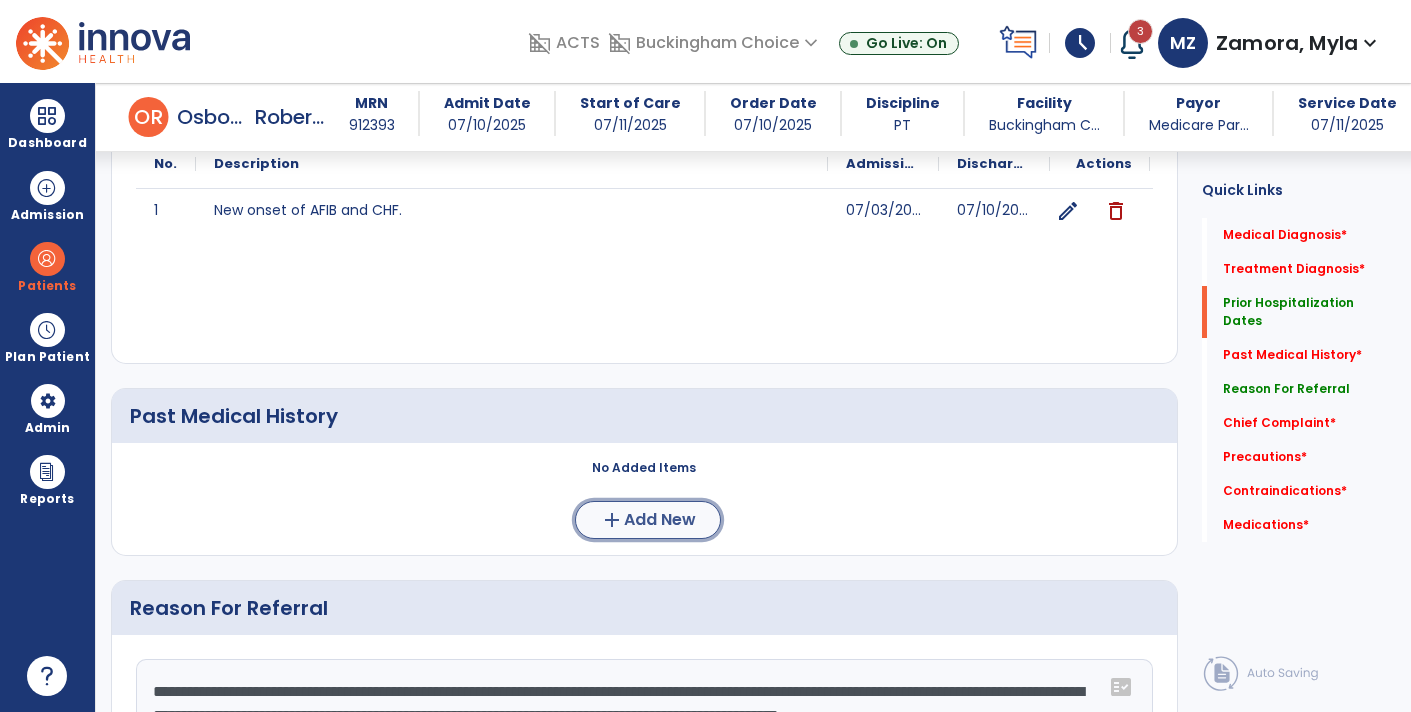 click on "Add New" 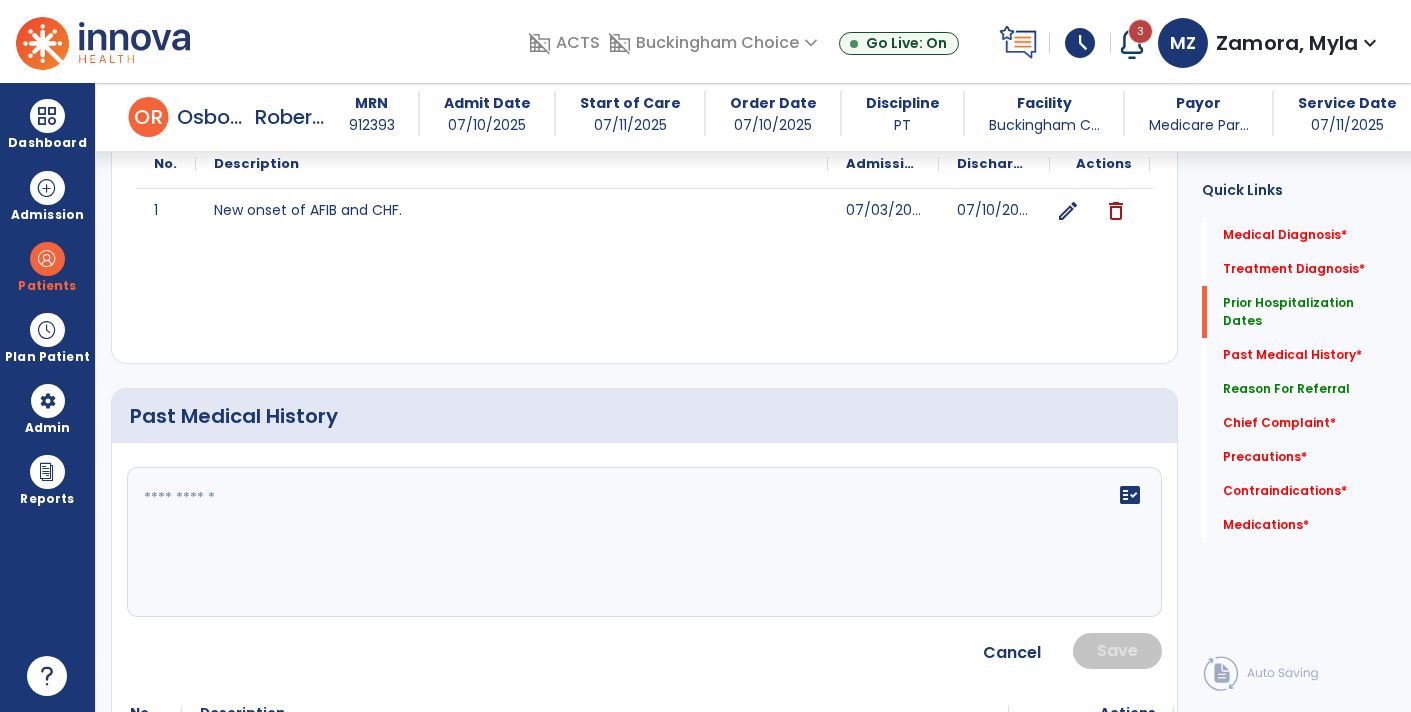 click on "fact_check" 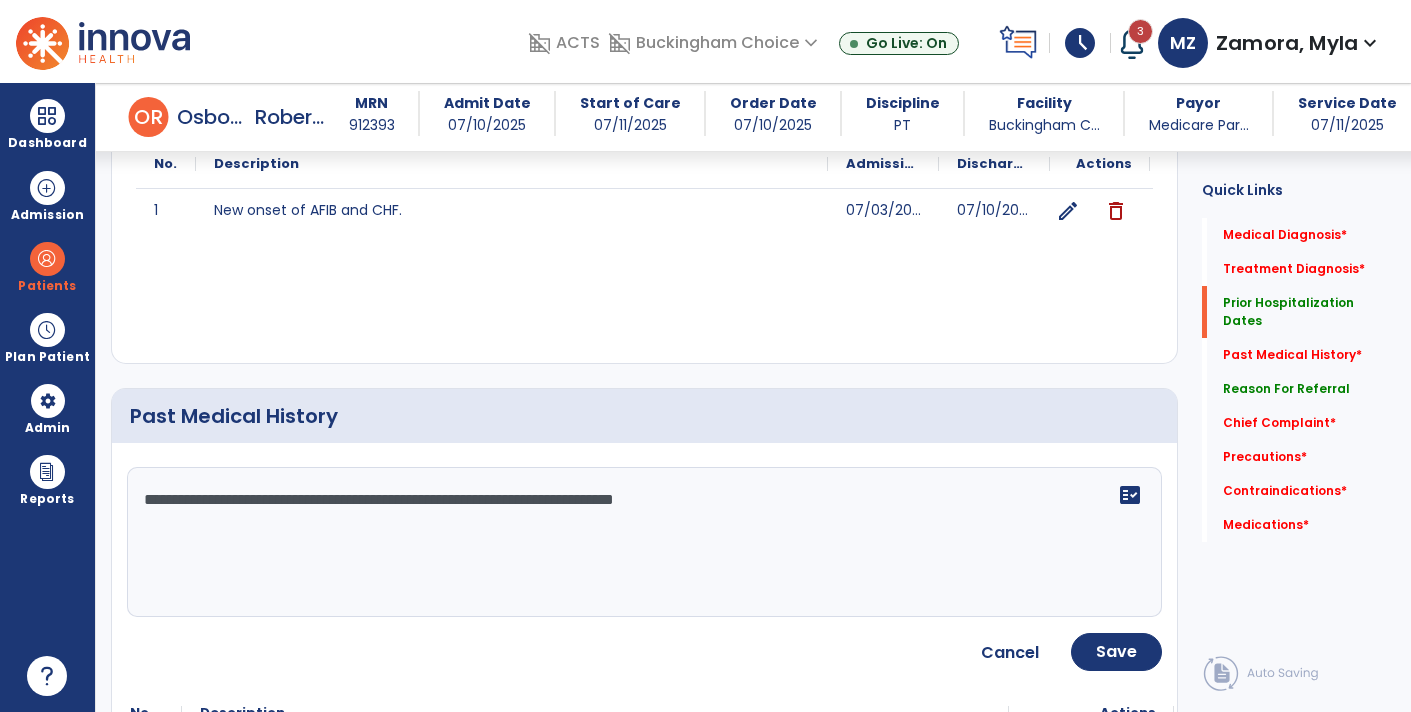 click on "**********" 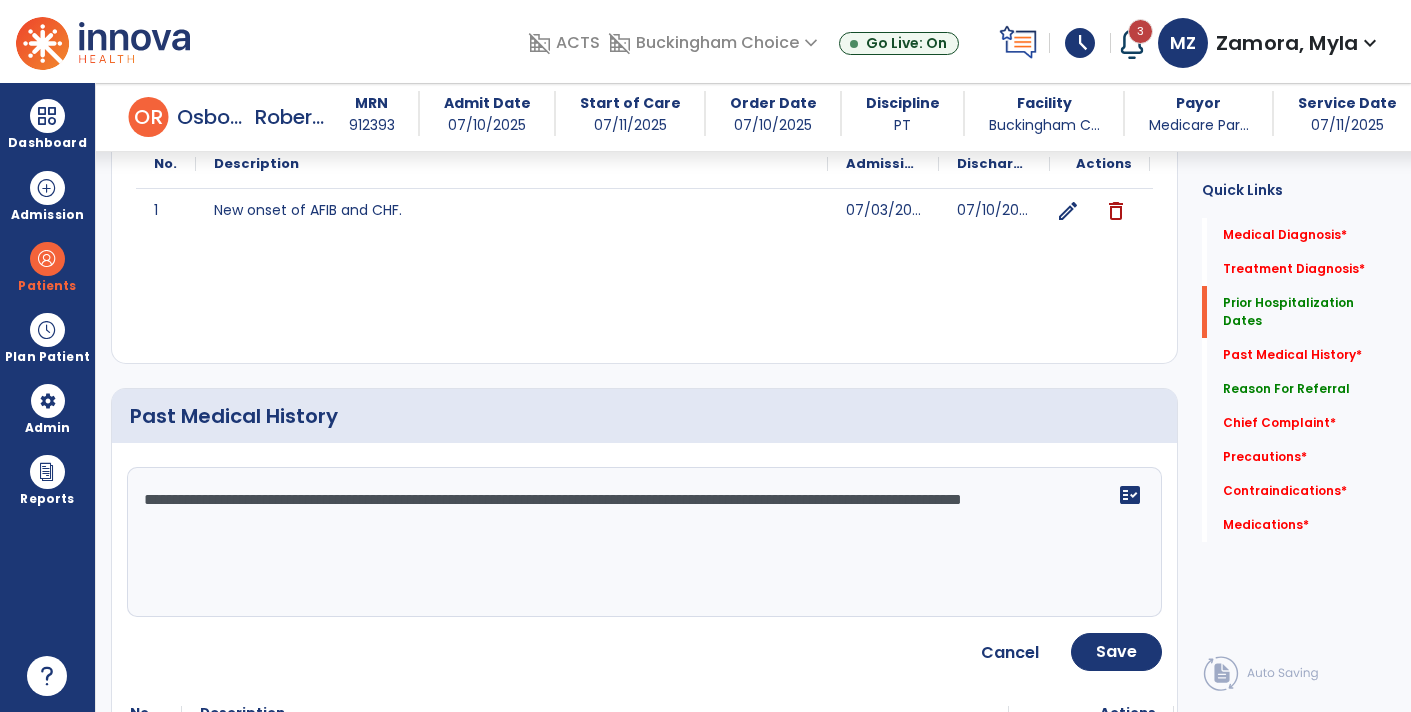 click on "**********" 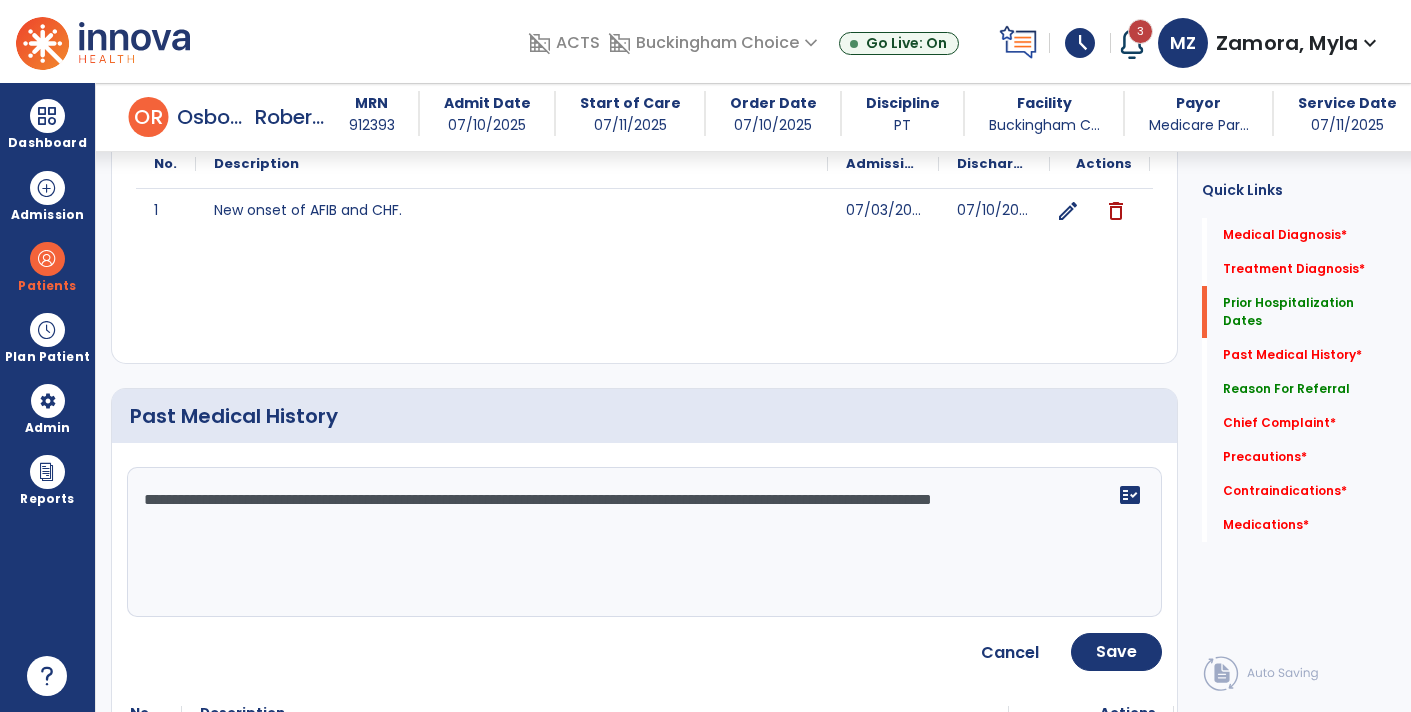 type on "**********" 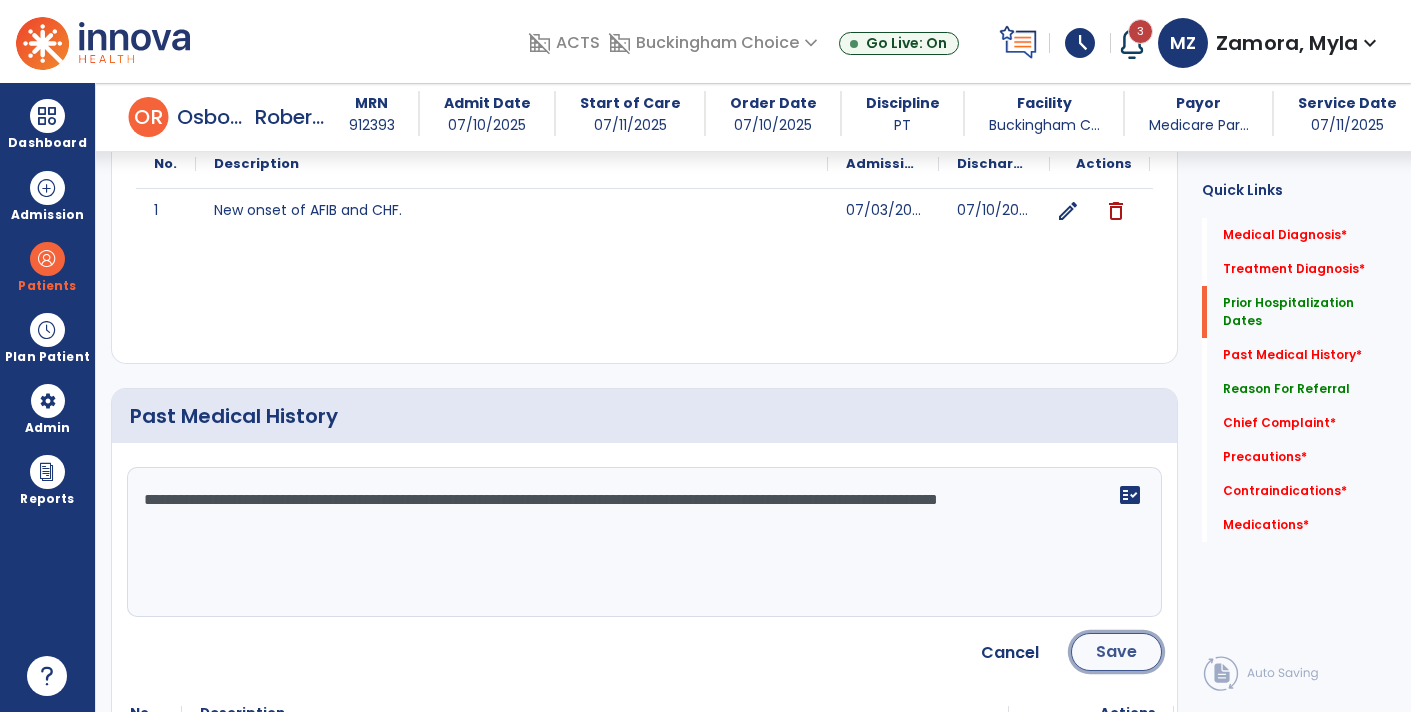 click on "Save" 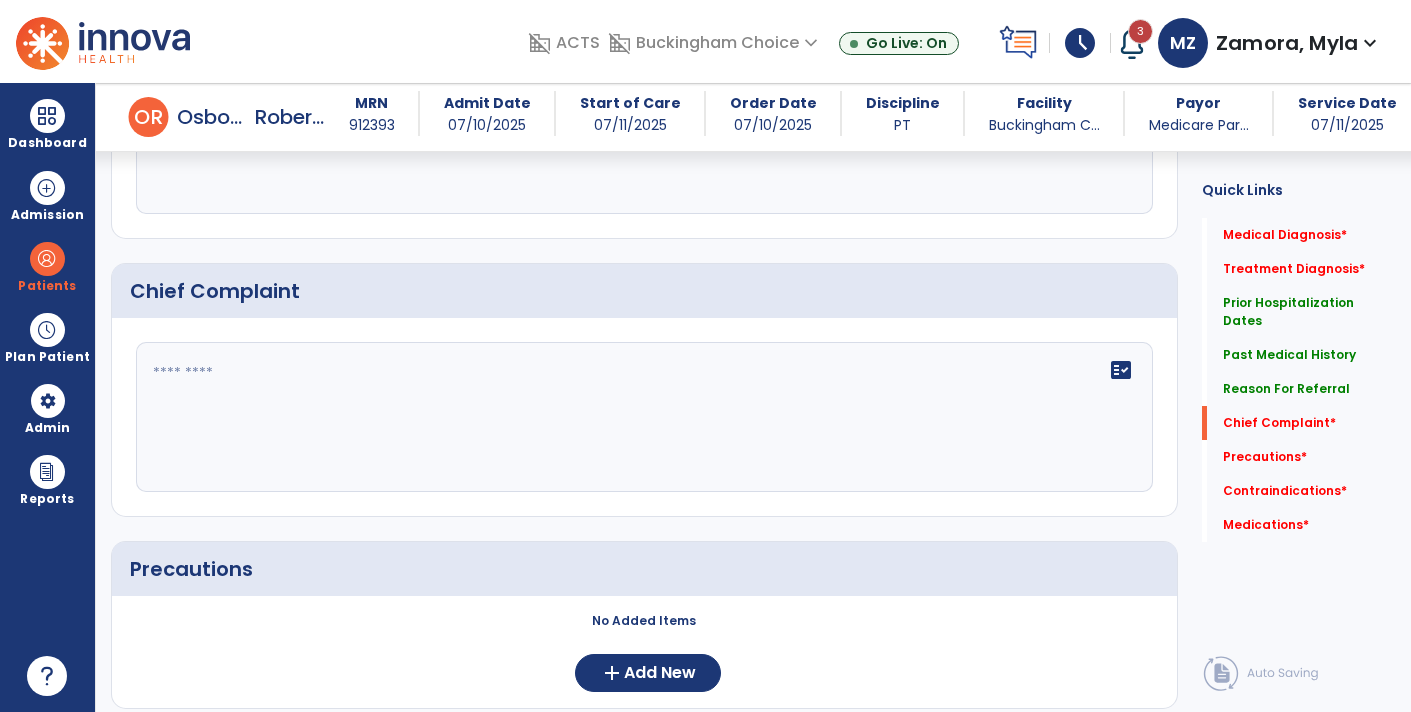 scroll, scrollTop: 1533, scrollLeft: 0, axis: vertical 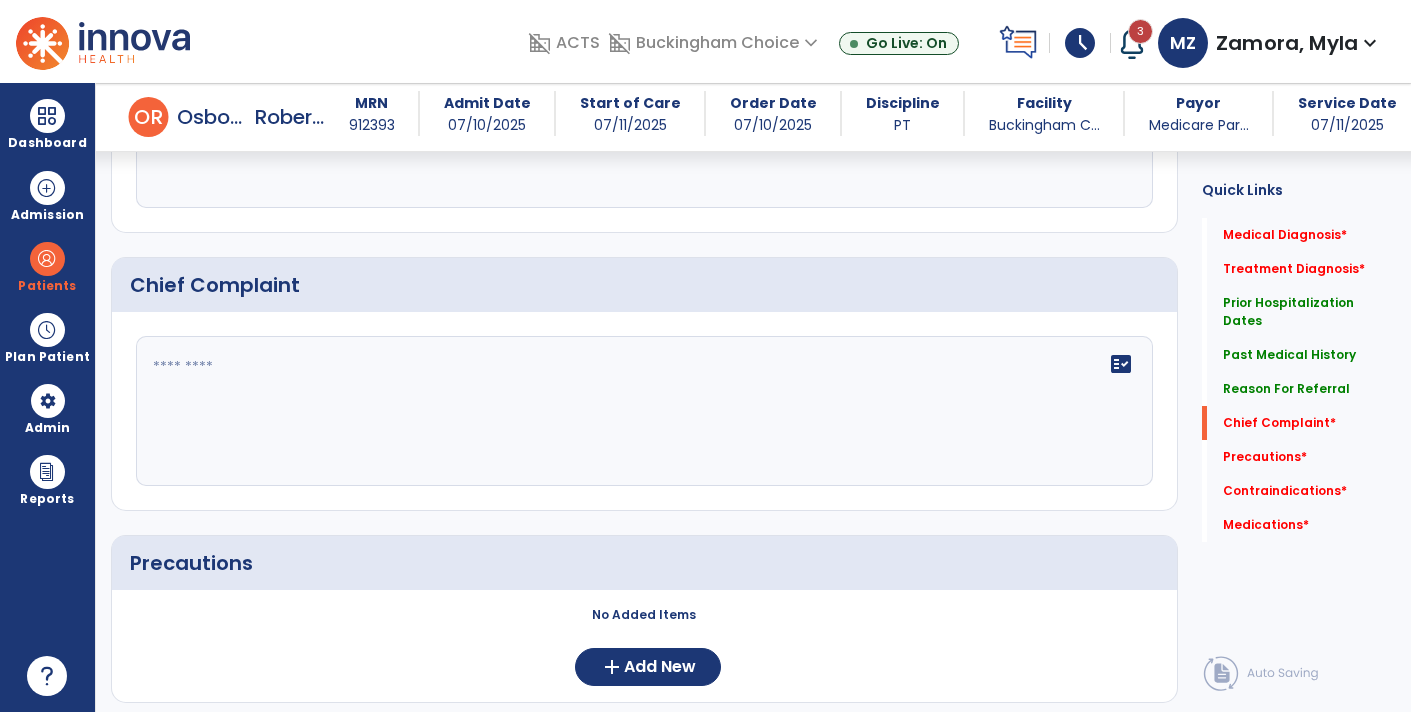 click on "fact_check" 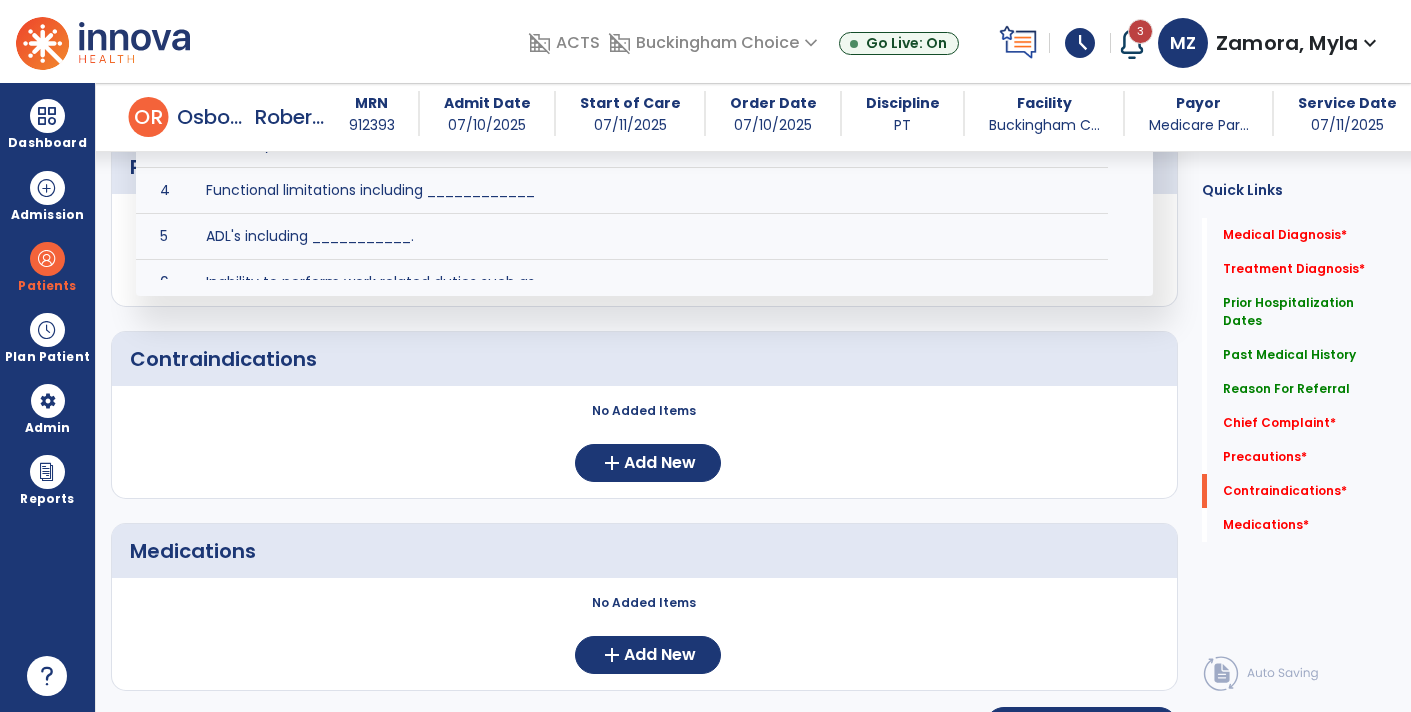 scroll, scrollTop: 1970, scrollLeft: 0, axis: vertical 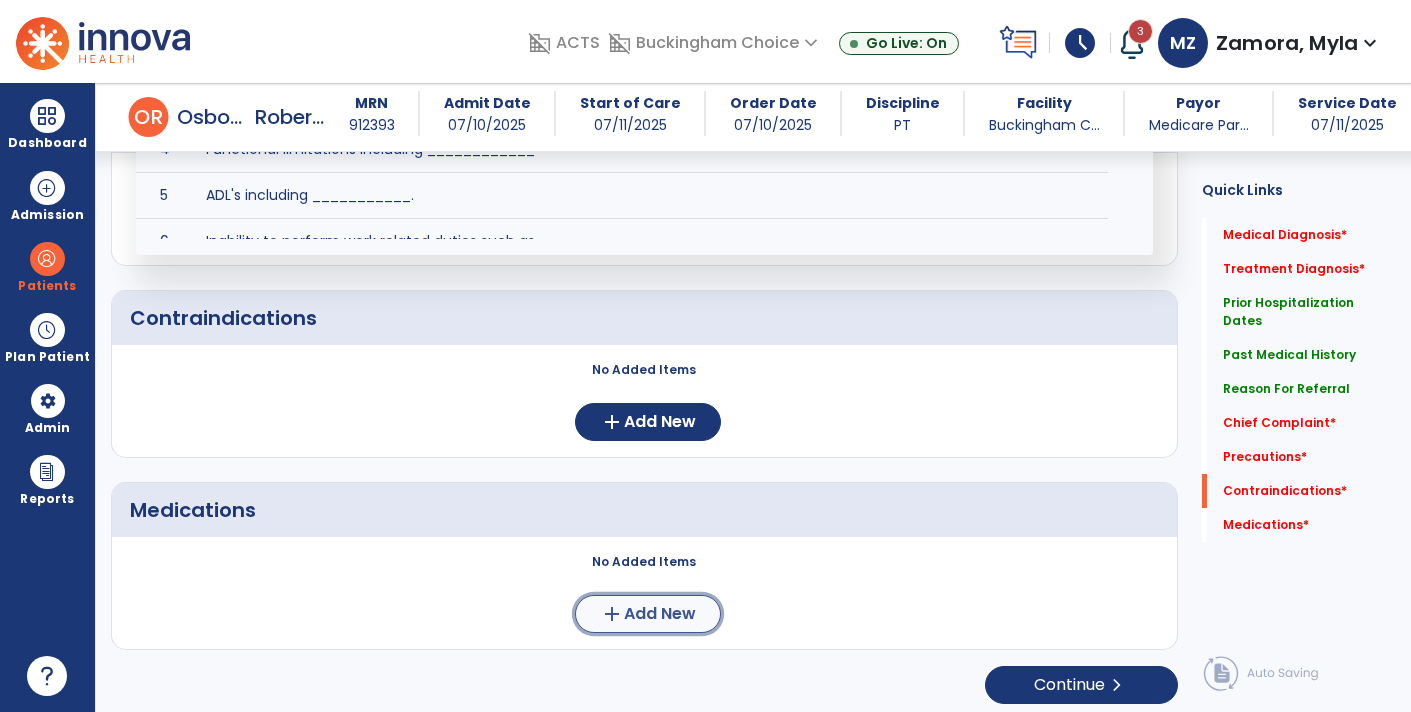 click on "Add New" 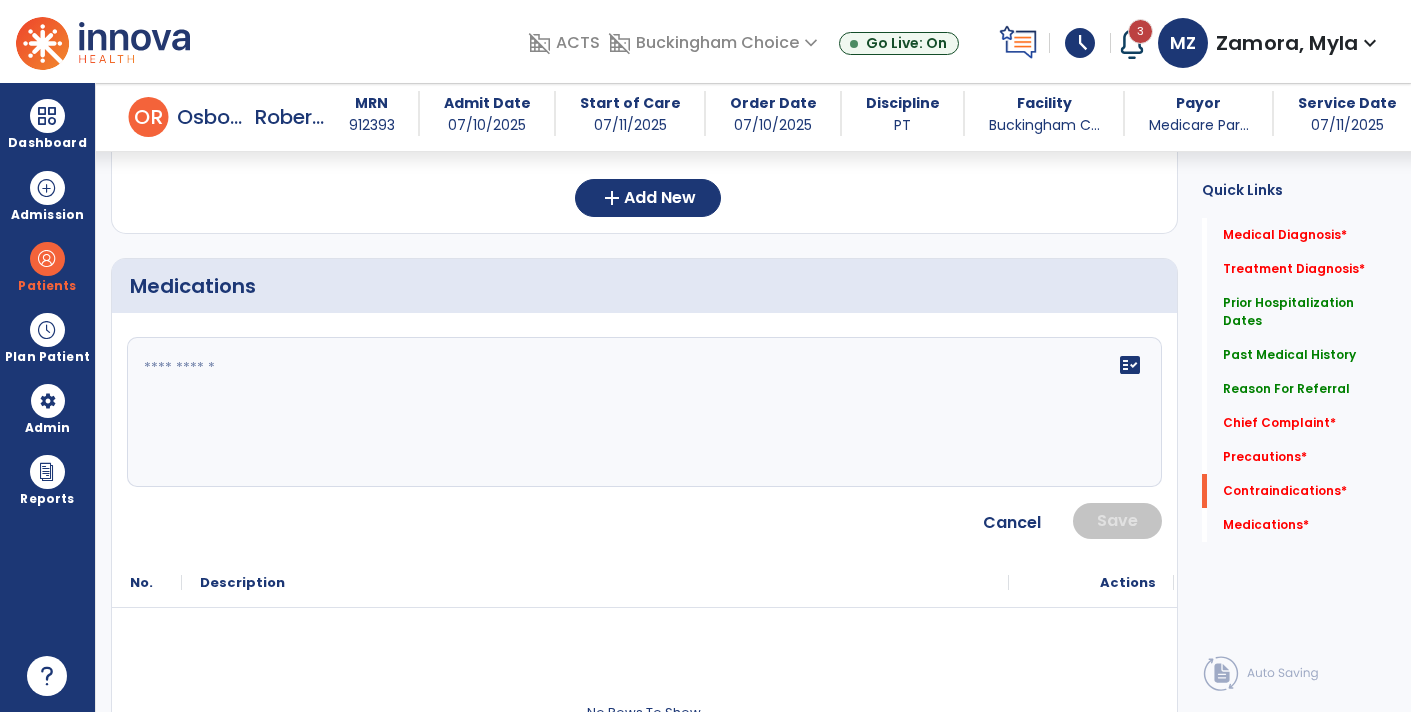 scroll, scrollTop: 2177, scrollLeft: 0, axis: vertical 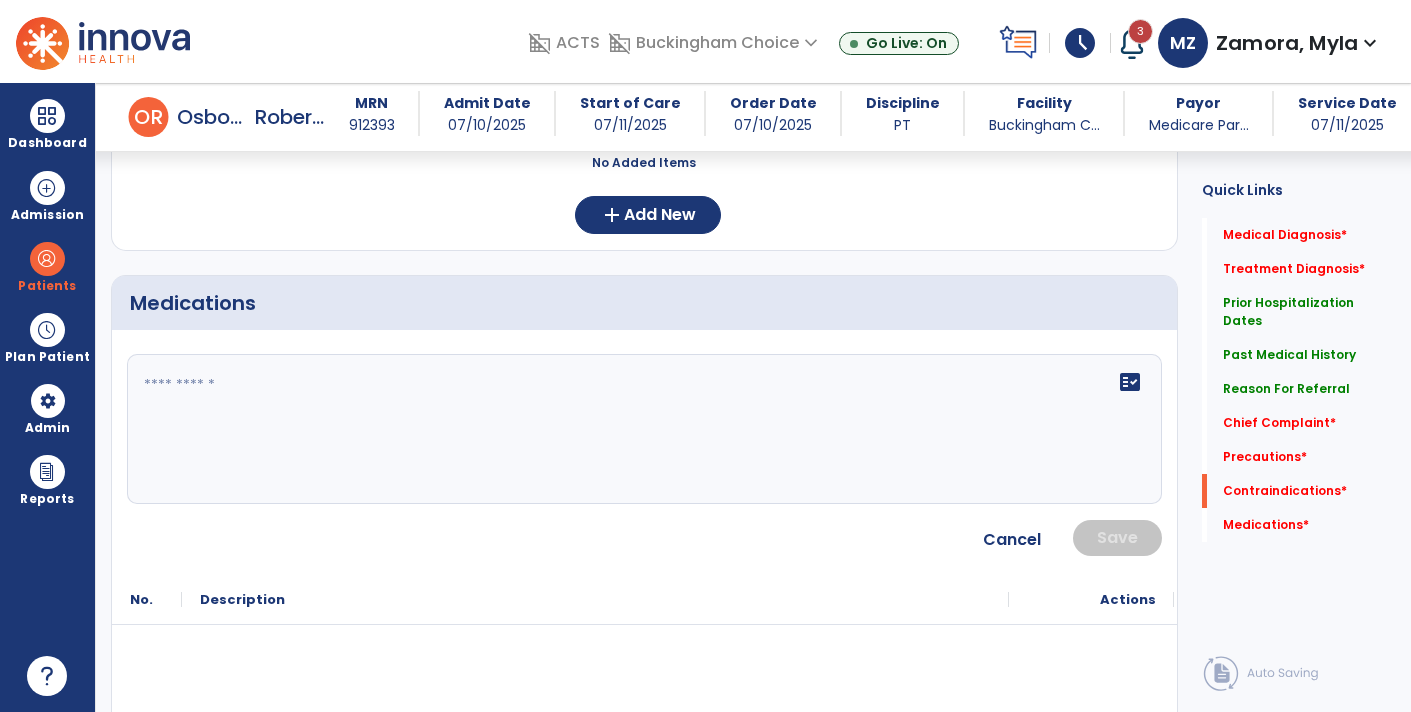 click on "fact_check" 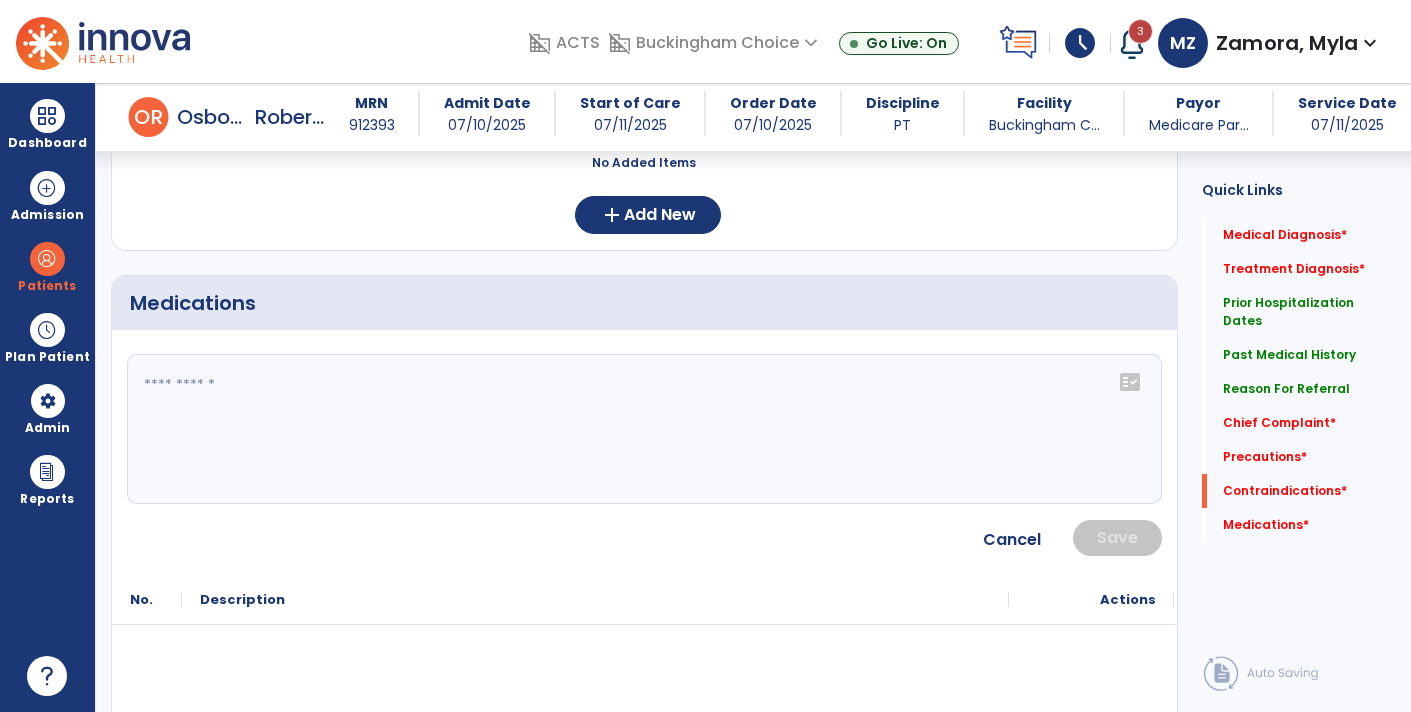 click on "fact_check" 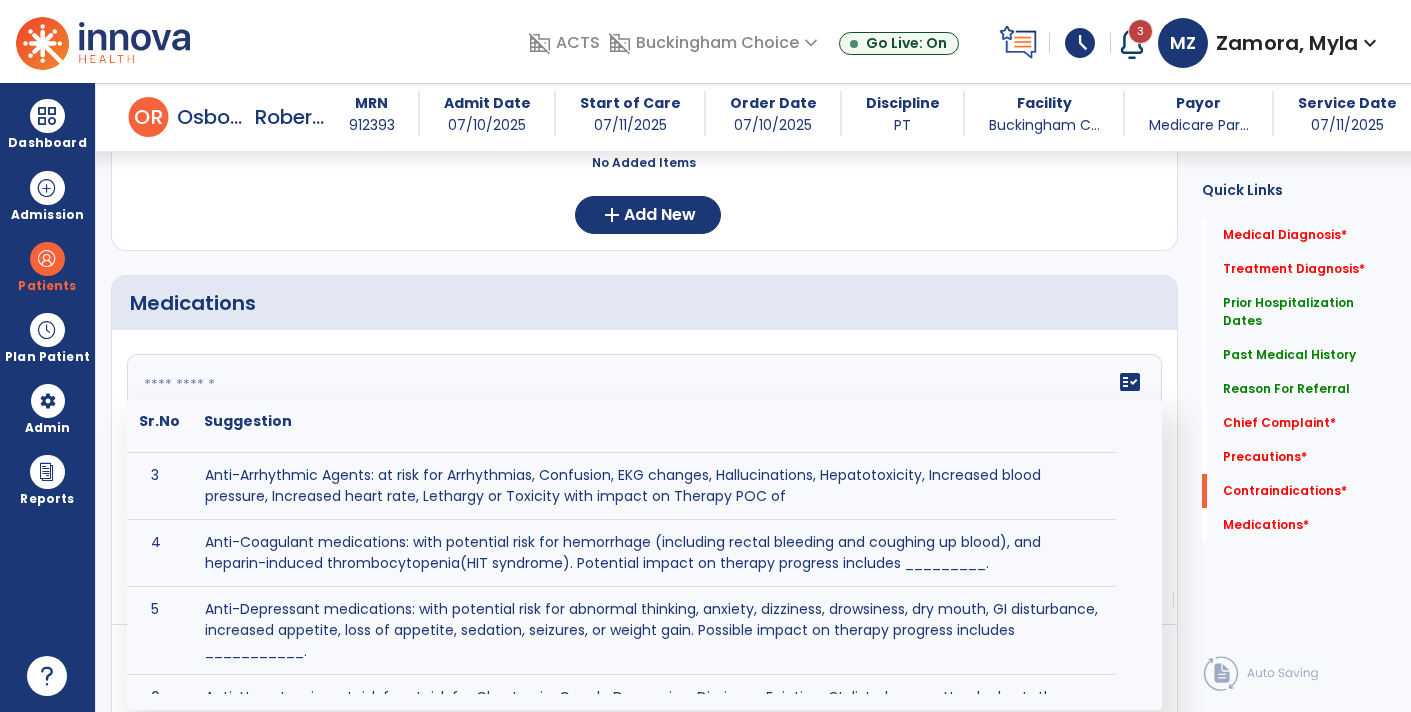 scroll, scrollTop: 132, scrollLeft: 0, axis: vertical 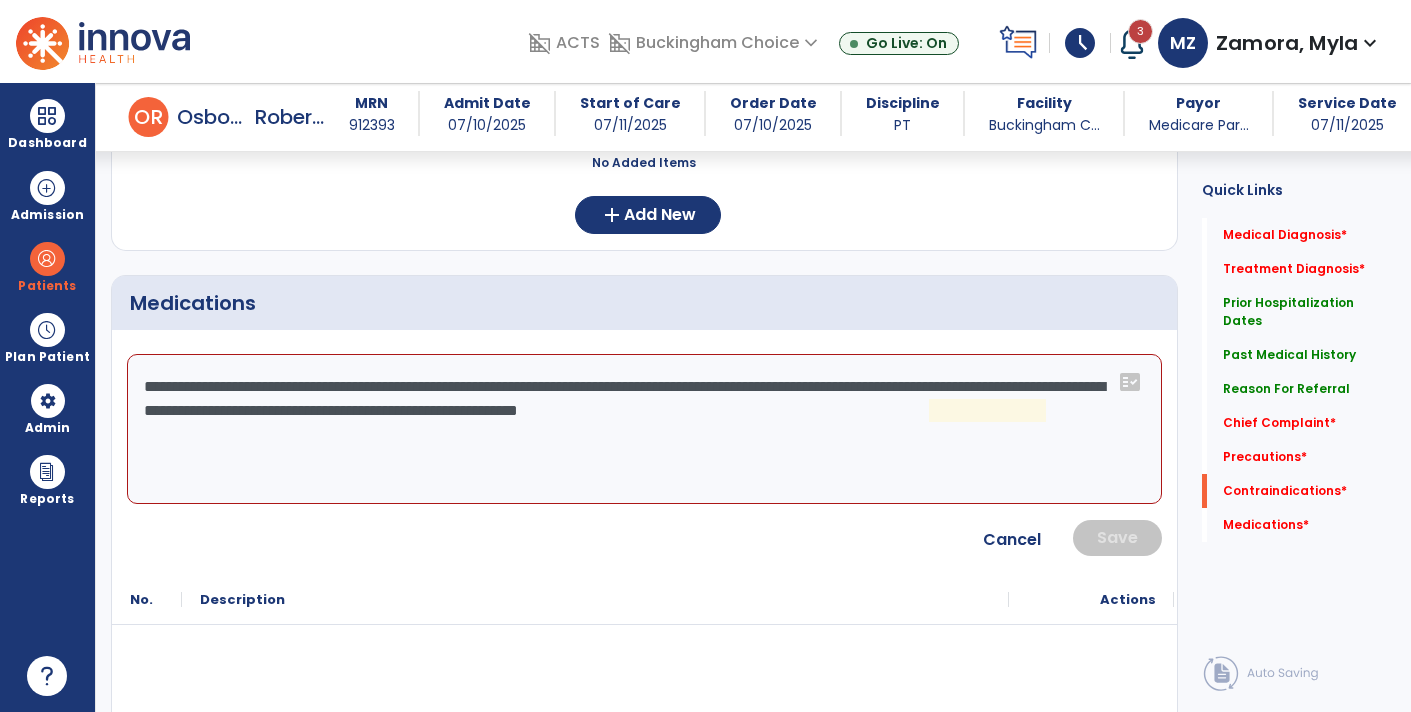 click on "**********" 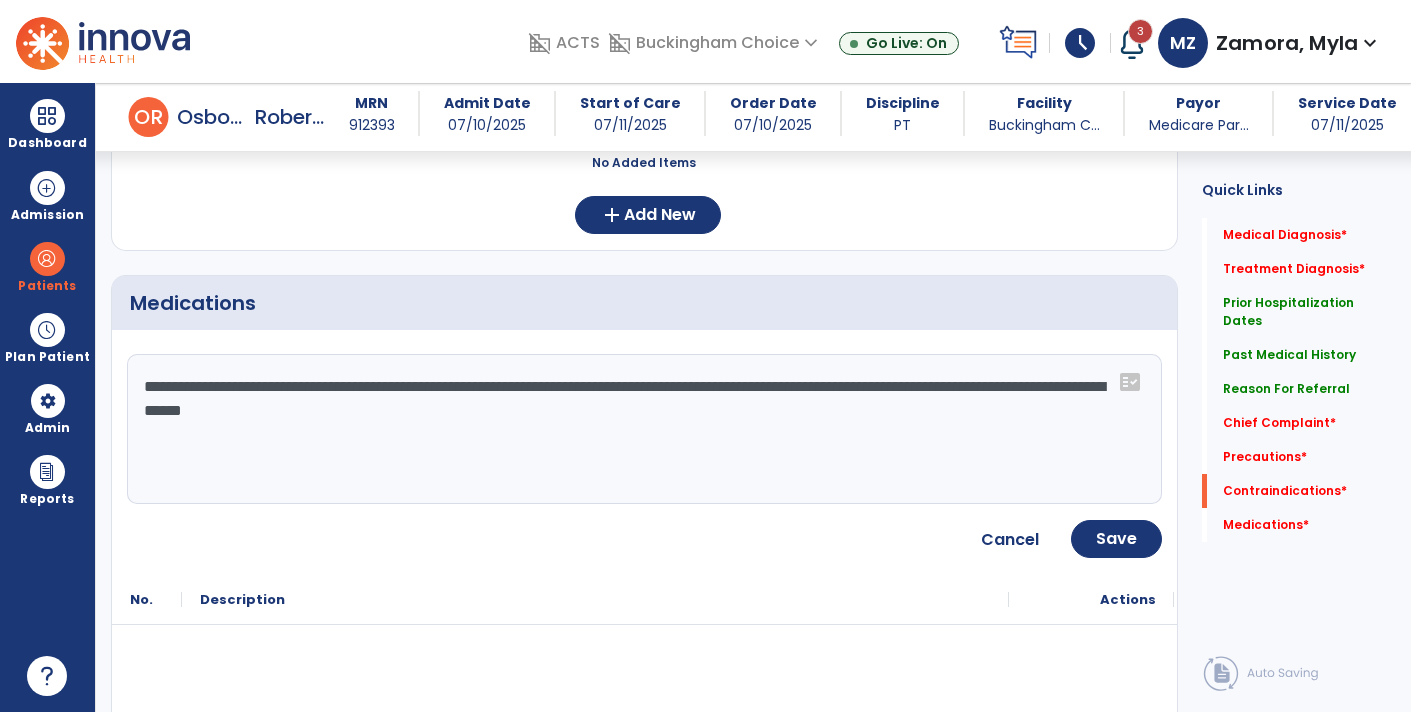 type on "**********" 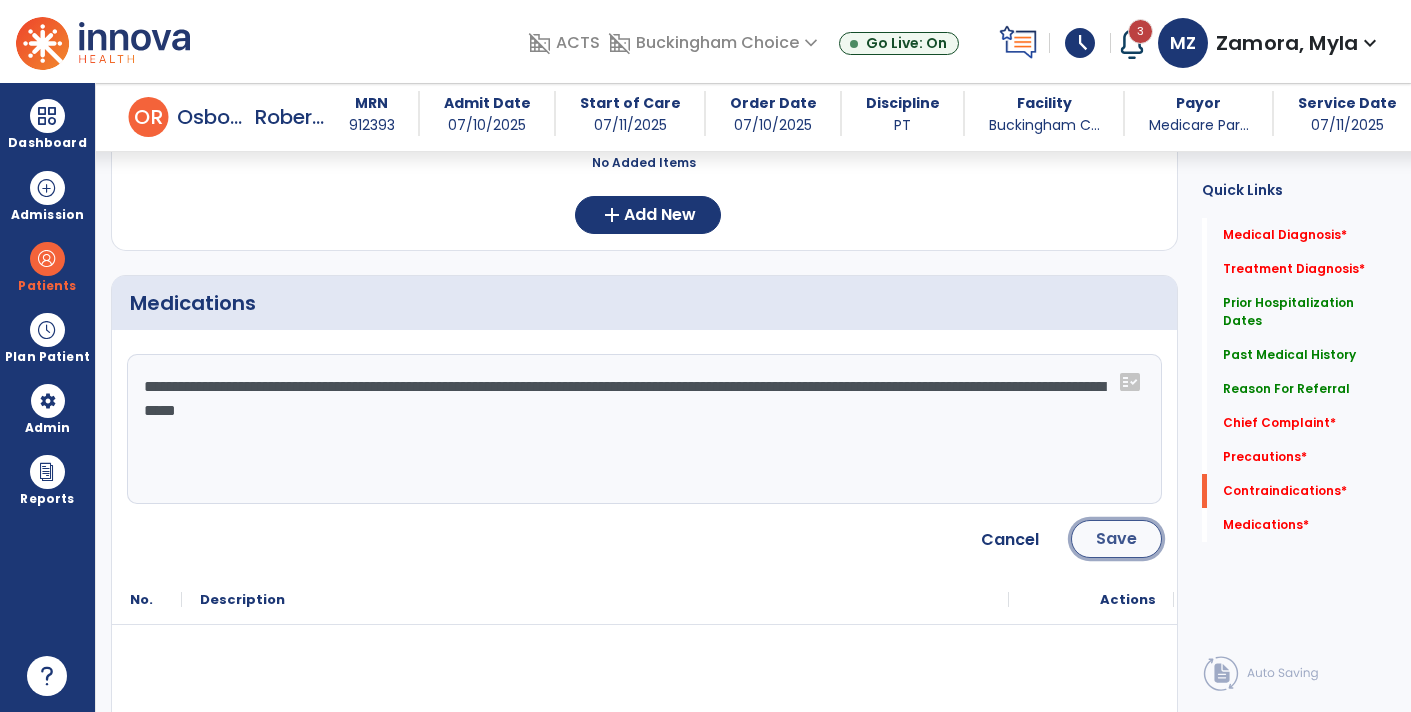 click on "Save" 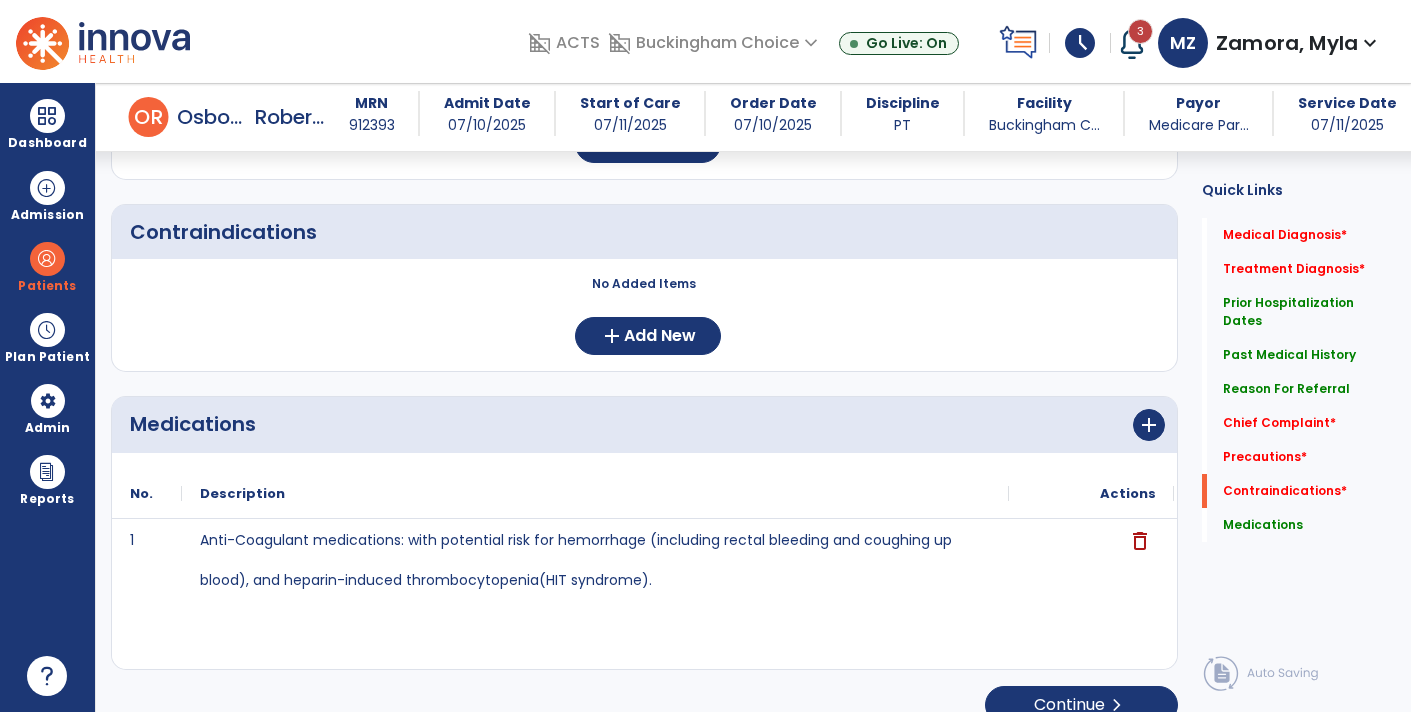 scroll, scrollTop: 2038, scrollLeft: 0, axis: vertical 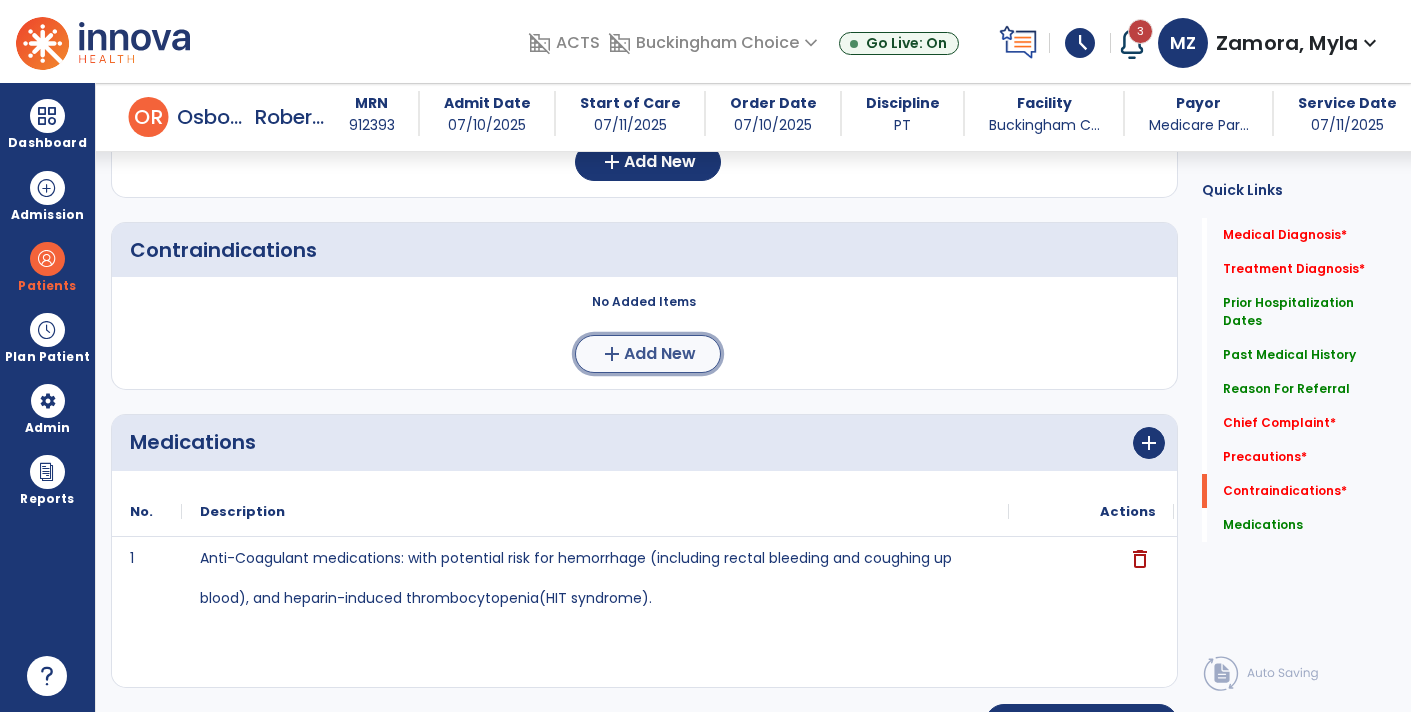 click on "Add New" 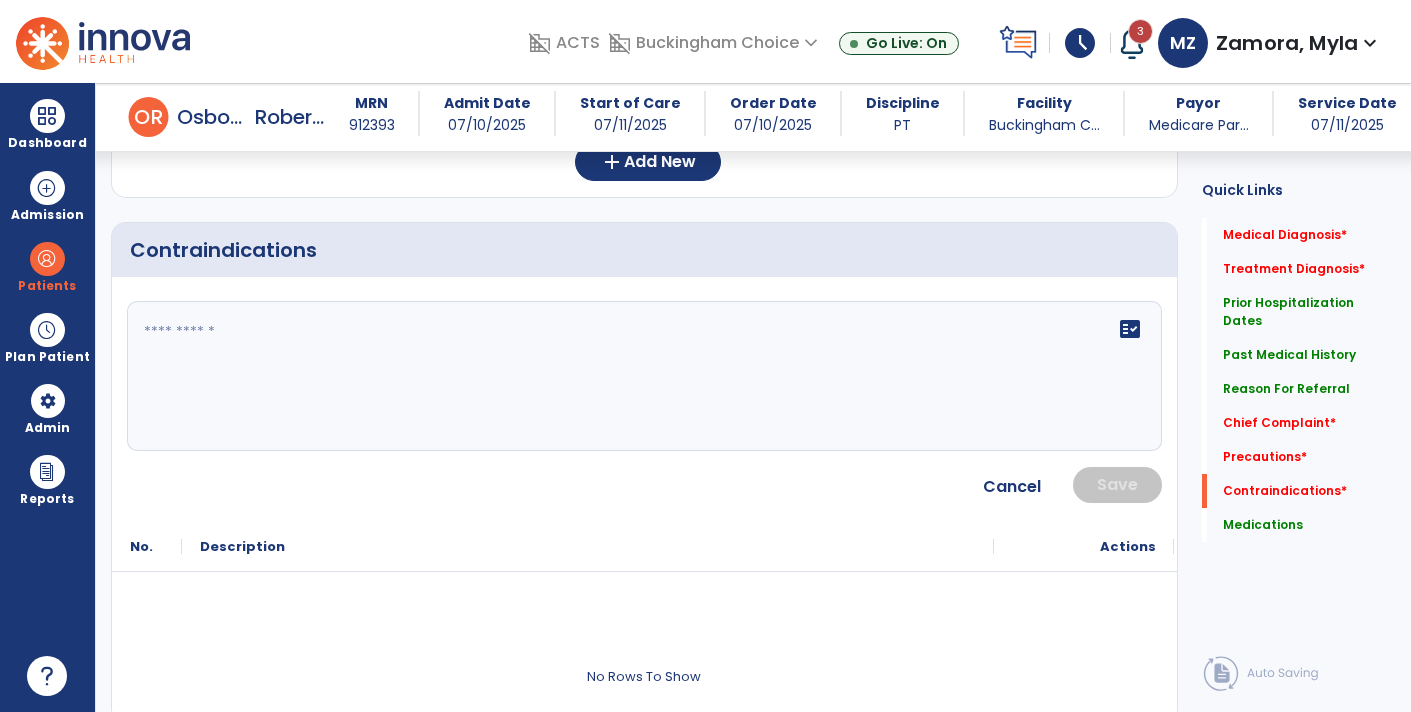 click on "fact_check" 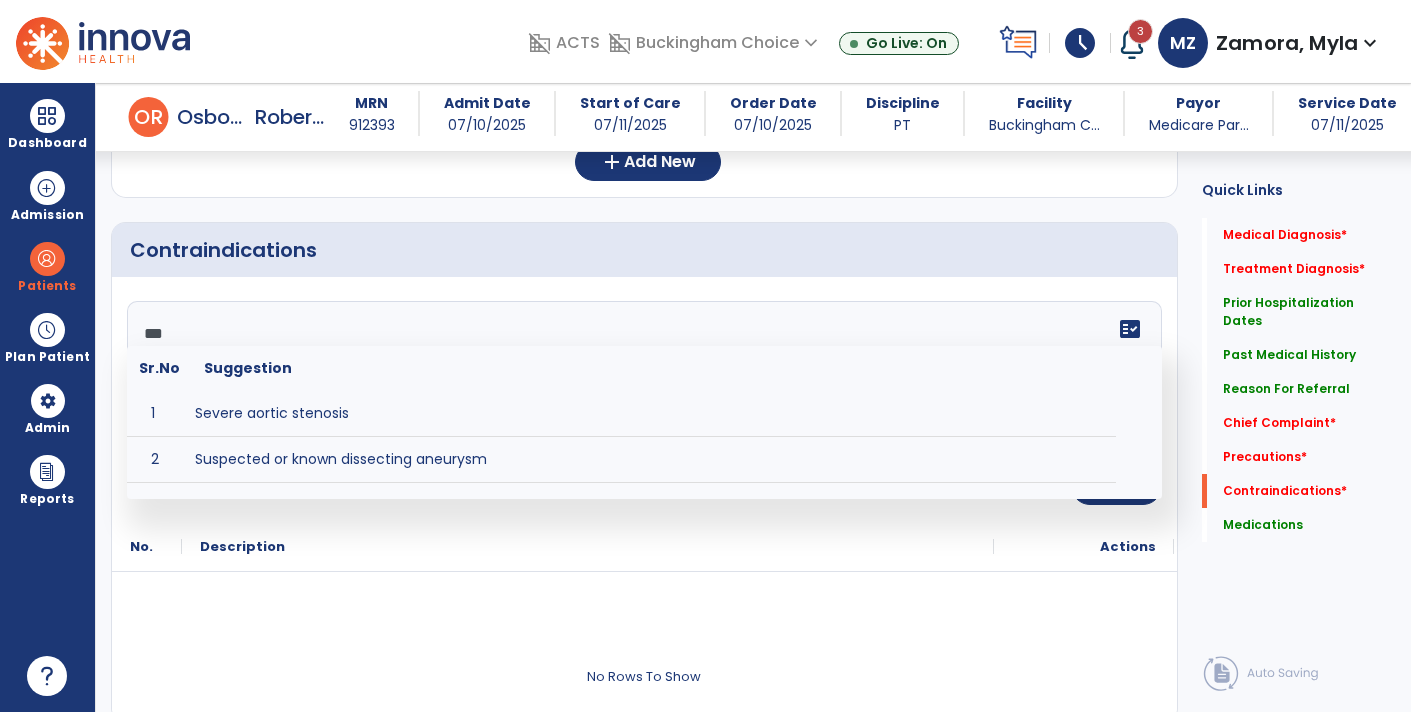 type on "****" 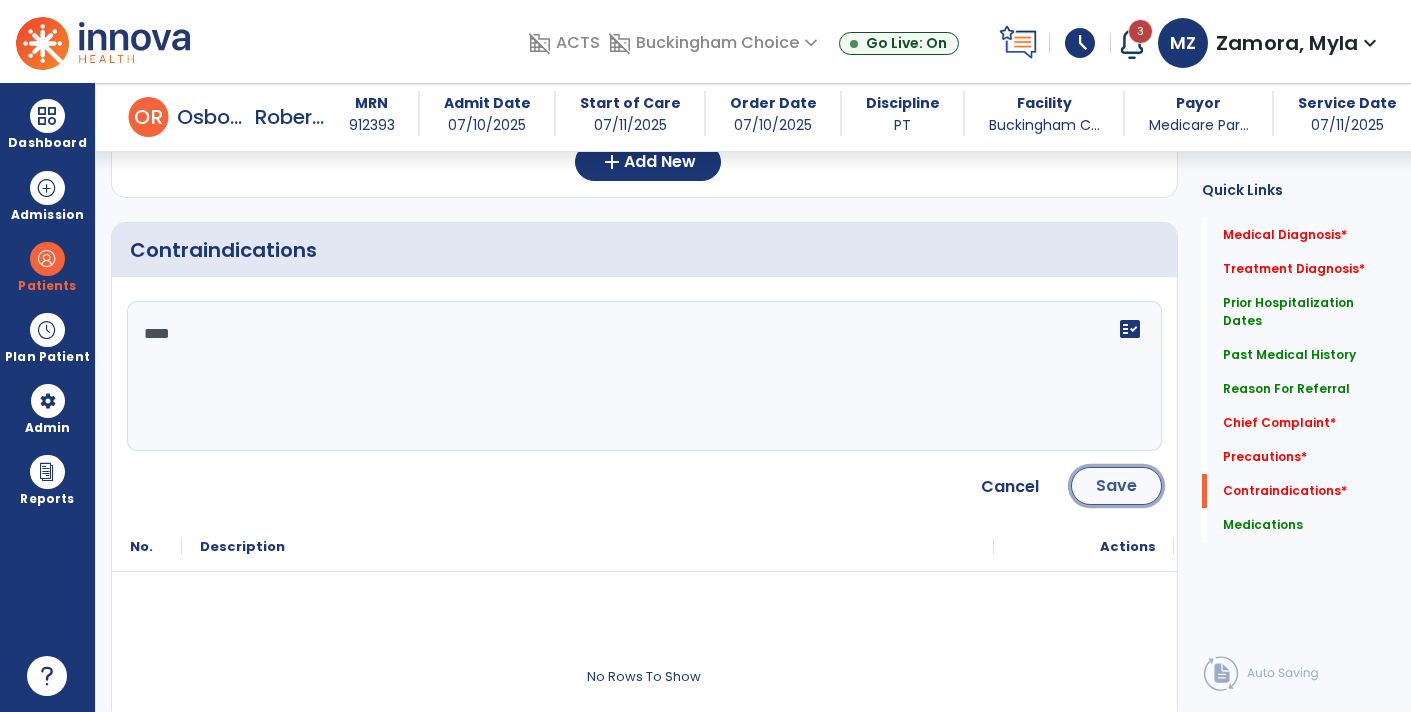 click on "Save" 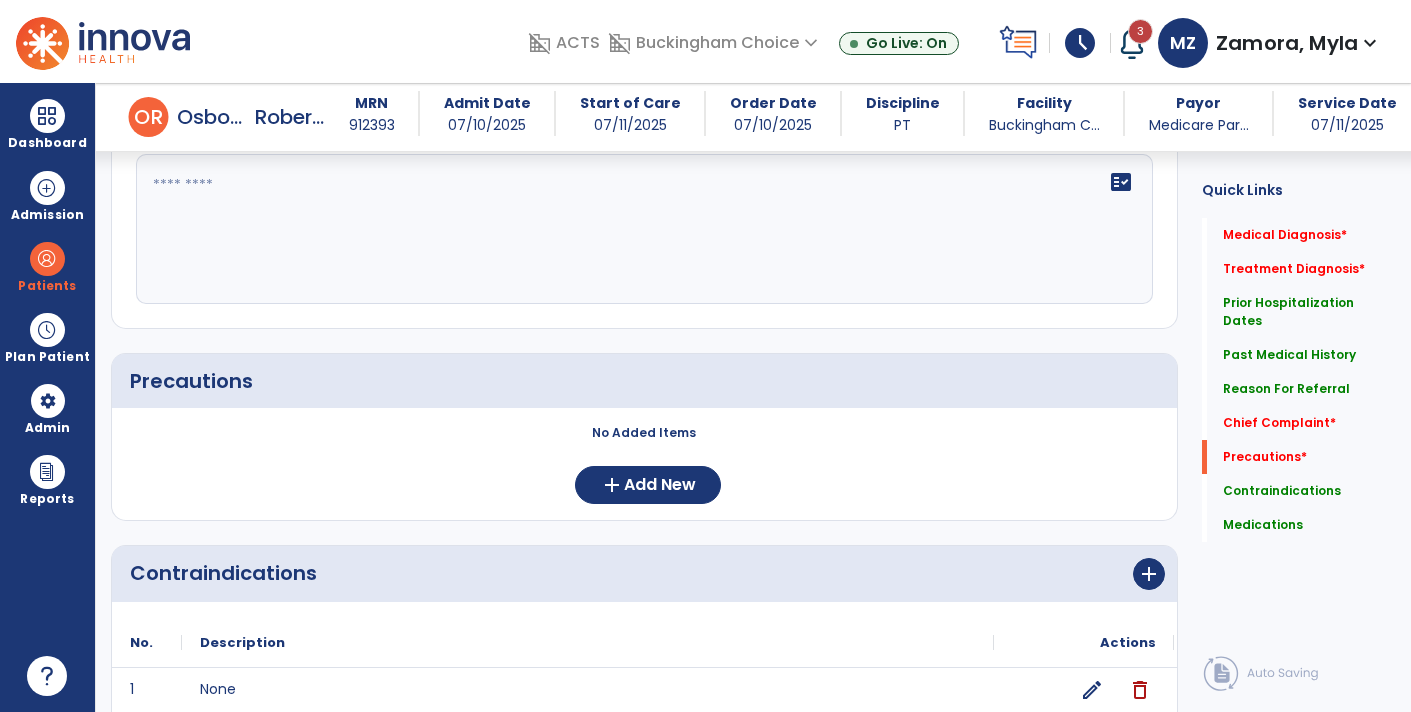 scroll, scrollTop: 1721, scrollLeft: 0, axis: vertical 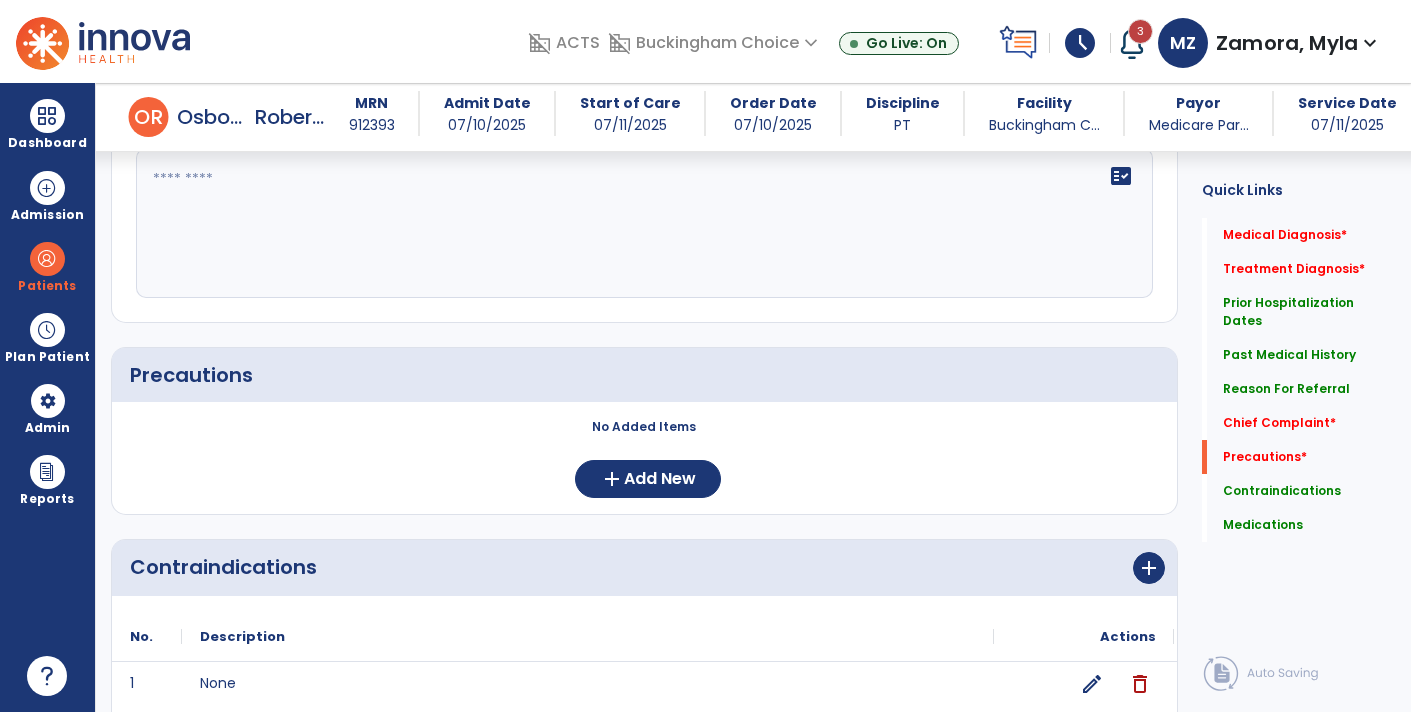 click on "Medical Diagnosis      menu   Add Medical Diagnosis   Delete Medical Diagnosis
Code
Description
Pdpm Clinical Category" 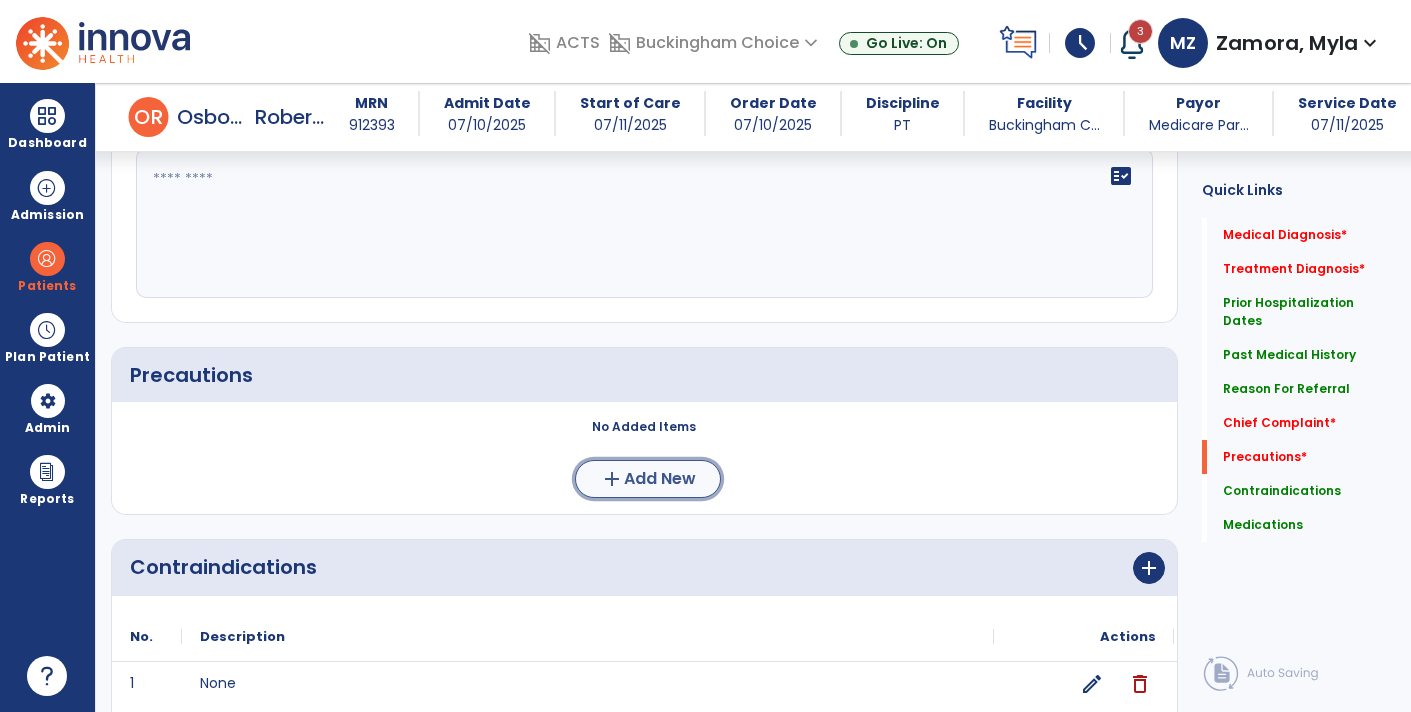 click on "Add New" 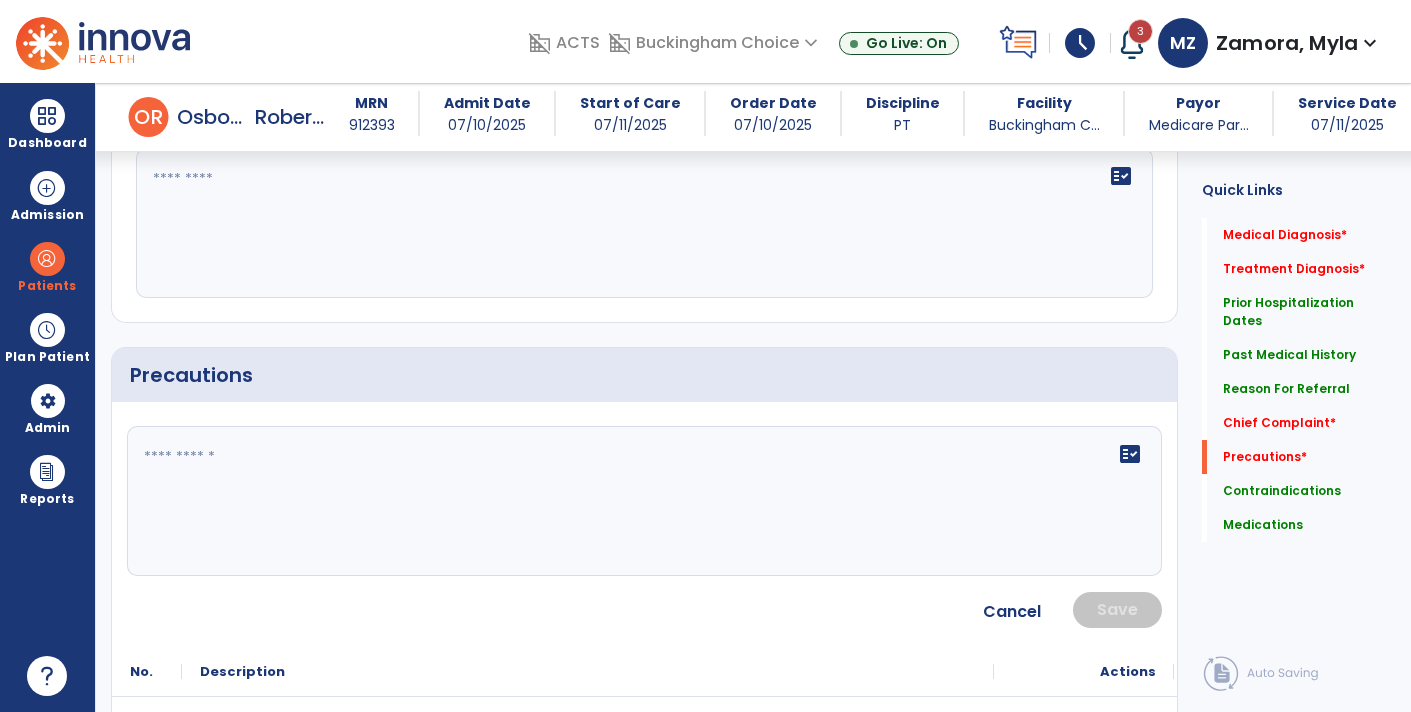 click on "fact_check" 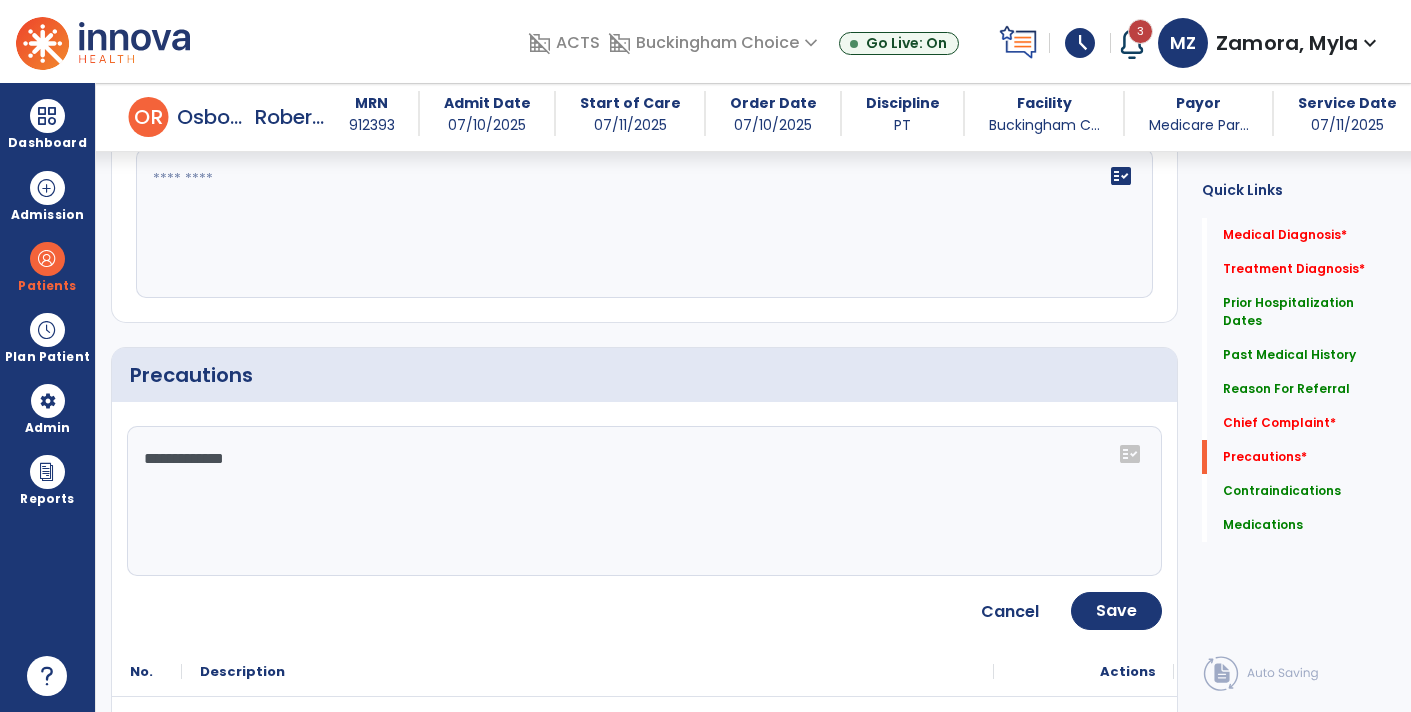 click on "**********" 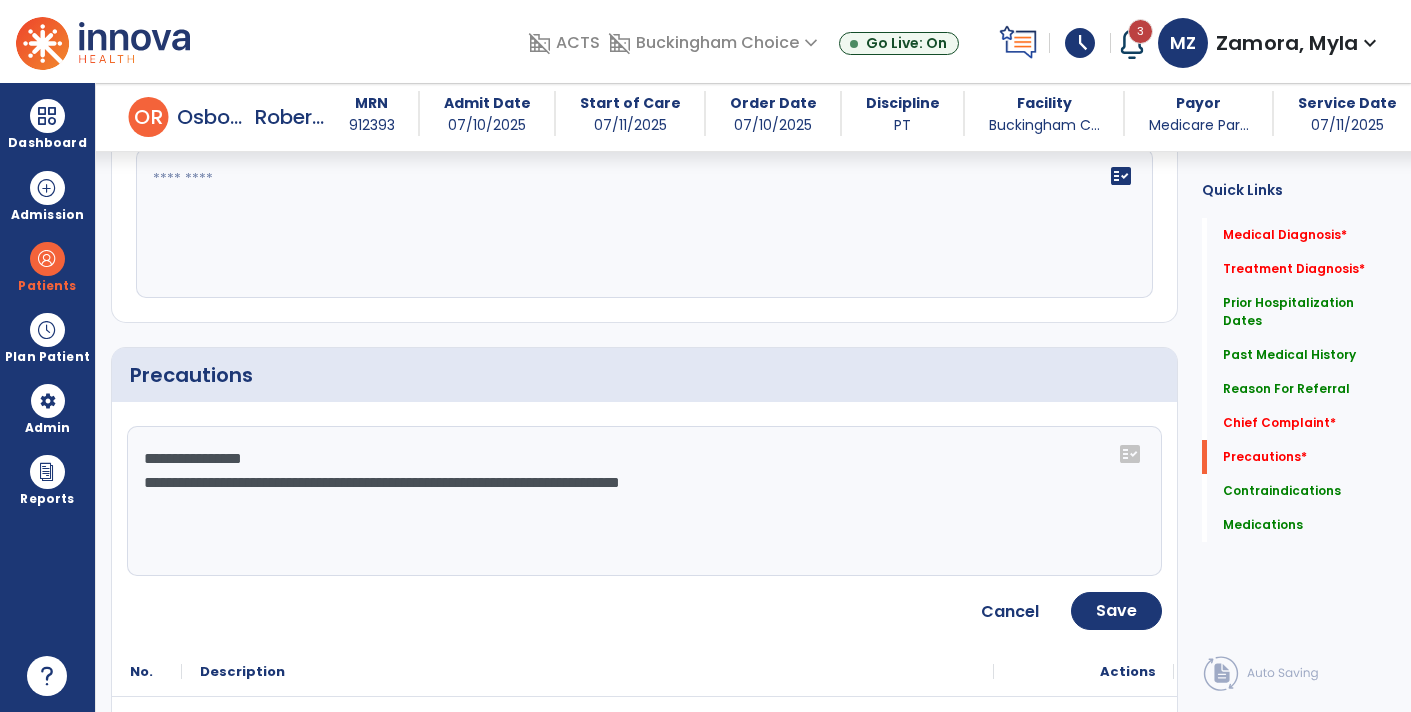 click on "**********" 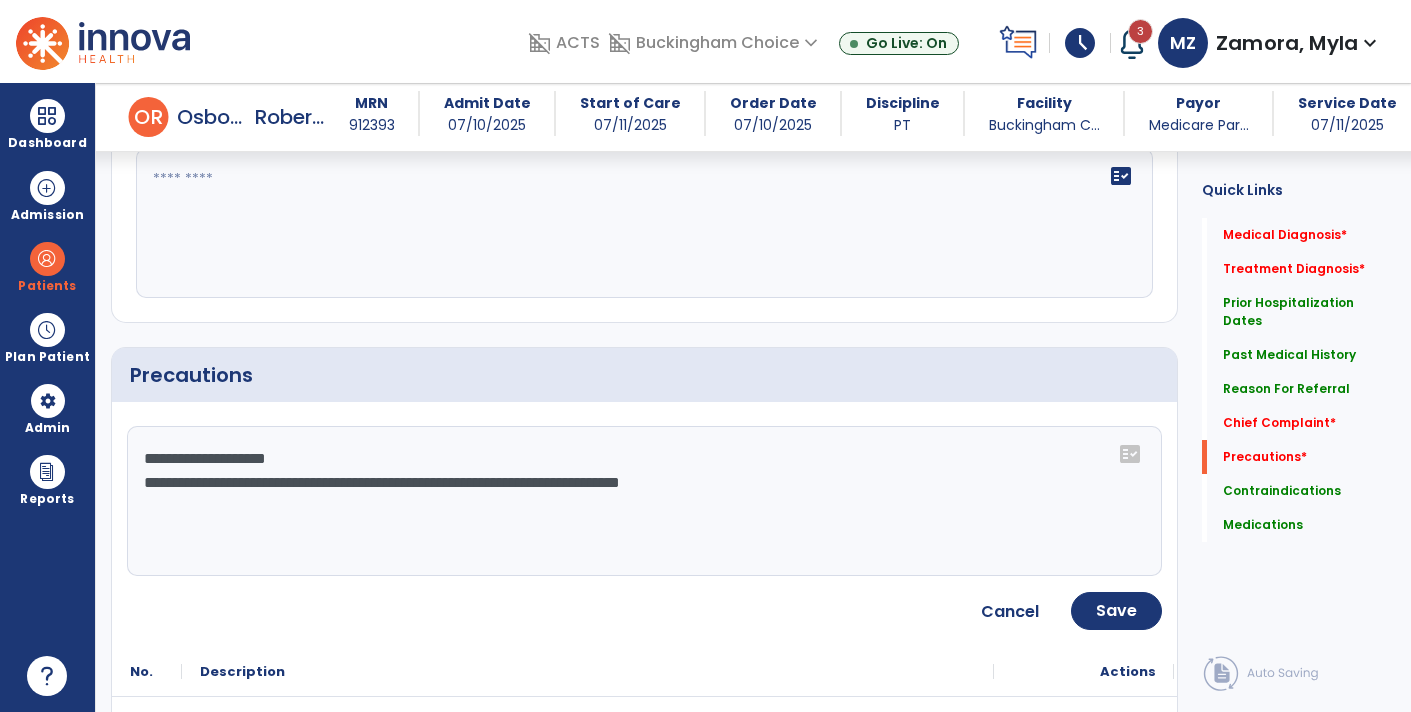 click on "**********" 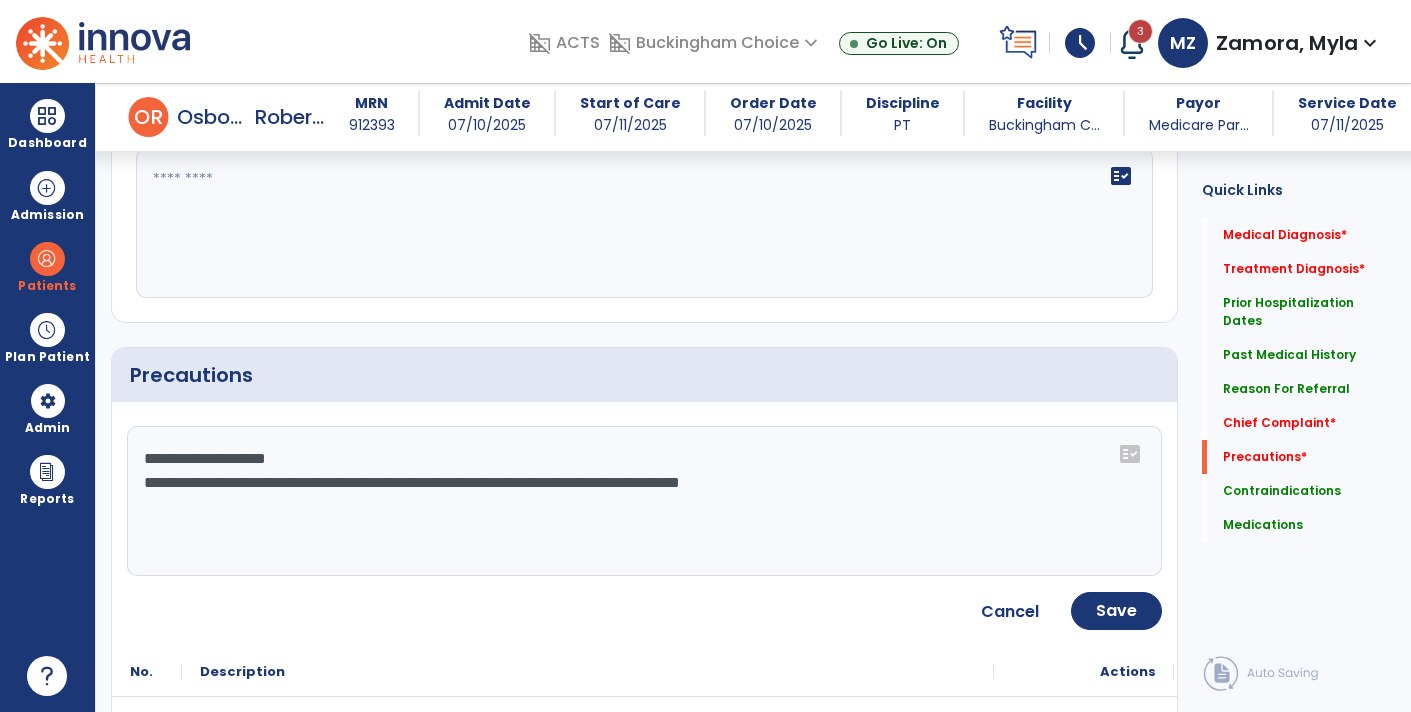 type on "**********" 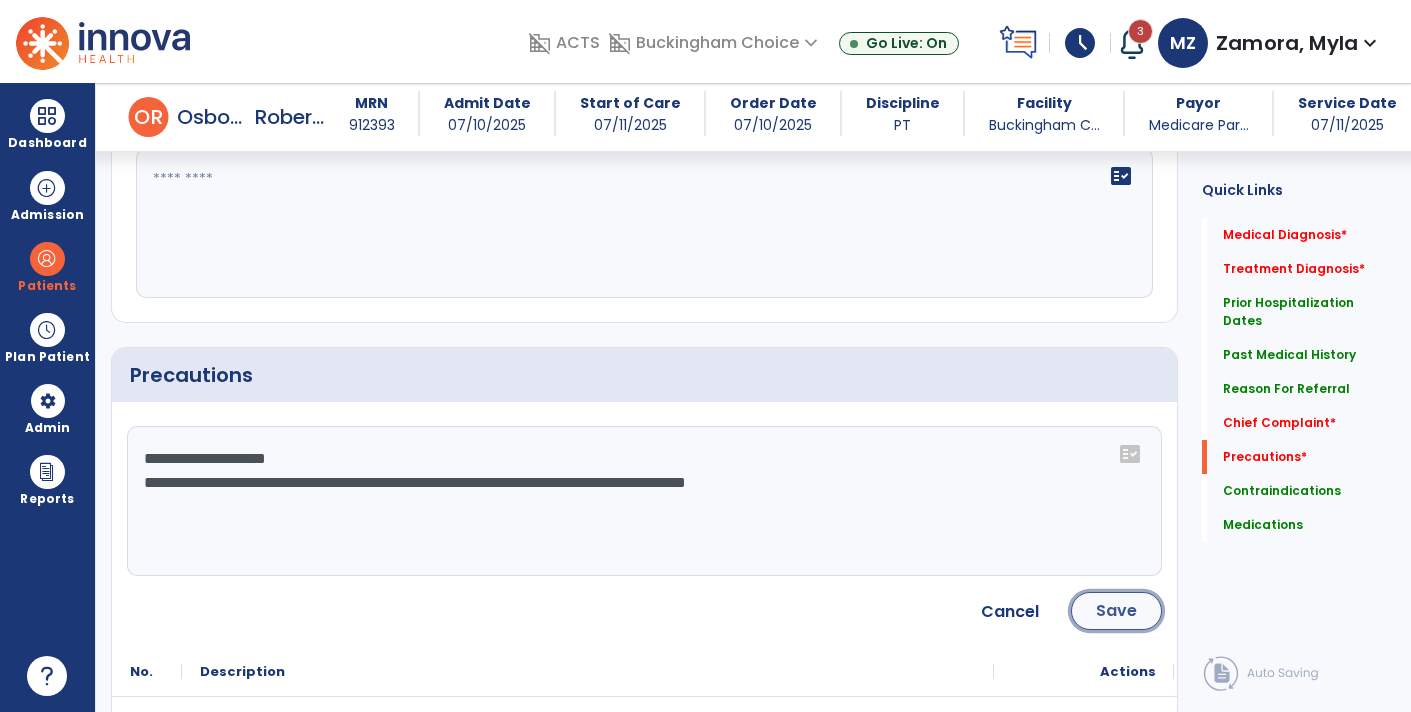 click on "Save" 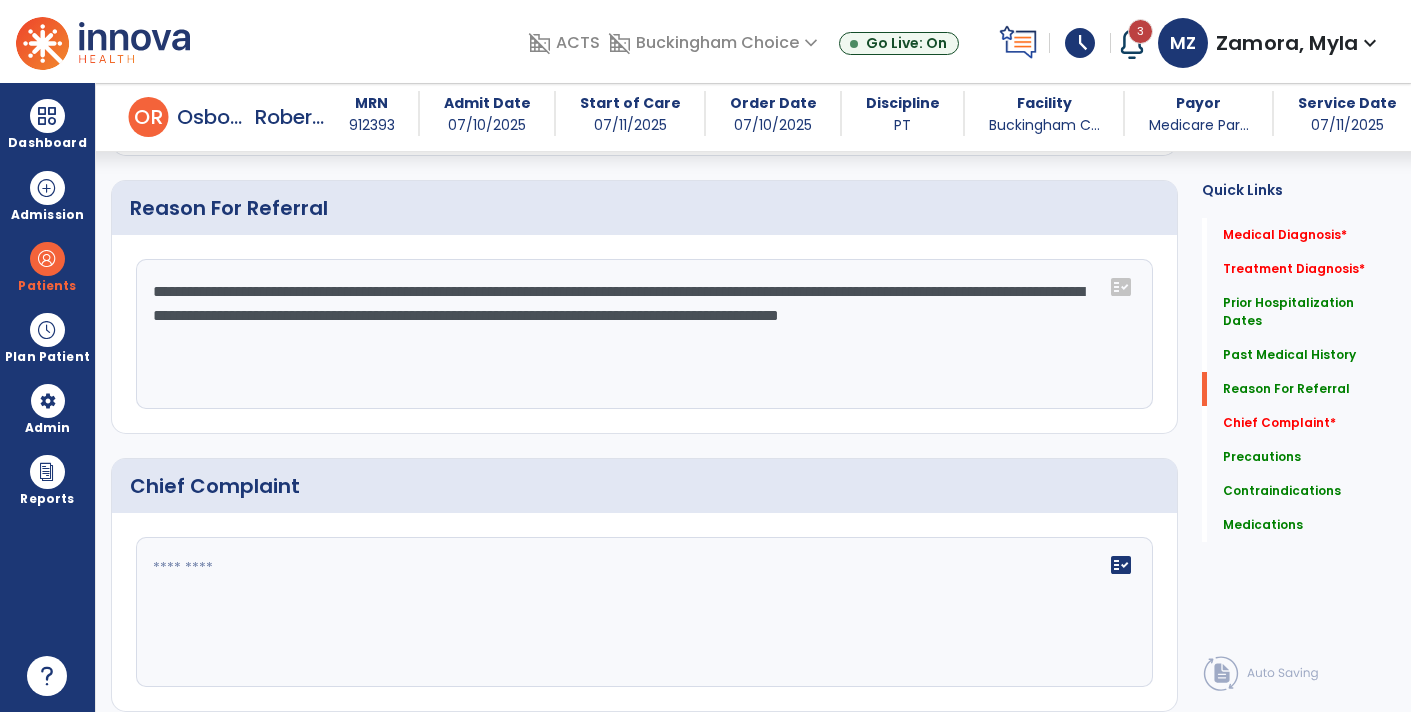 scroll, scrollTop: 1331, scrollLeft: 0, axis: vertical 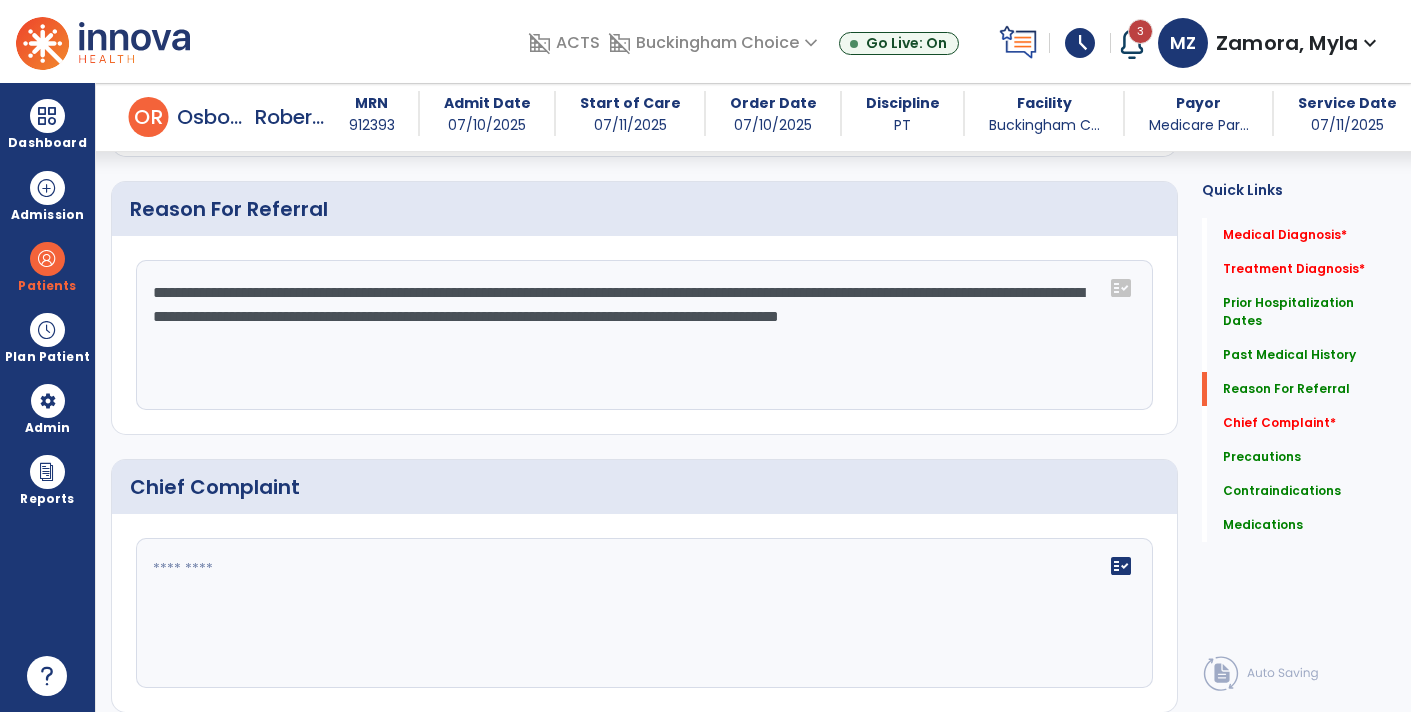 click on "**********" 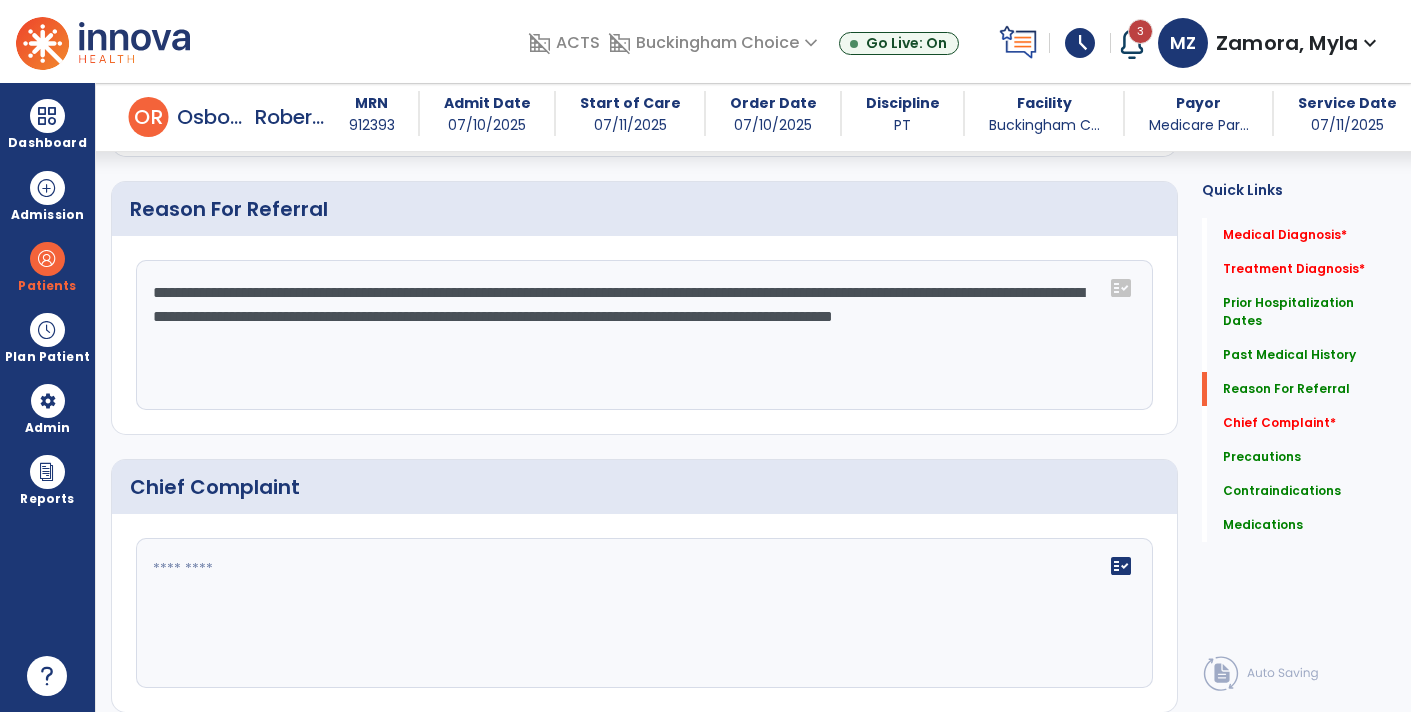click on "**********" 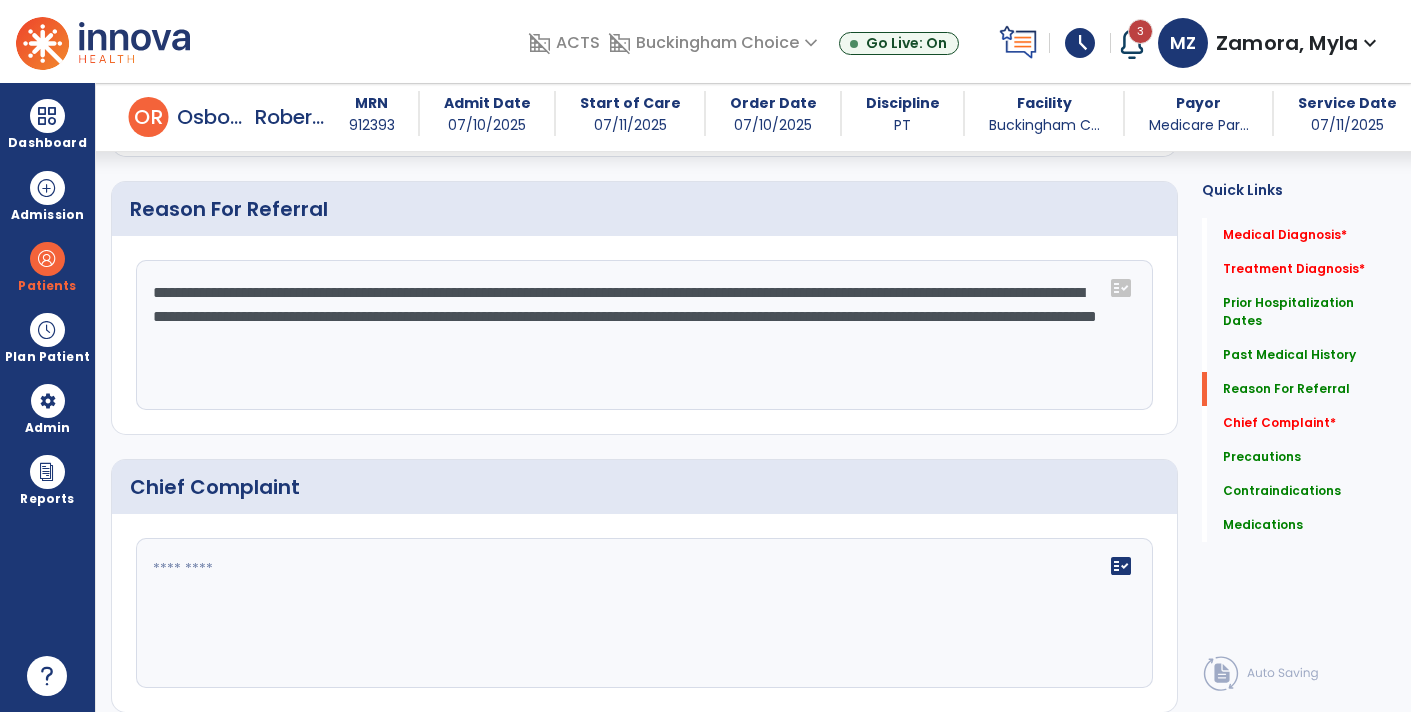 type on "**********" 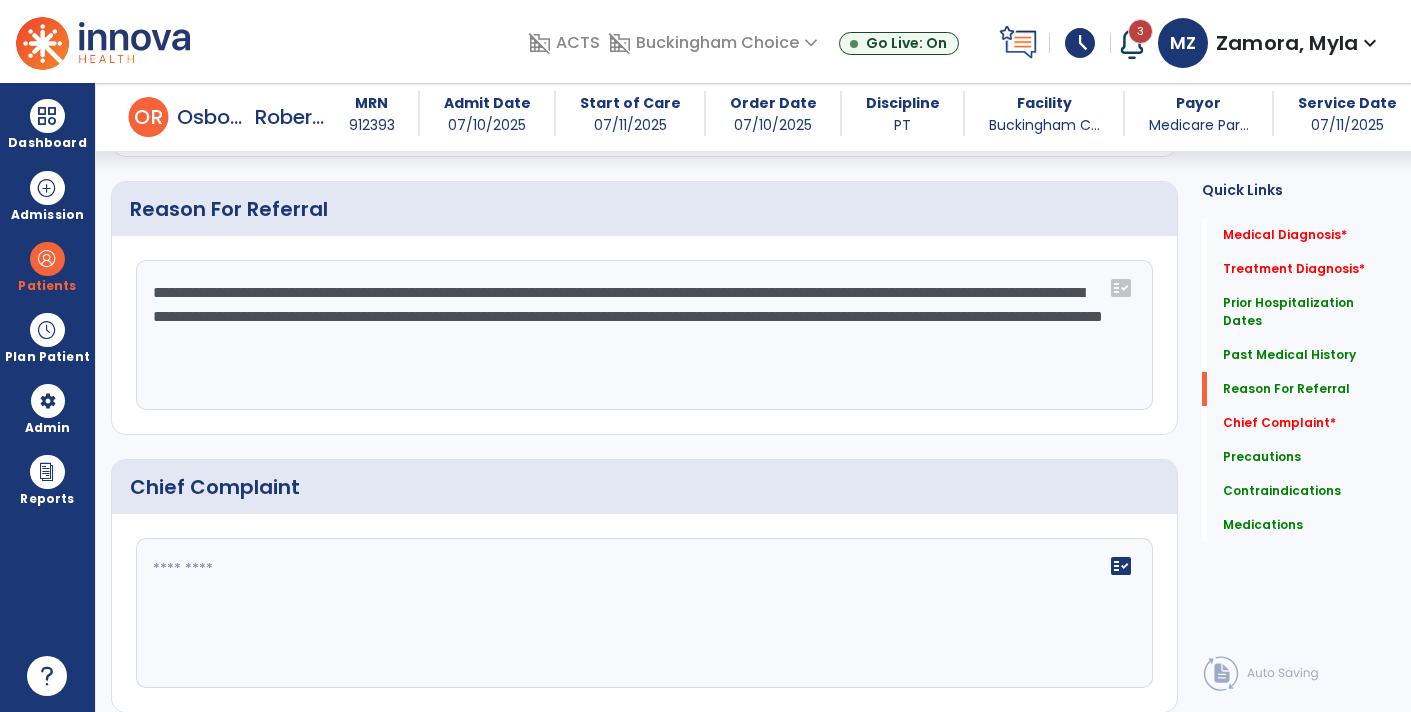 click on "**********" 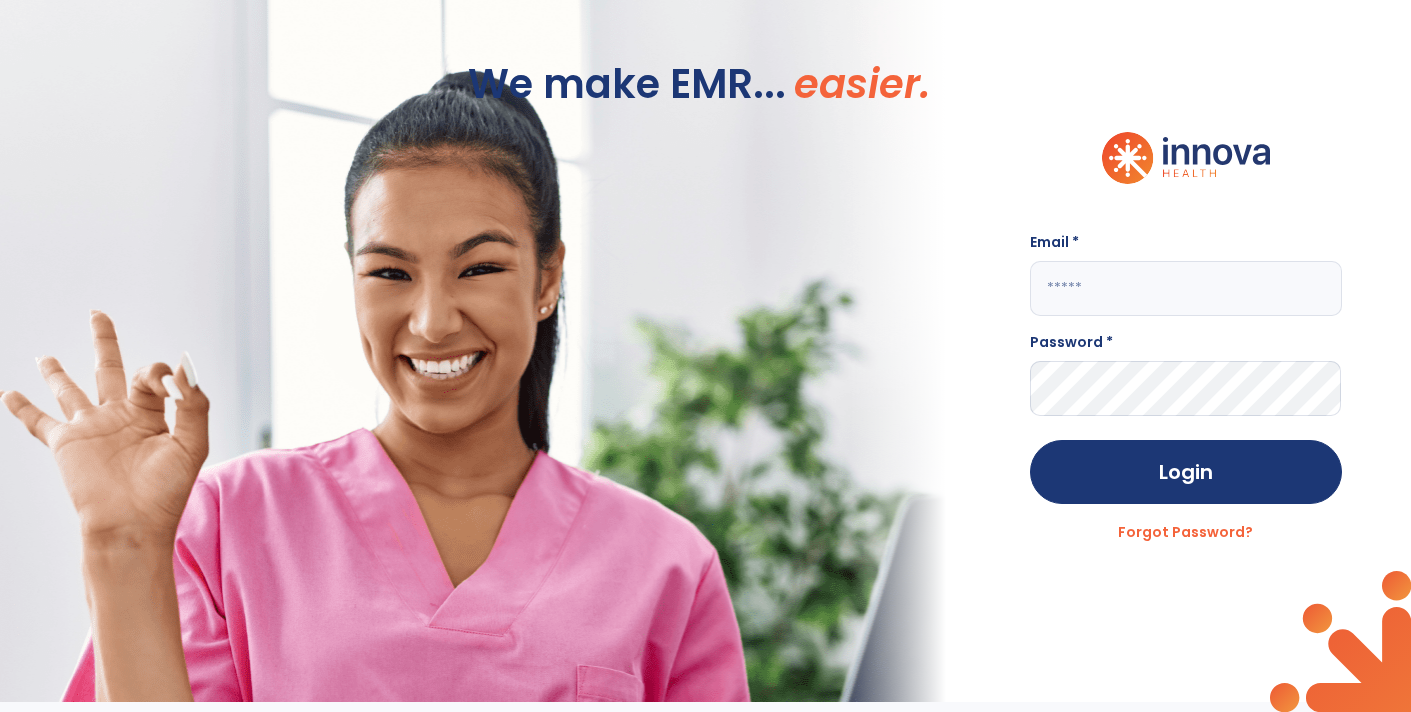 type on "**********" 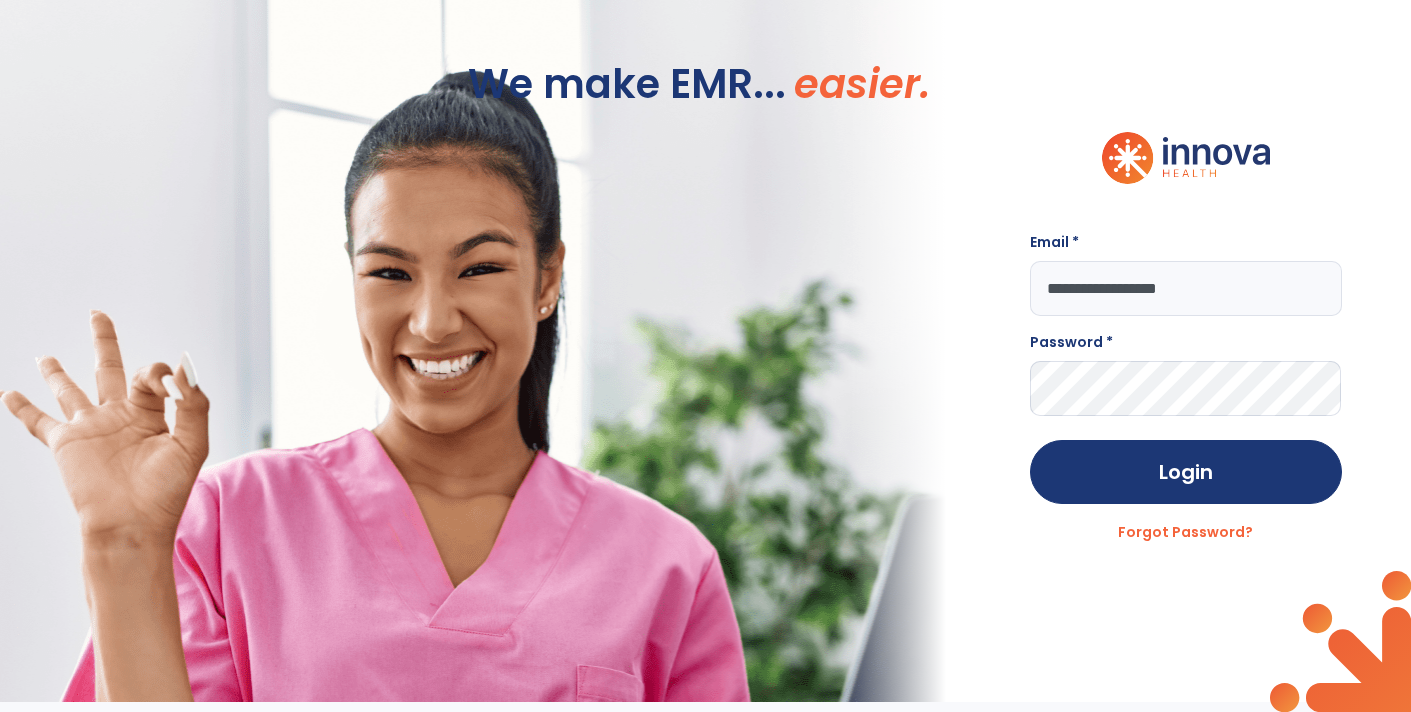 scroll, scrollTop: 0, scrollLeft: 0, axis: both 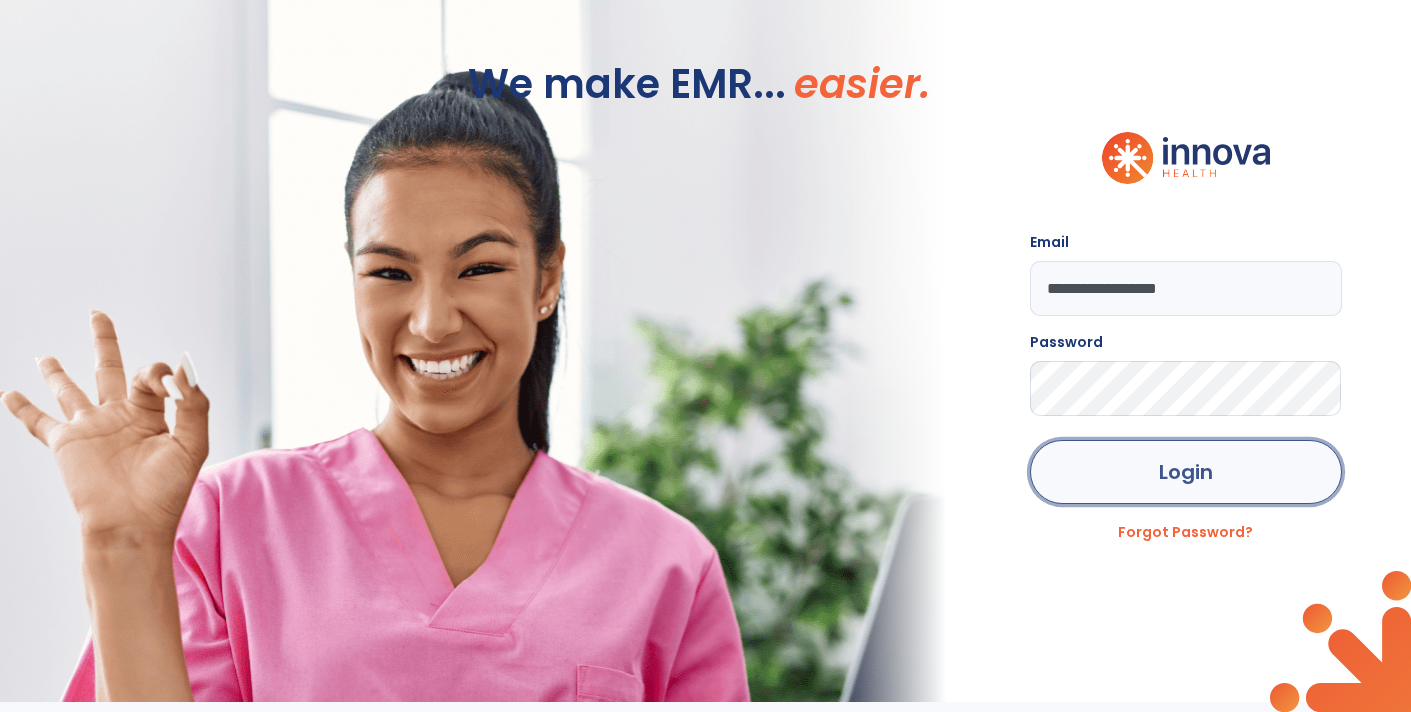 click on "Login" 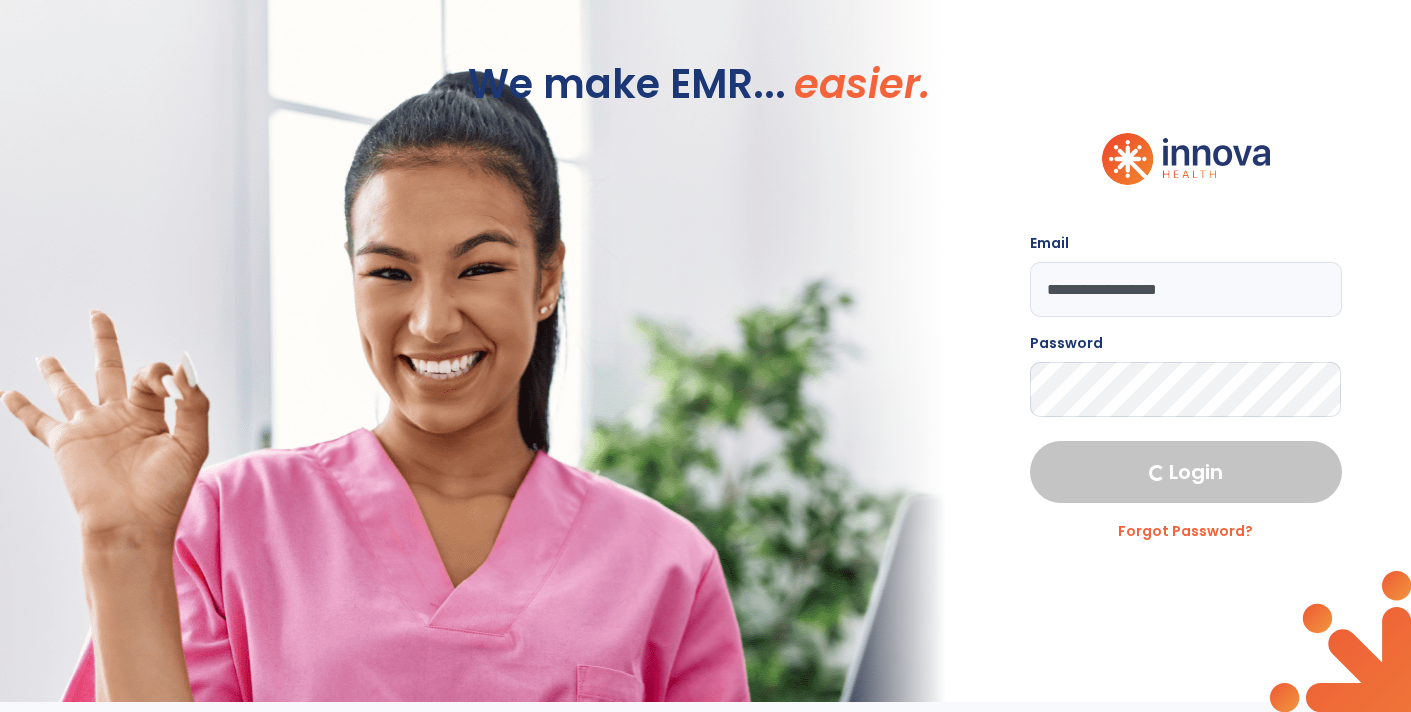 select on "****" 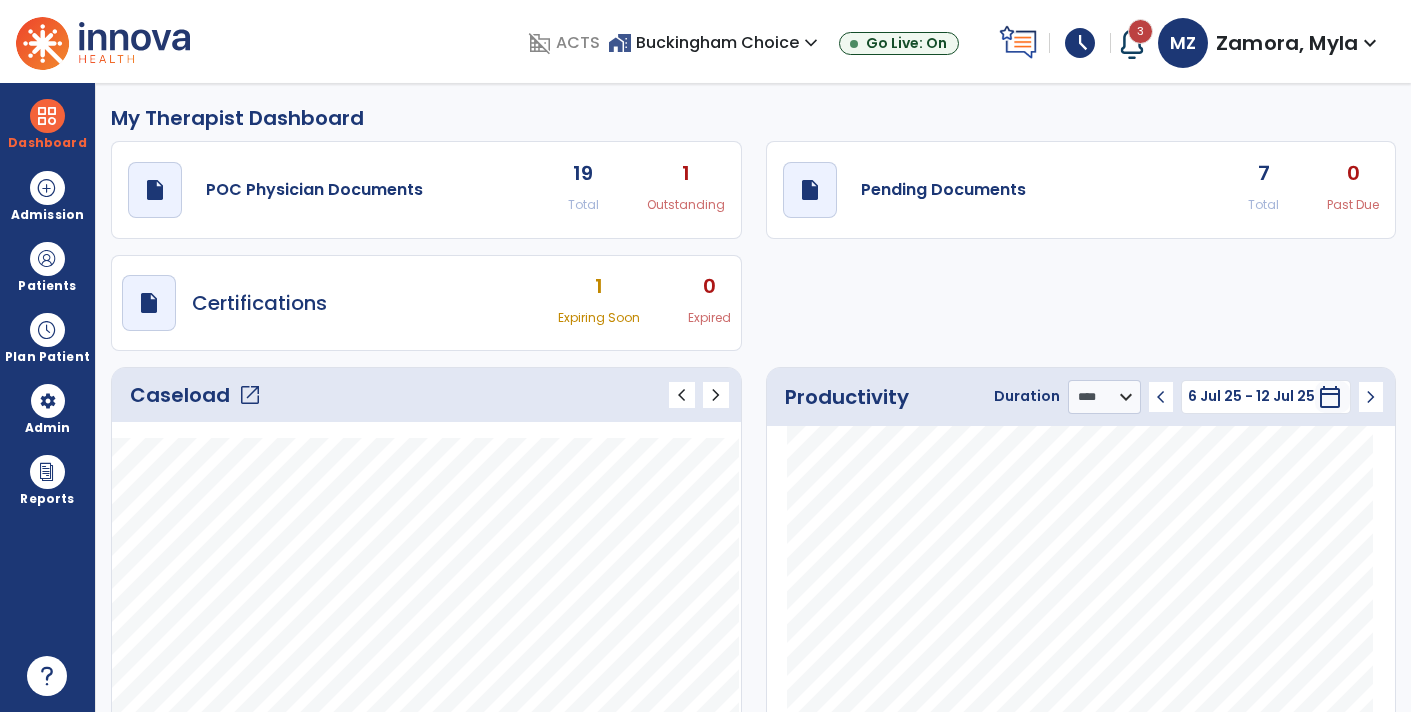 click on "7" 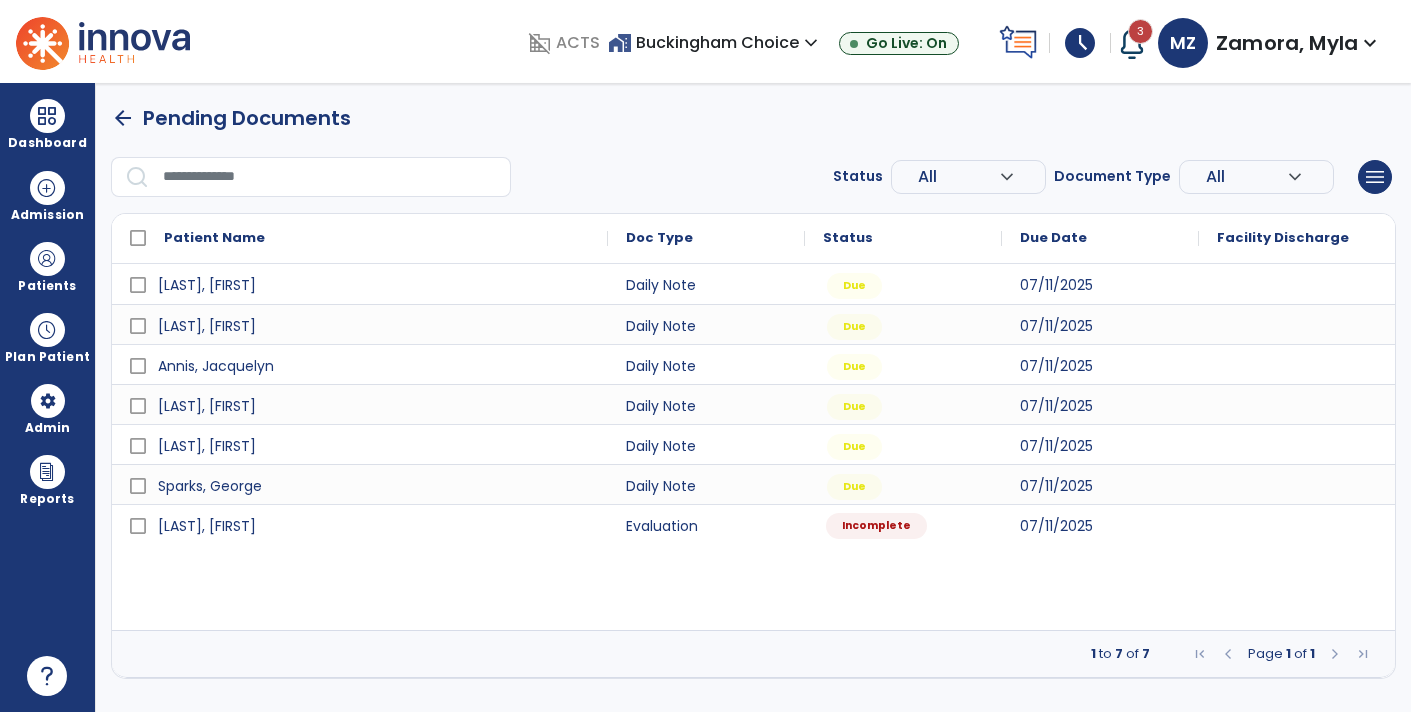 click on "Incomplete" at bounding box center (903, 524) 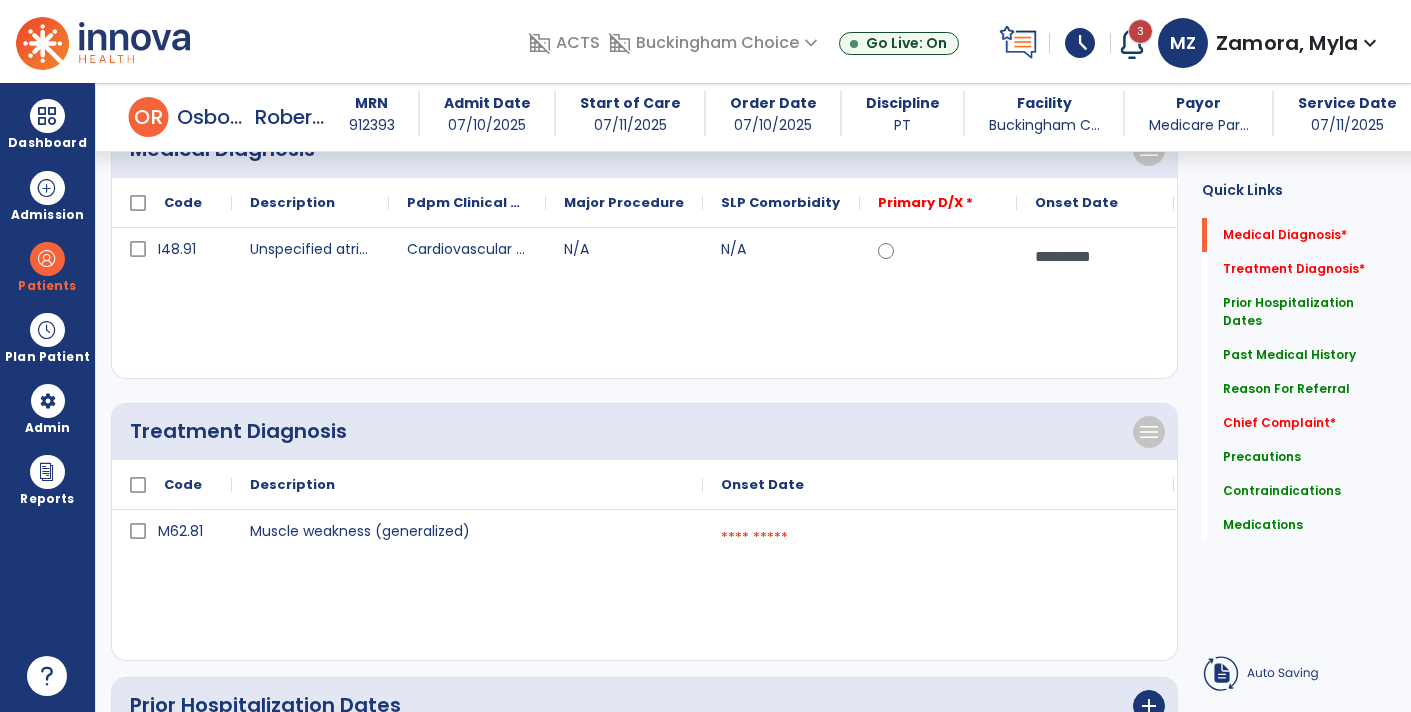 scroll, scrollTop: 234, scrollLeft: 0, axis: vertical 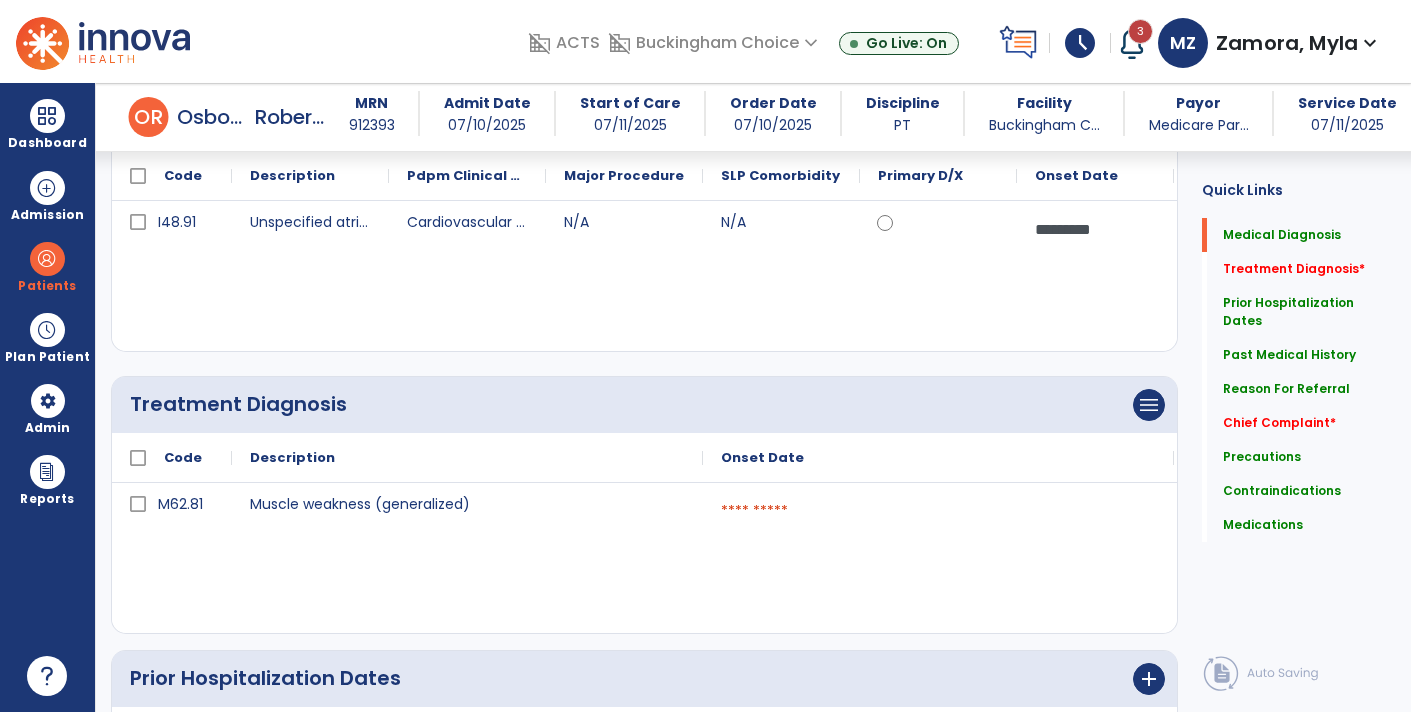 click at bounding box center [938, 511] 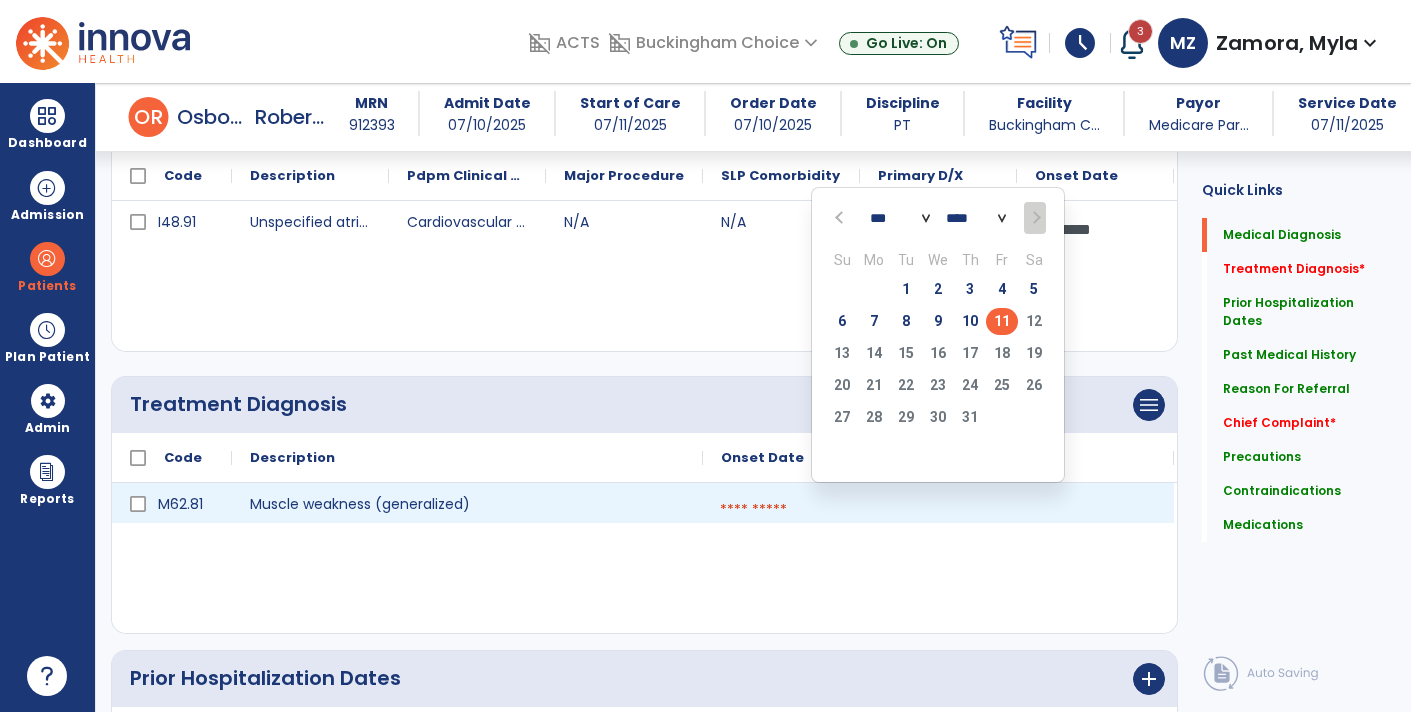 click on "11" 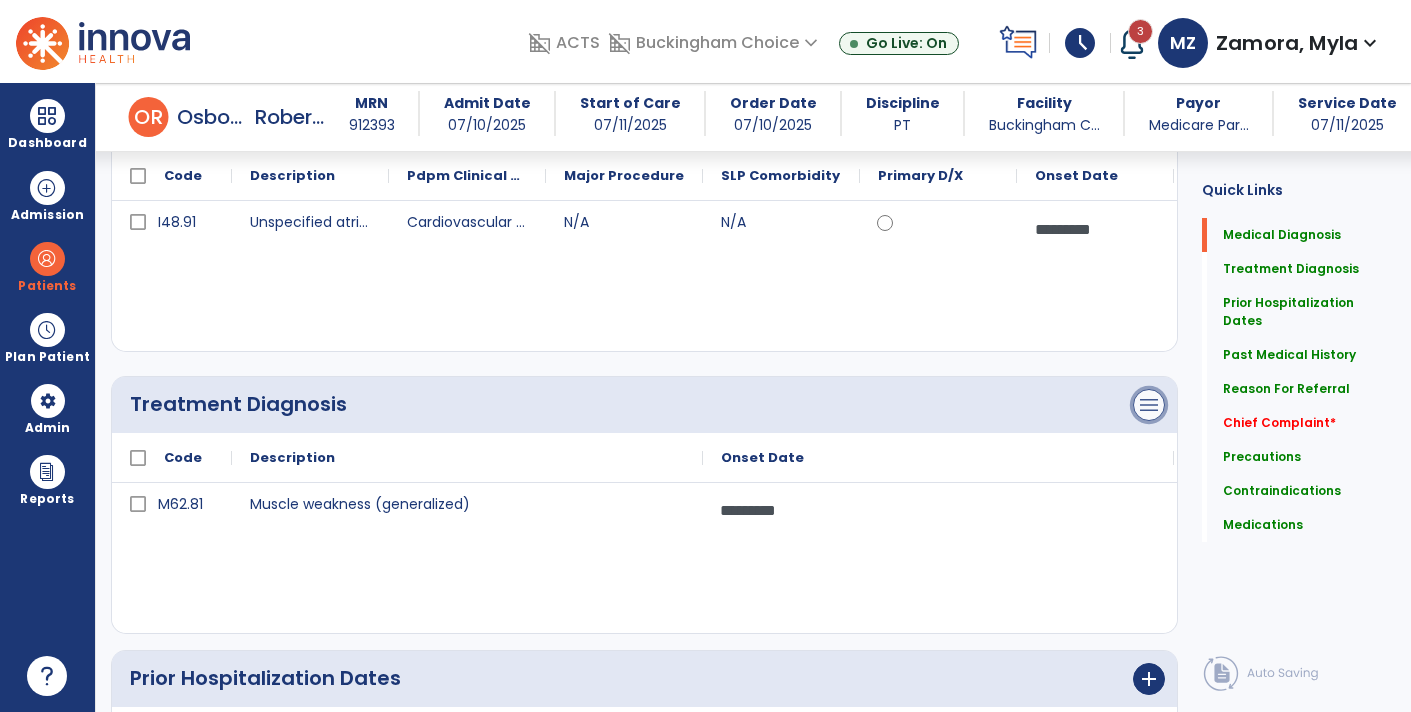 click on "menu" at bounding box center [1149, 123] 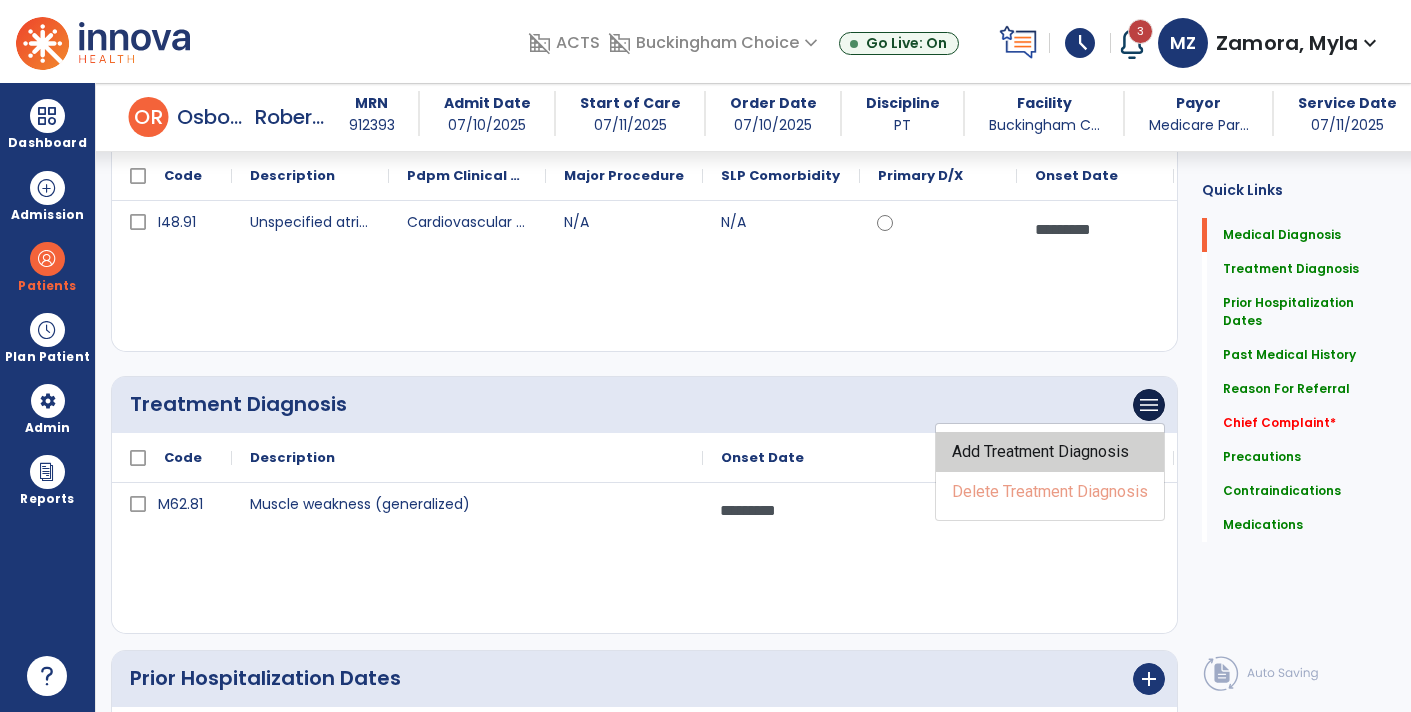click on "Add Treatment Diagnosis" 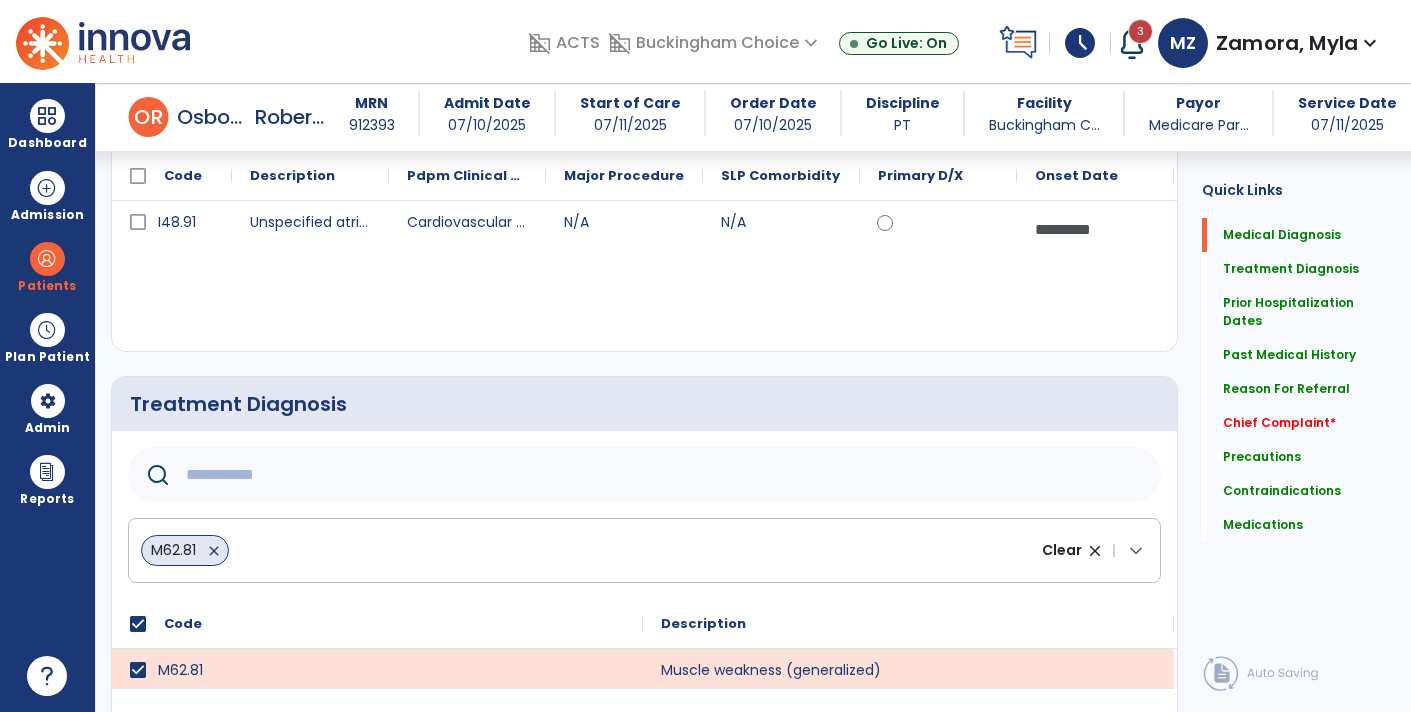 click 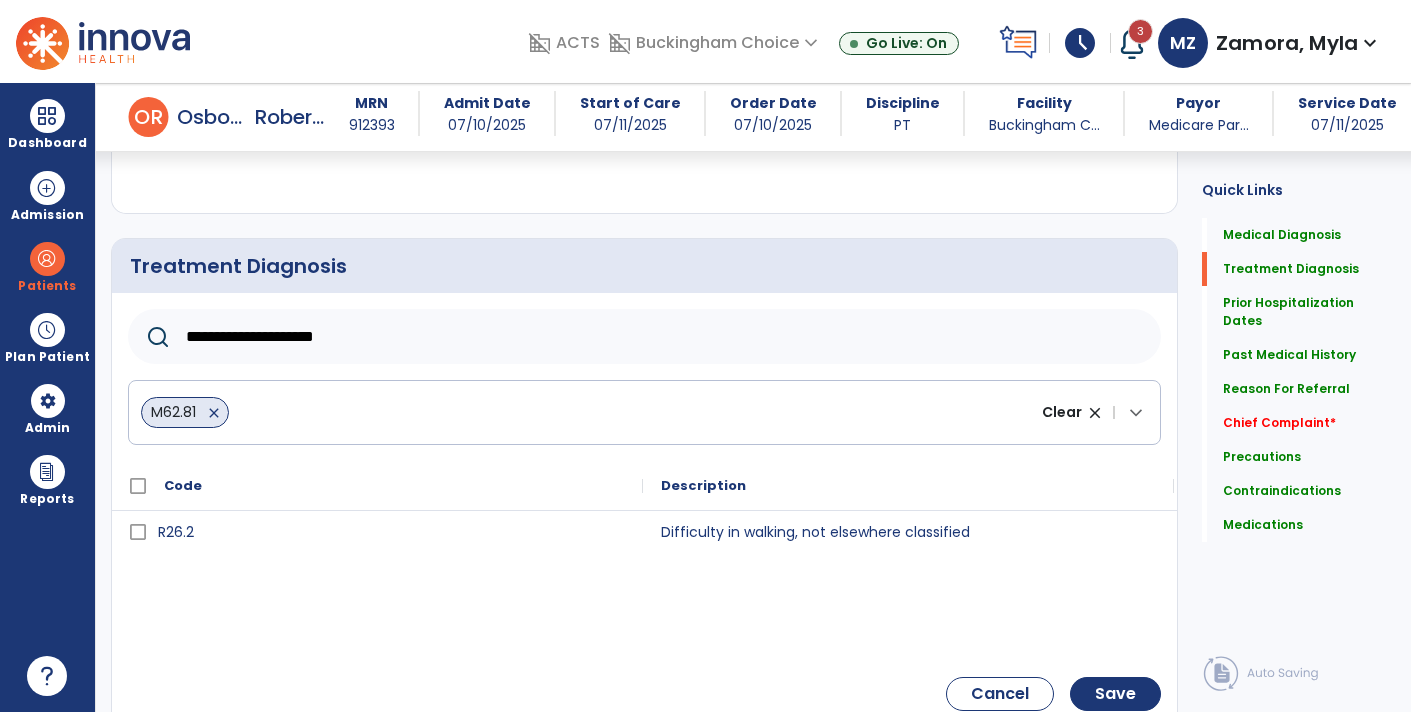 scroll, scrollTop: 377, scrollLeft: 0, axis: vertical 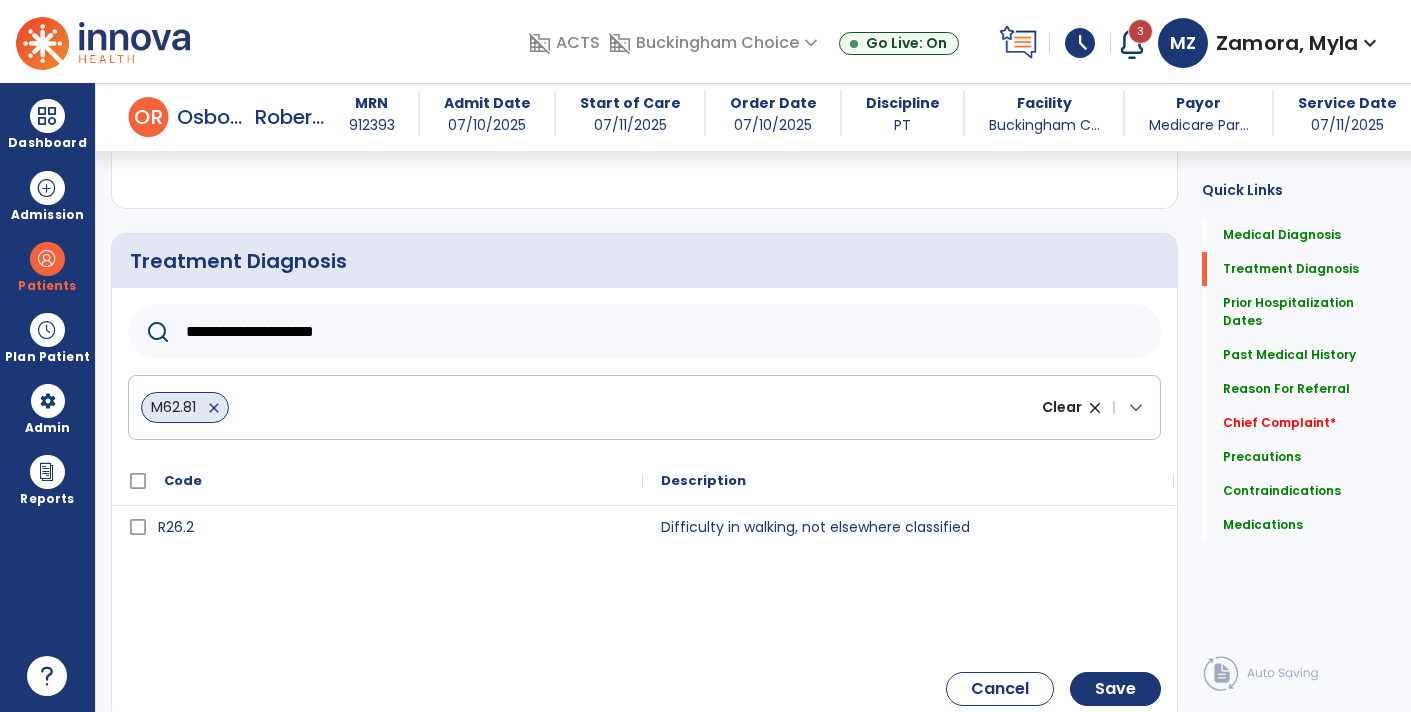 type on "**********" 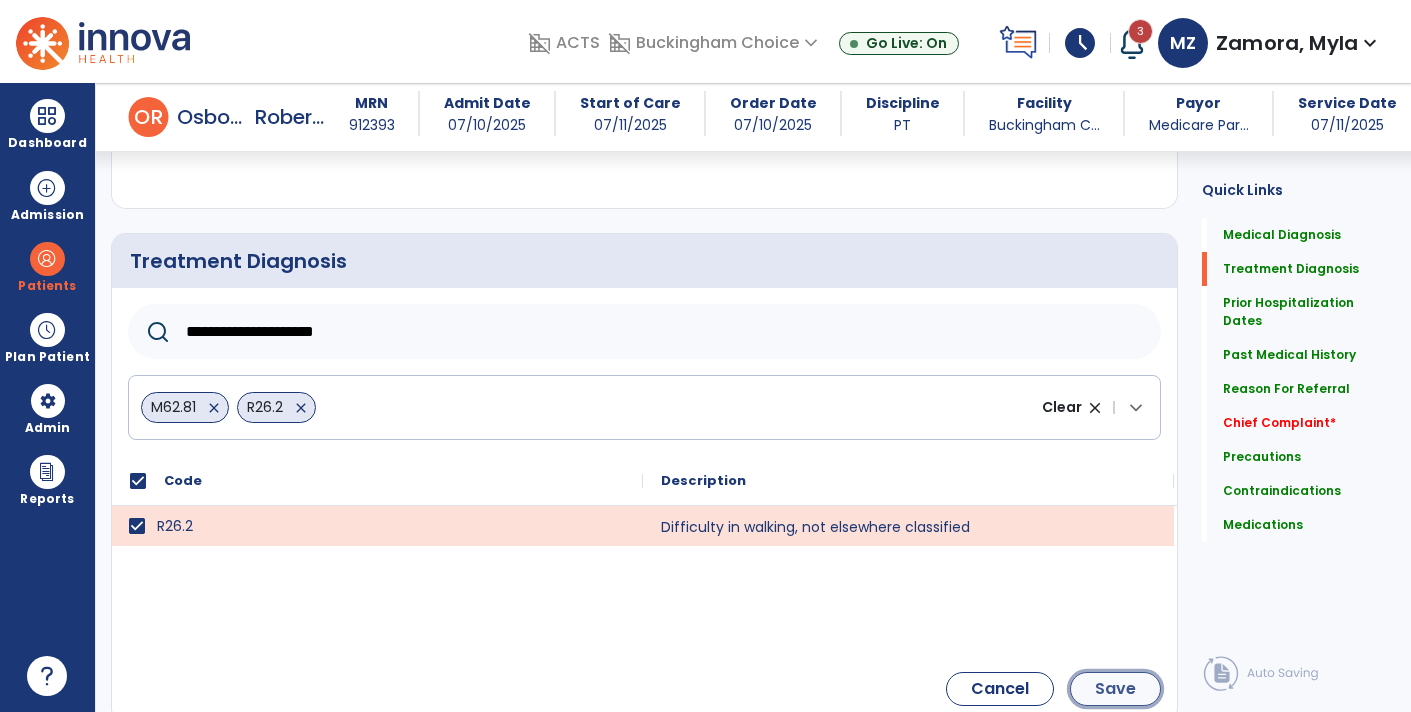 click on "Save" 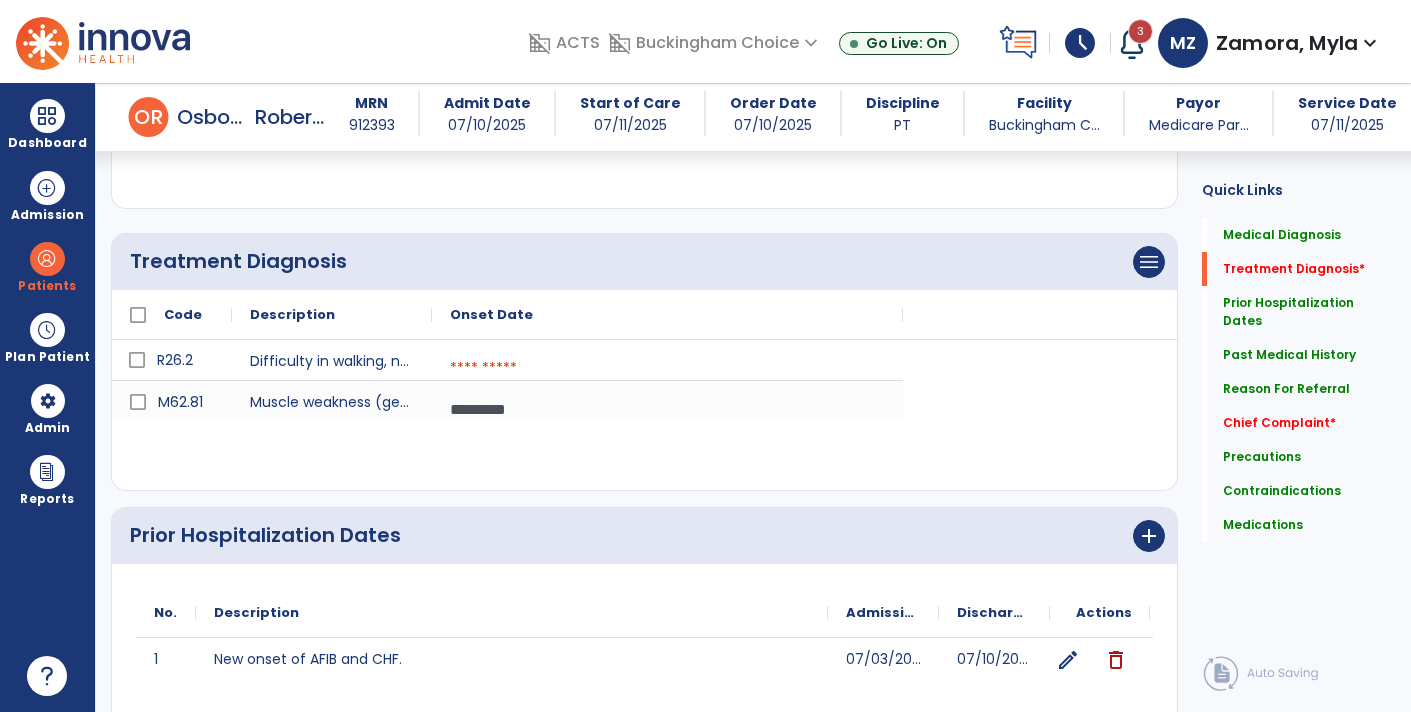 click at bounding box center (667, 368) 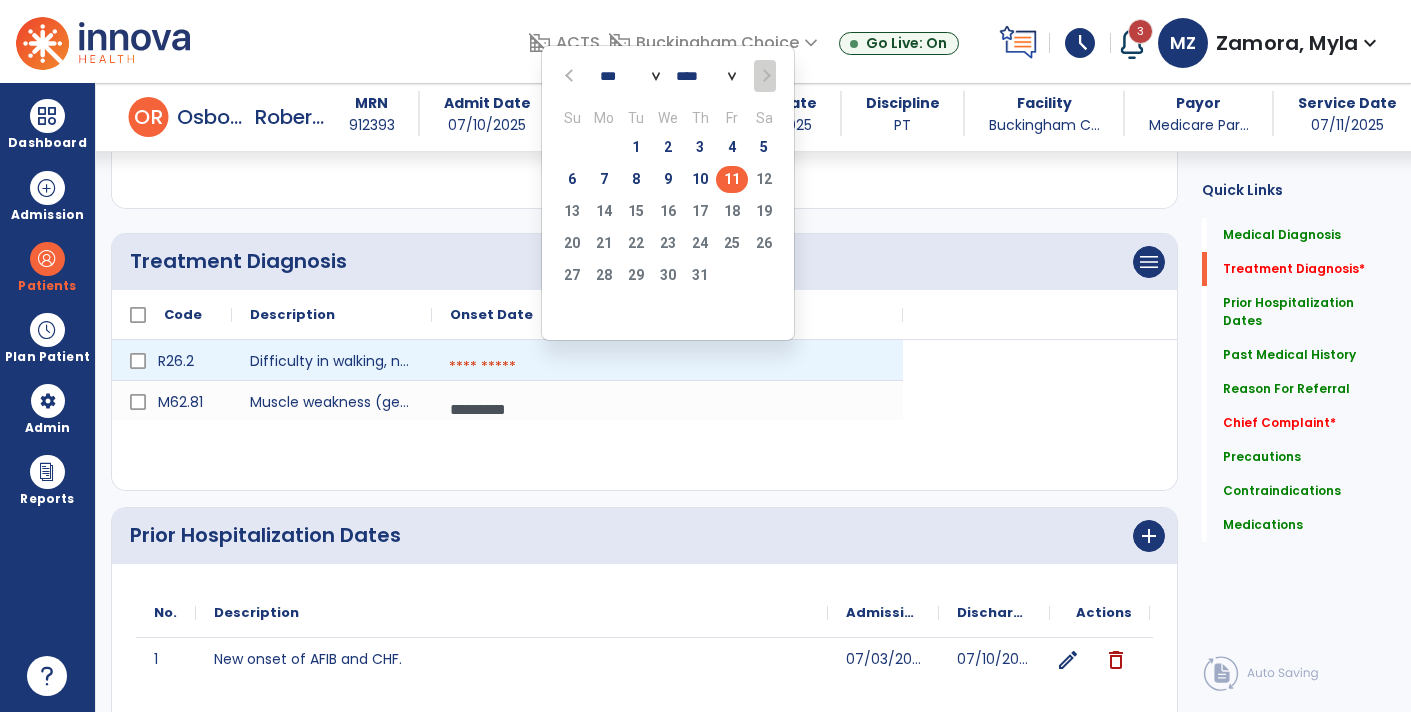 click on "11" 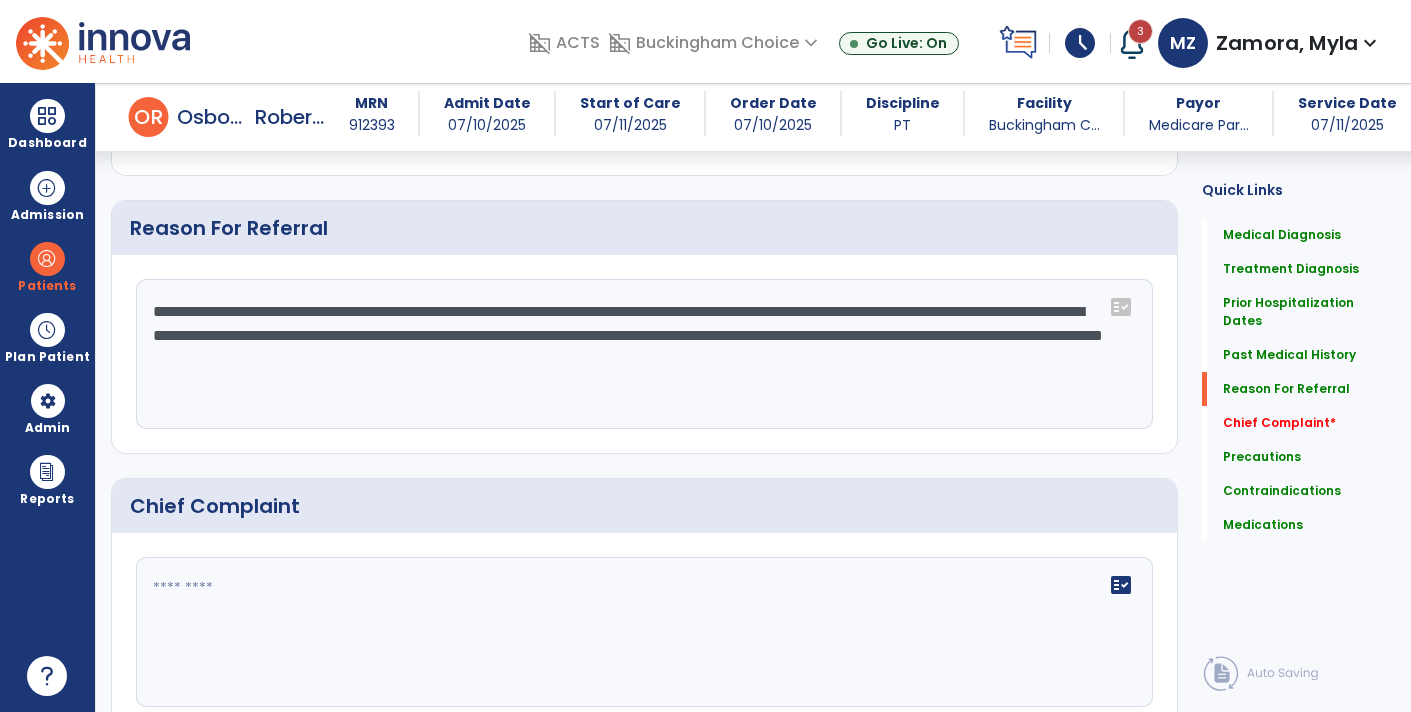 scroll, scrollTop: 1346, scrollLeft: 0, axis: vertical 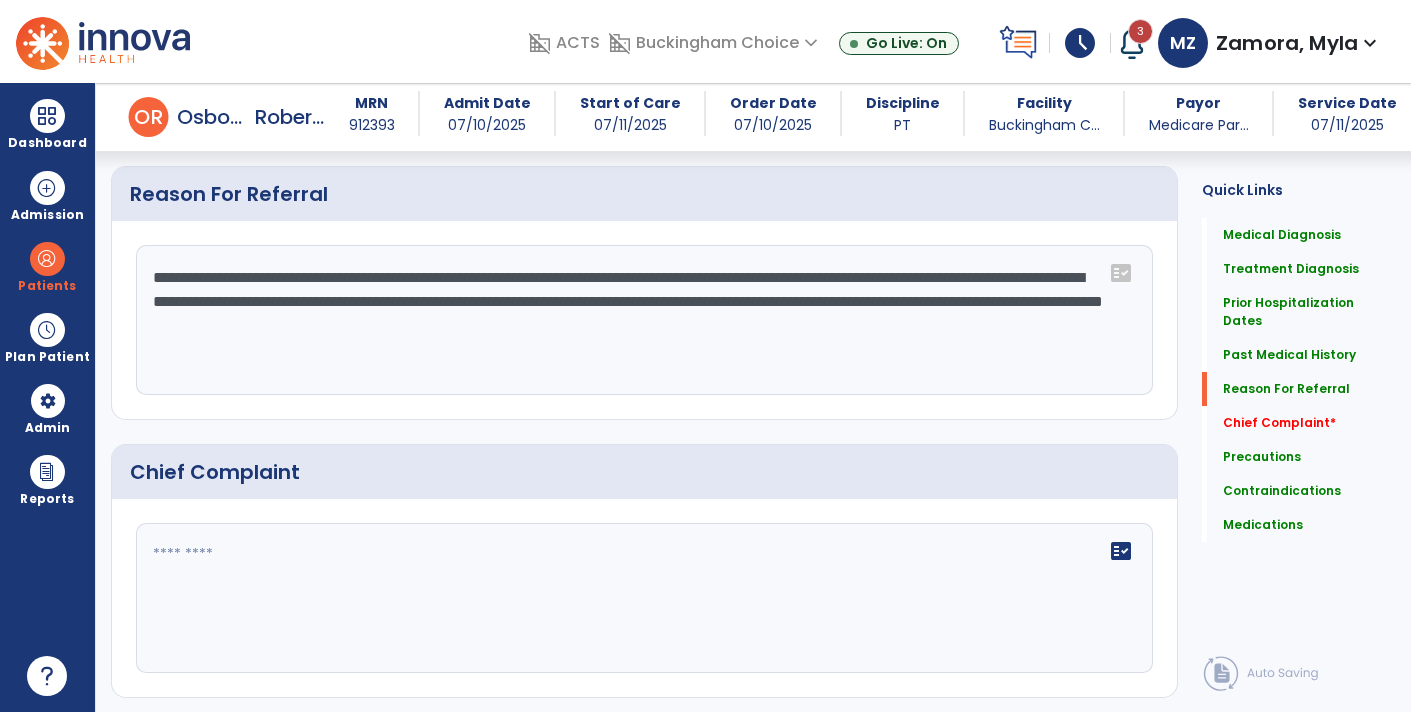 click on "**********" 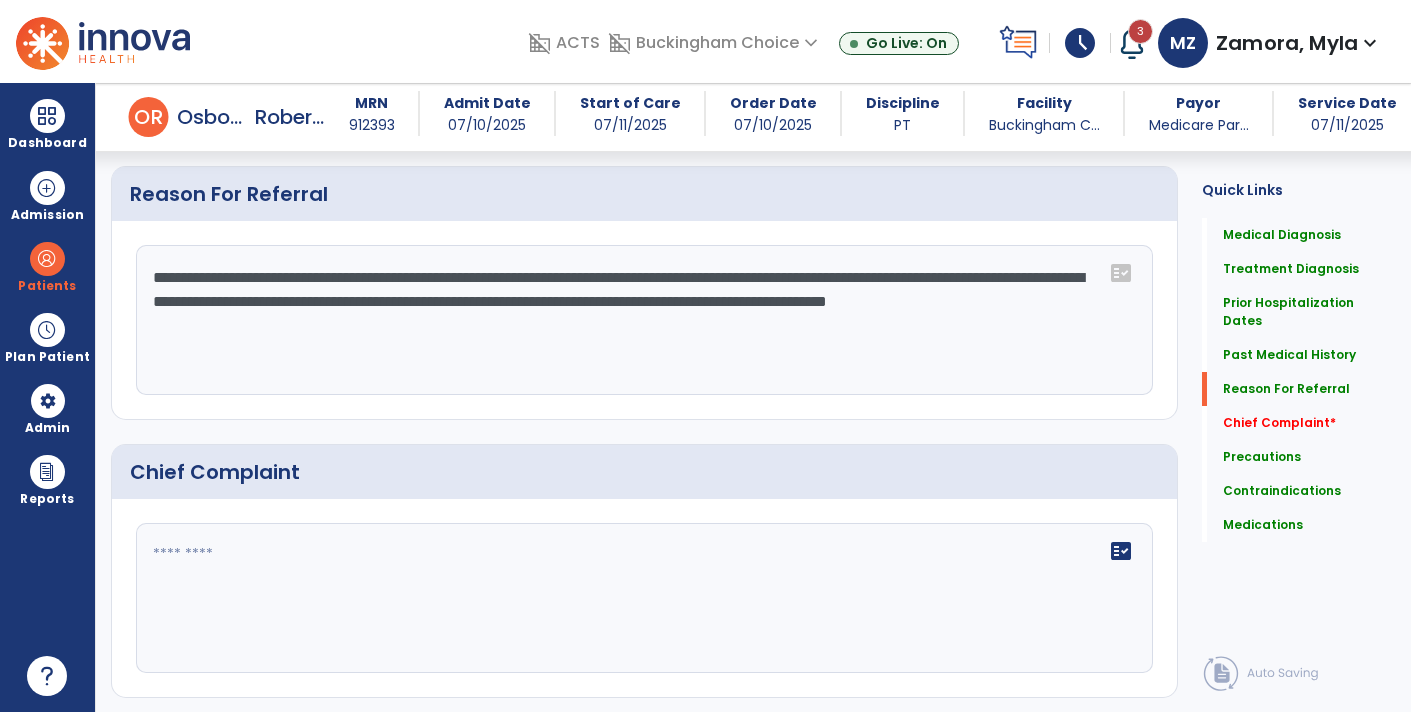 click on "**********" 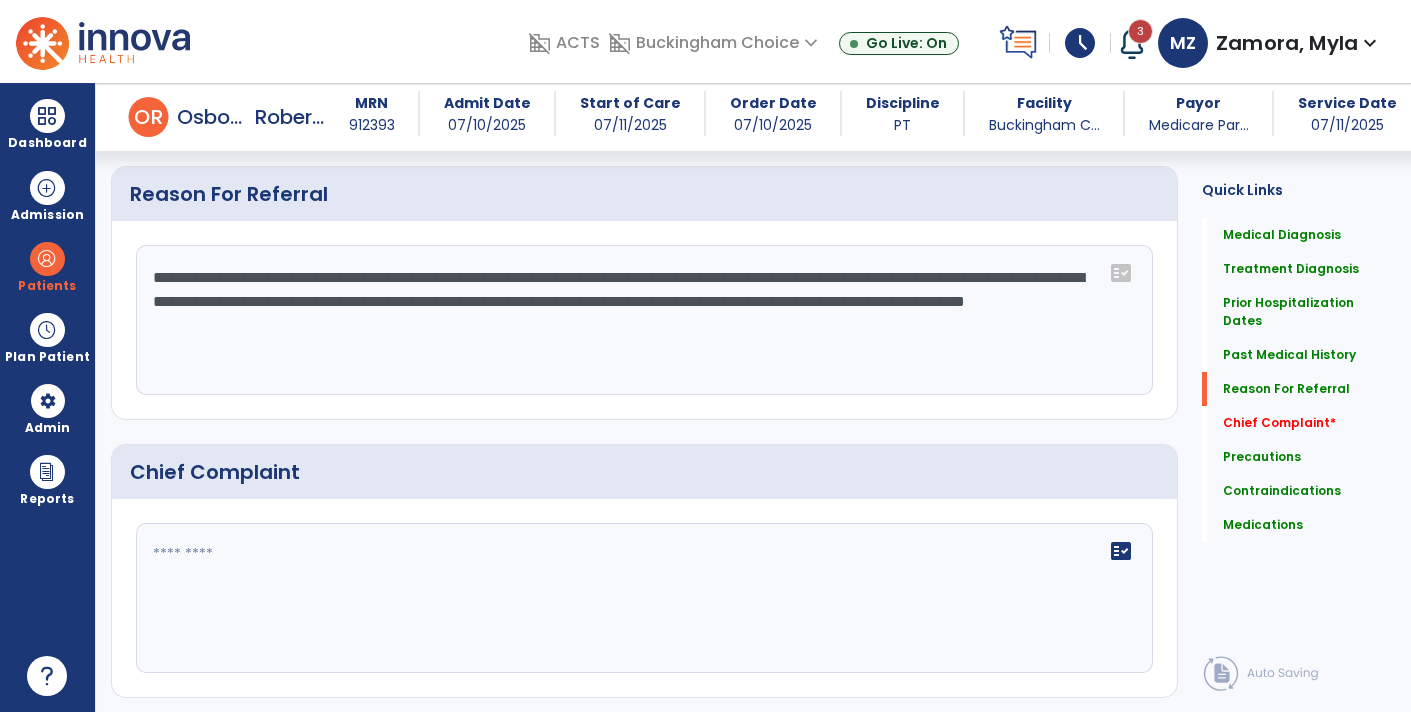 click on "**********" 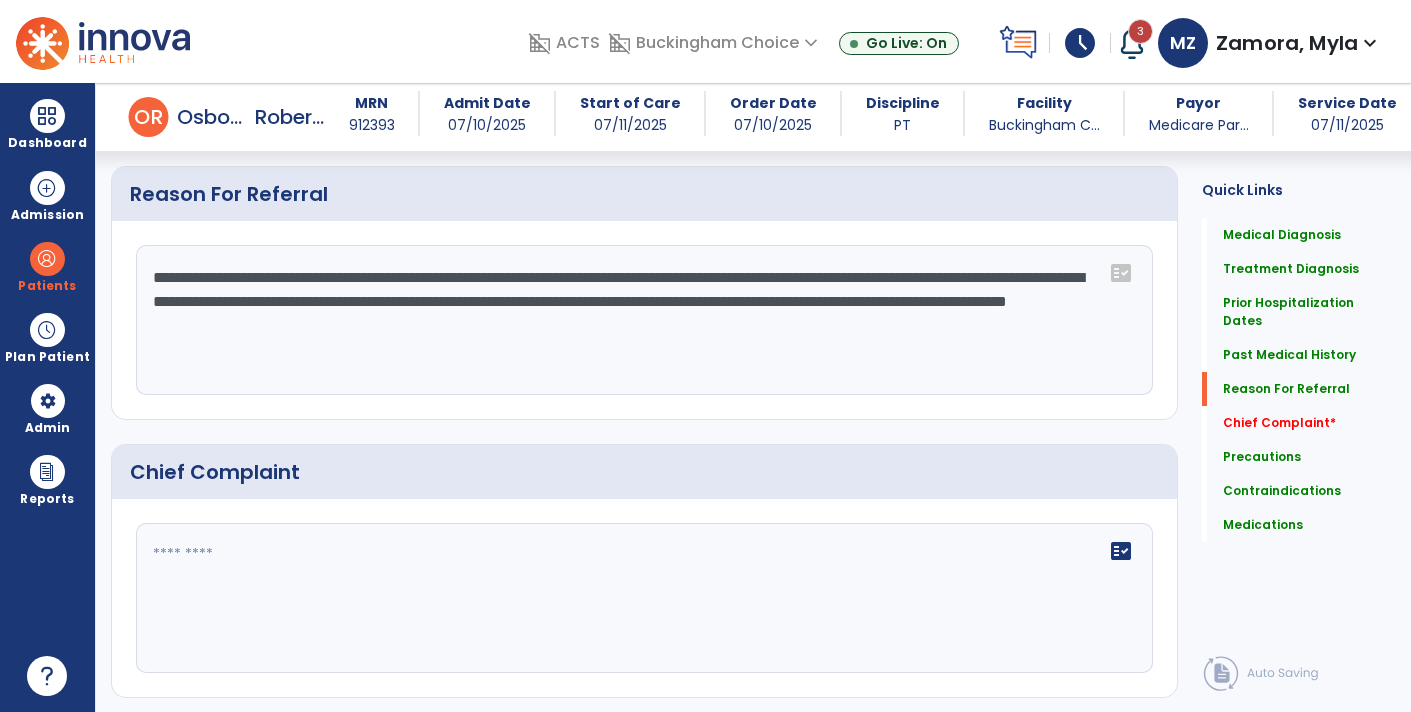click on "**********" 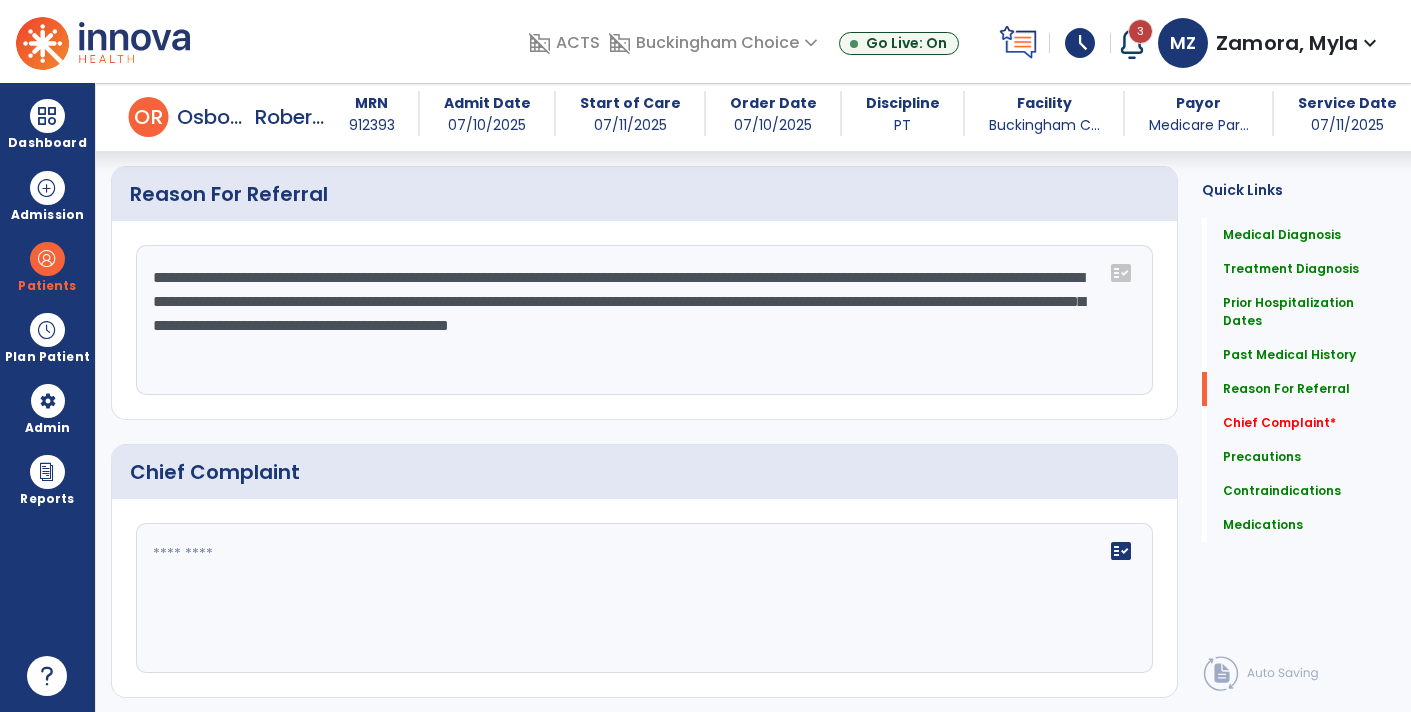 click on "**********" 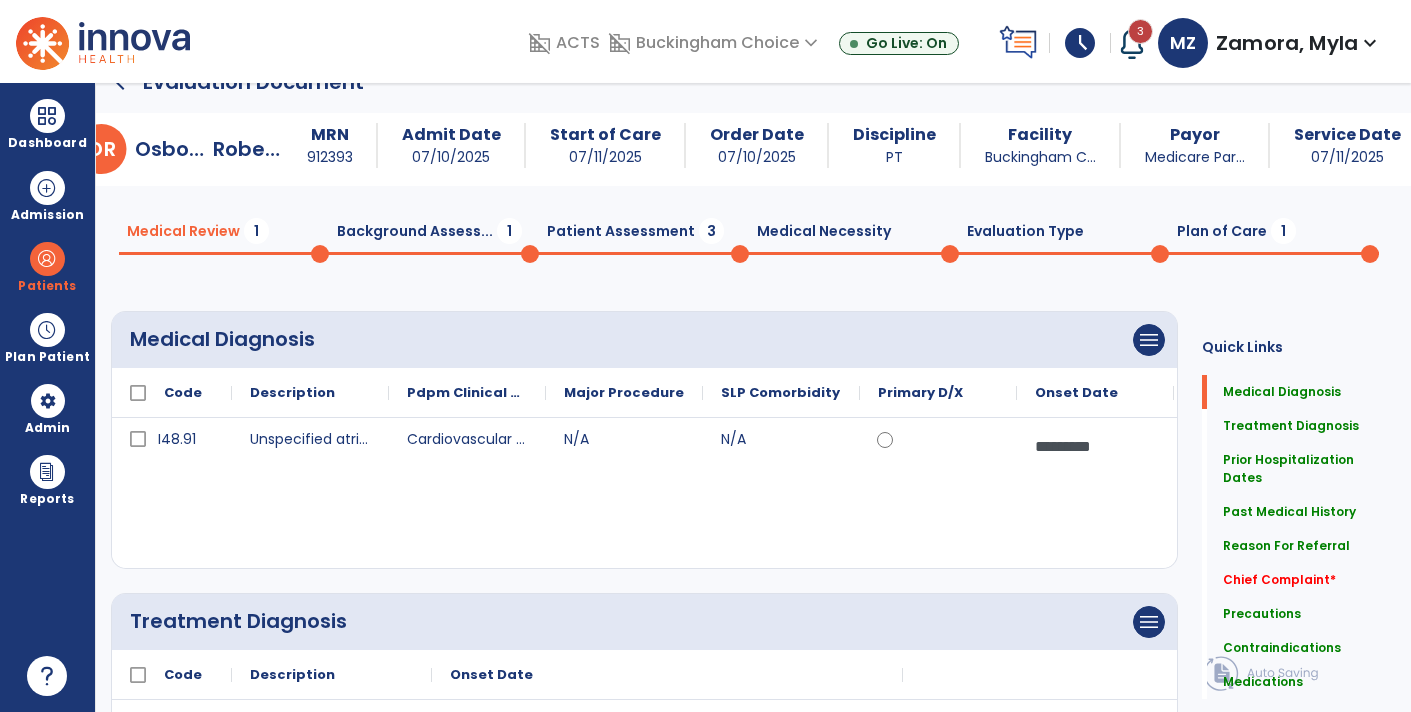 scroll, scrollTop: 0, scrollLeft: 0, axis: both 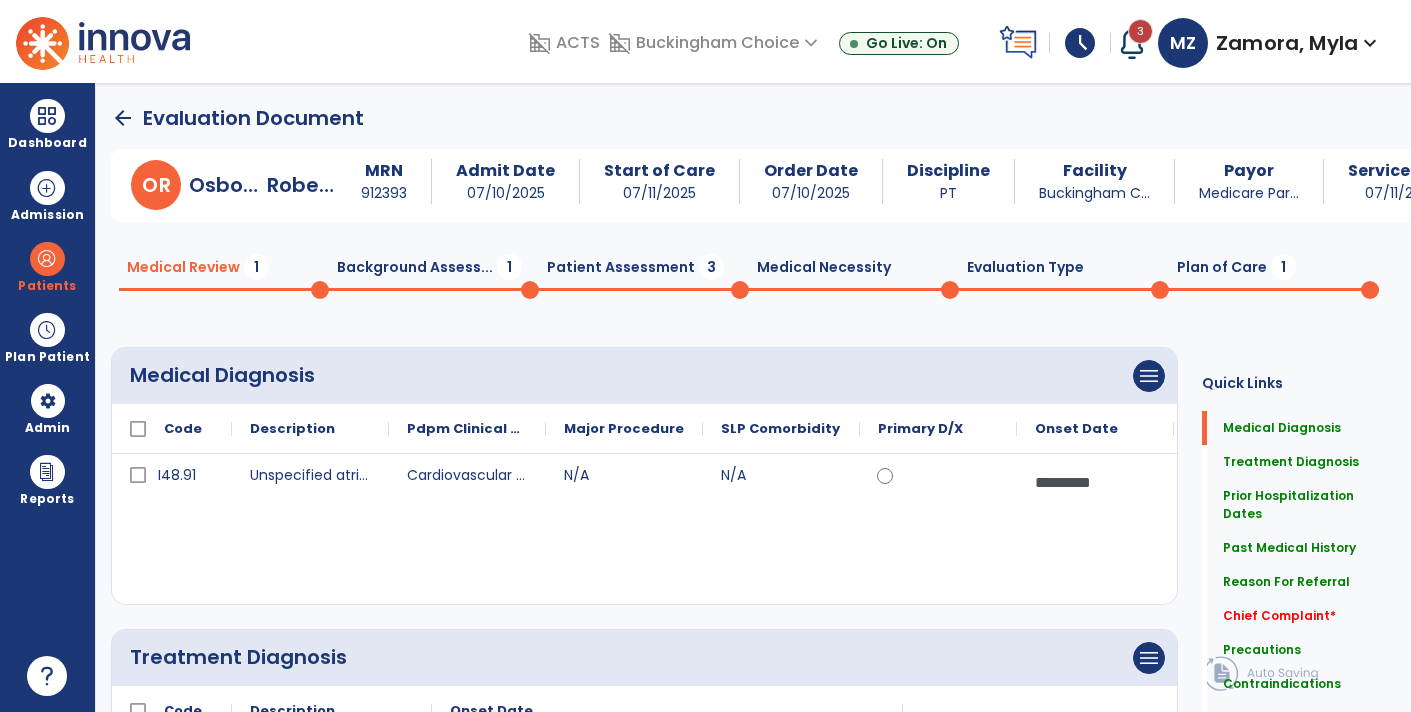 type on "**********" 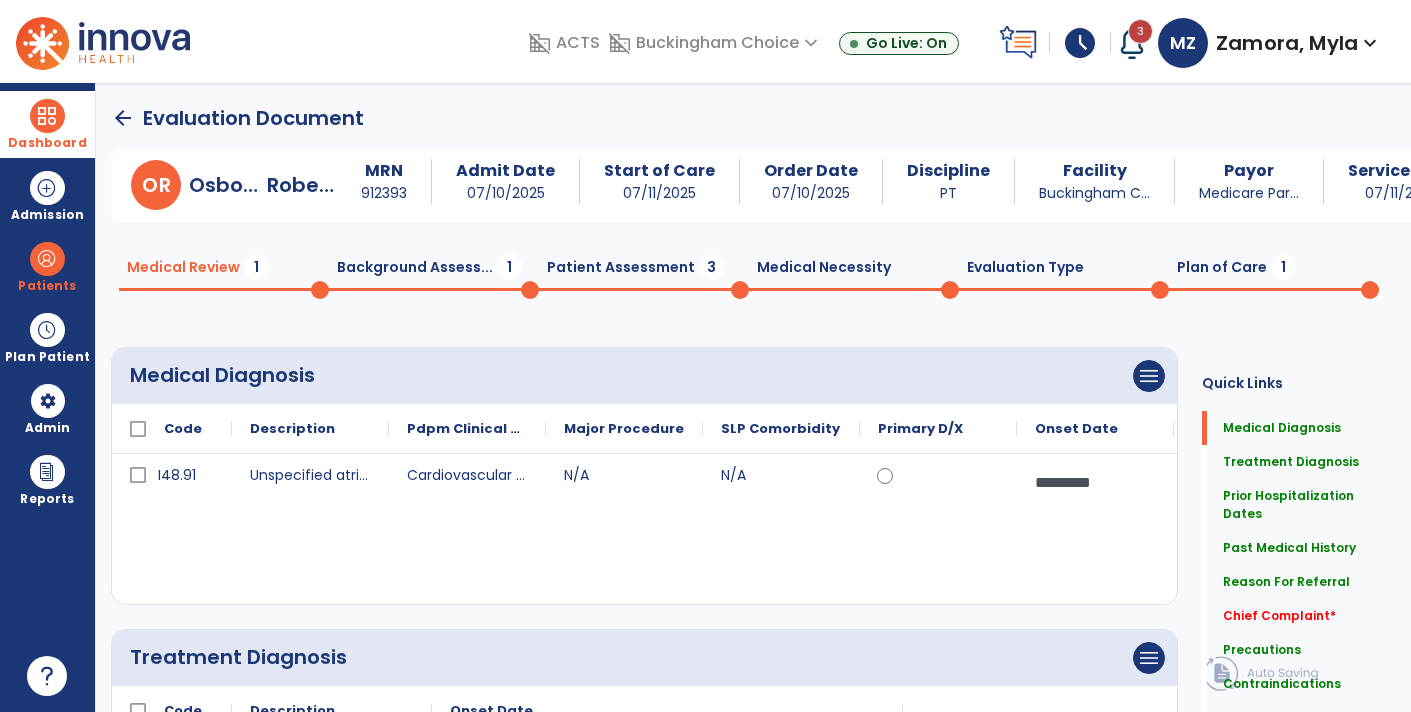 click at bounding box center (47, 116) 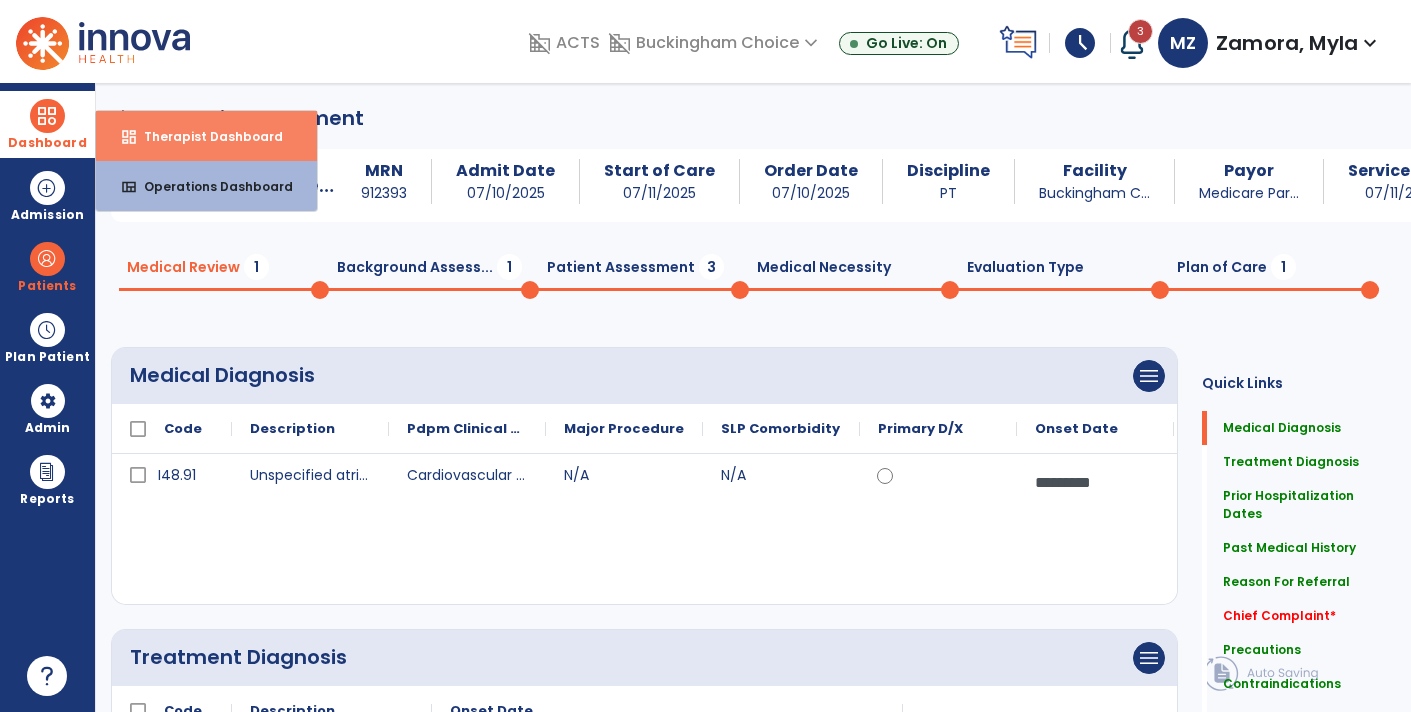 click on "dashboard  Therapist Dashboard" at bounding box center [206, 136] 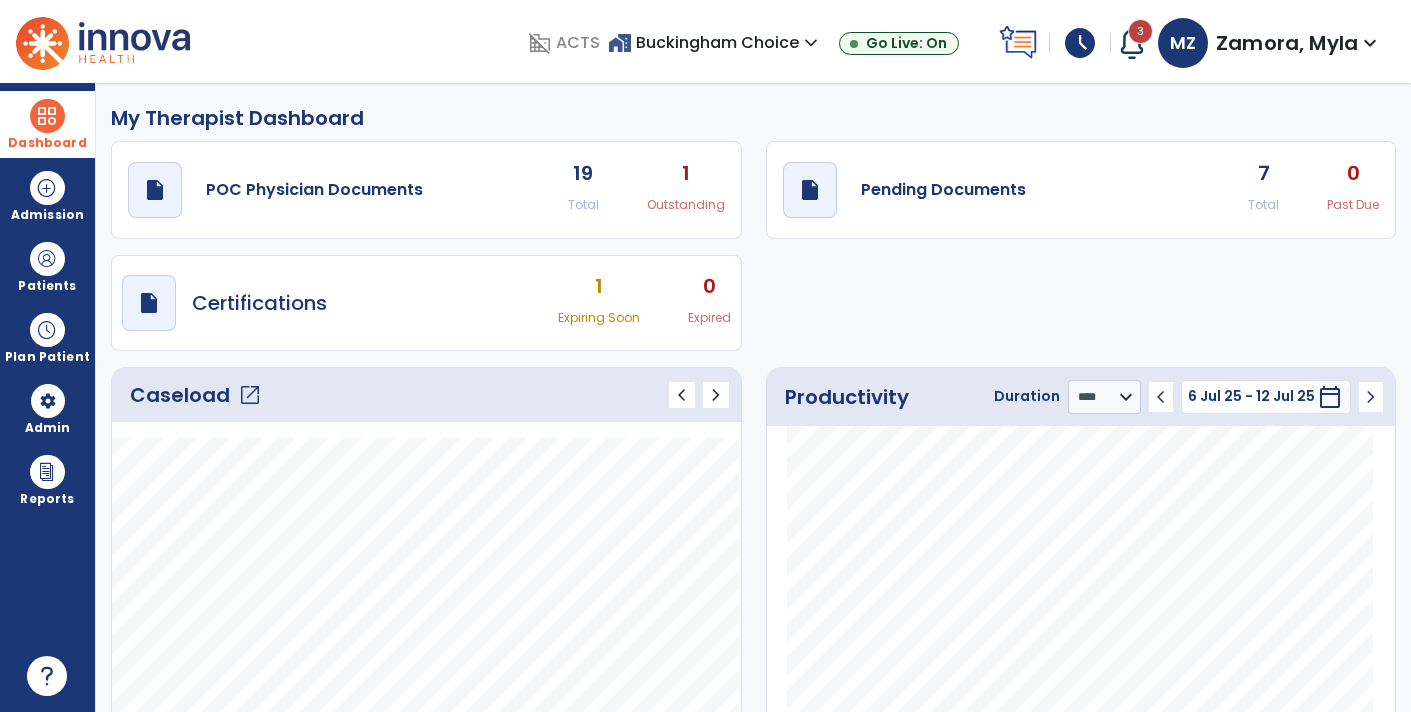click on "7" 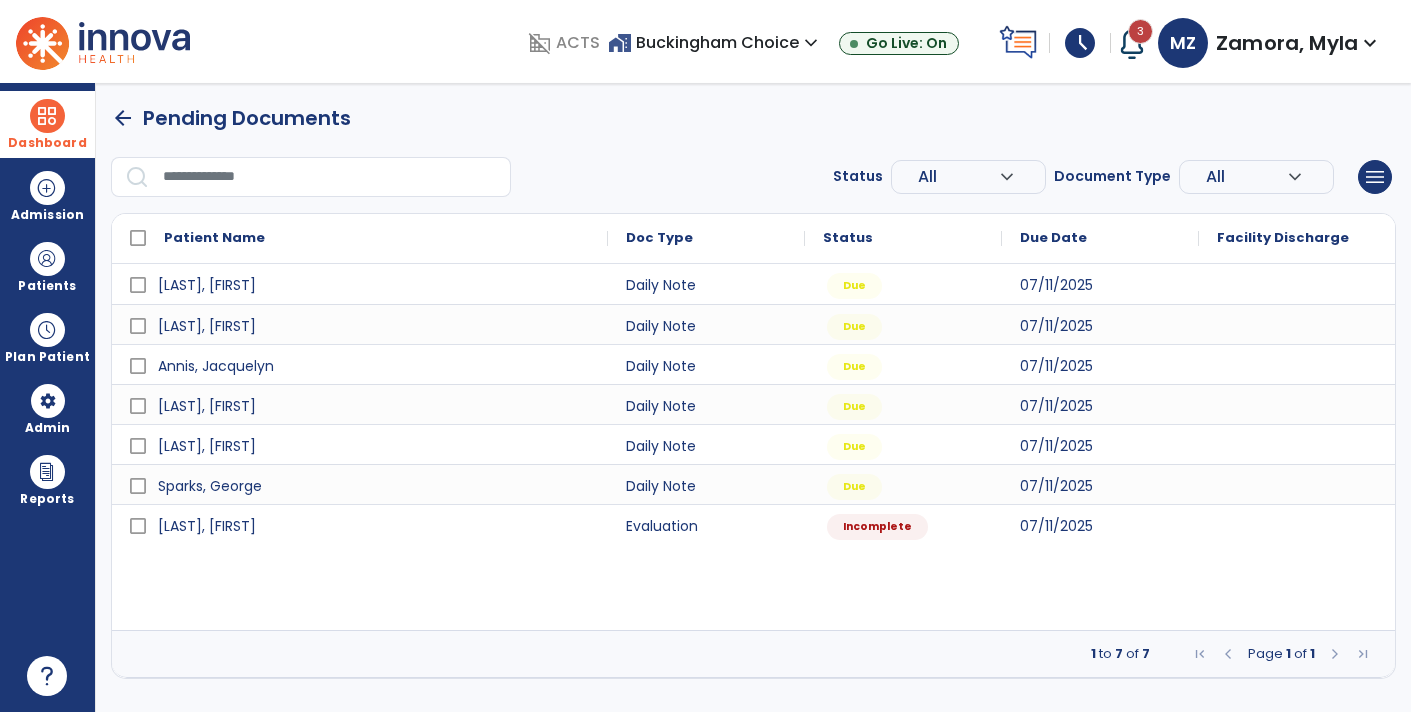 click at bounding box center [47, 116] 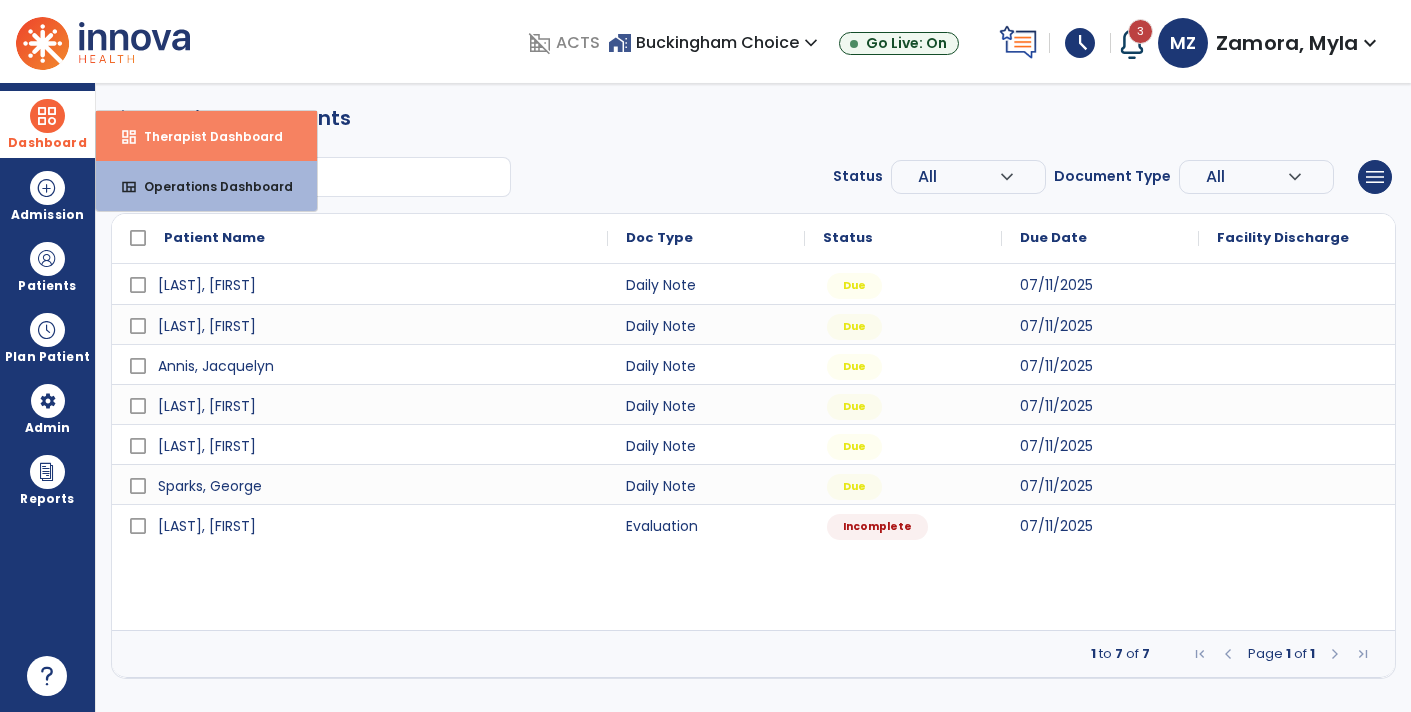 click on "Therapist Dashboard" at bounding box center (205, 136) 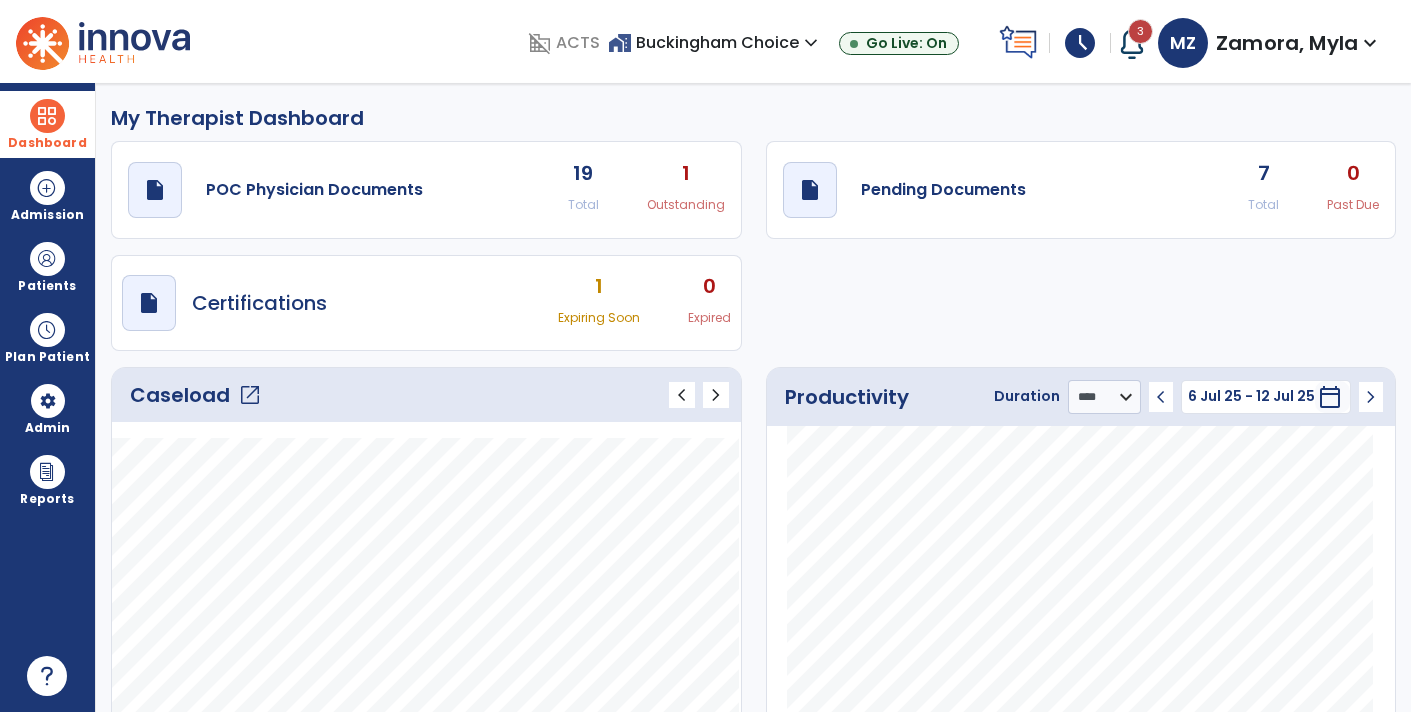click on "7" 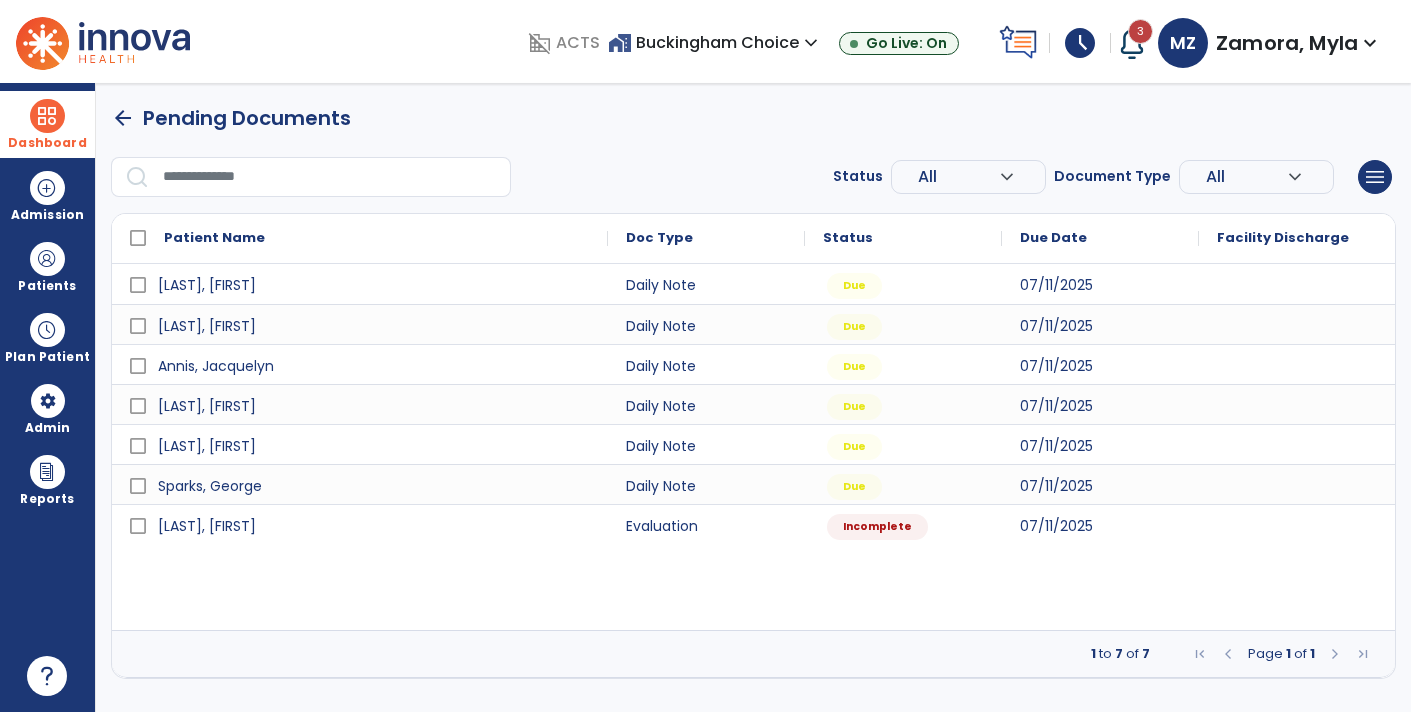 click on "Dashboard" at bounding box center [47, 124] 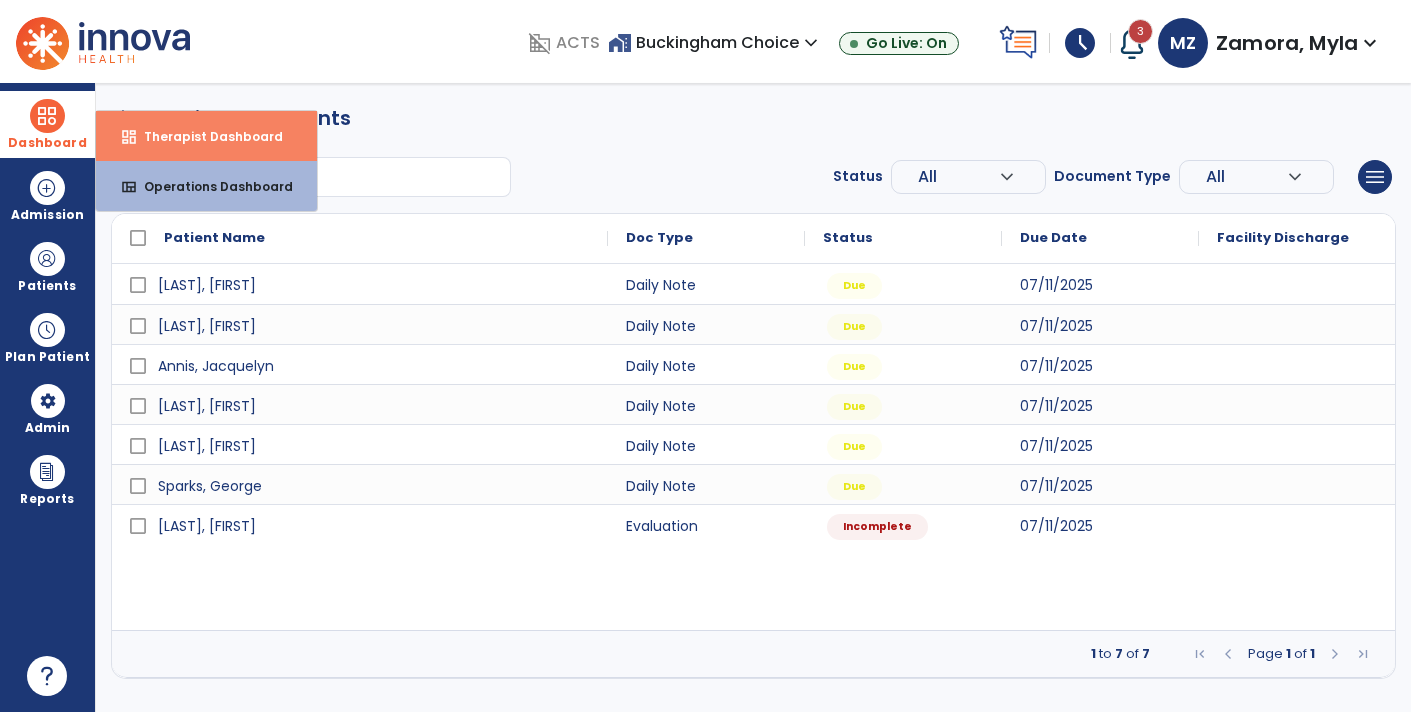 click on "Therapist Dashboard" at bounding box center (205, 136) 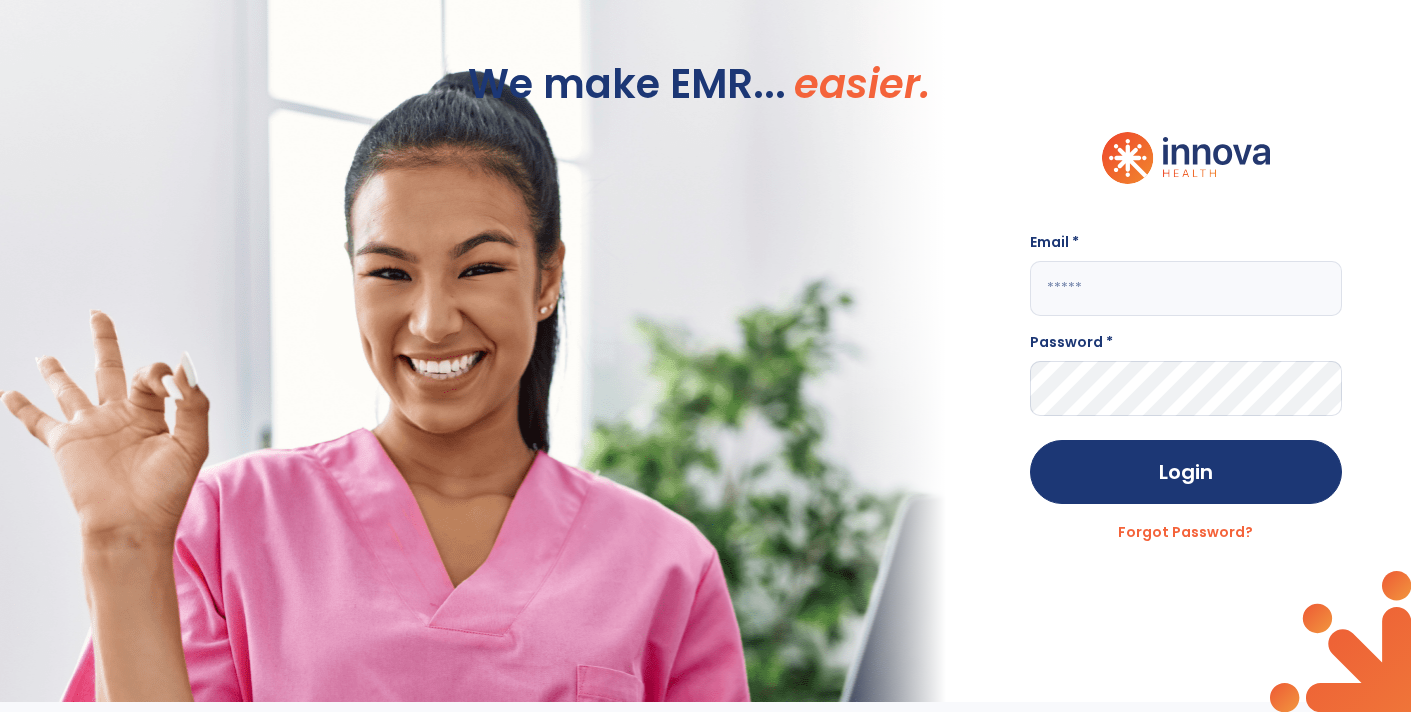 type on "**********" 